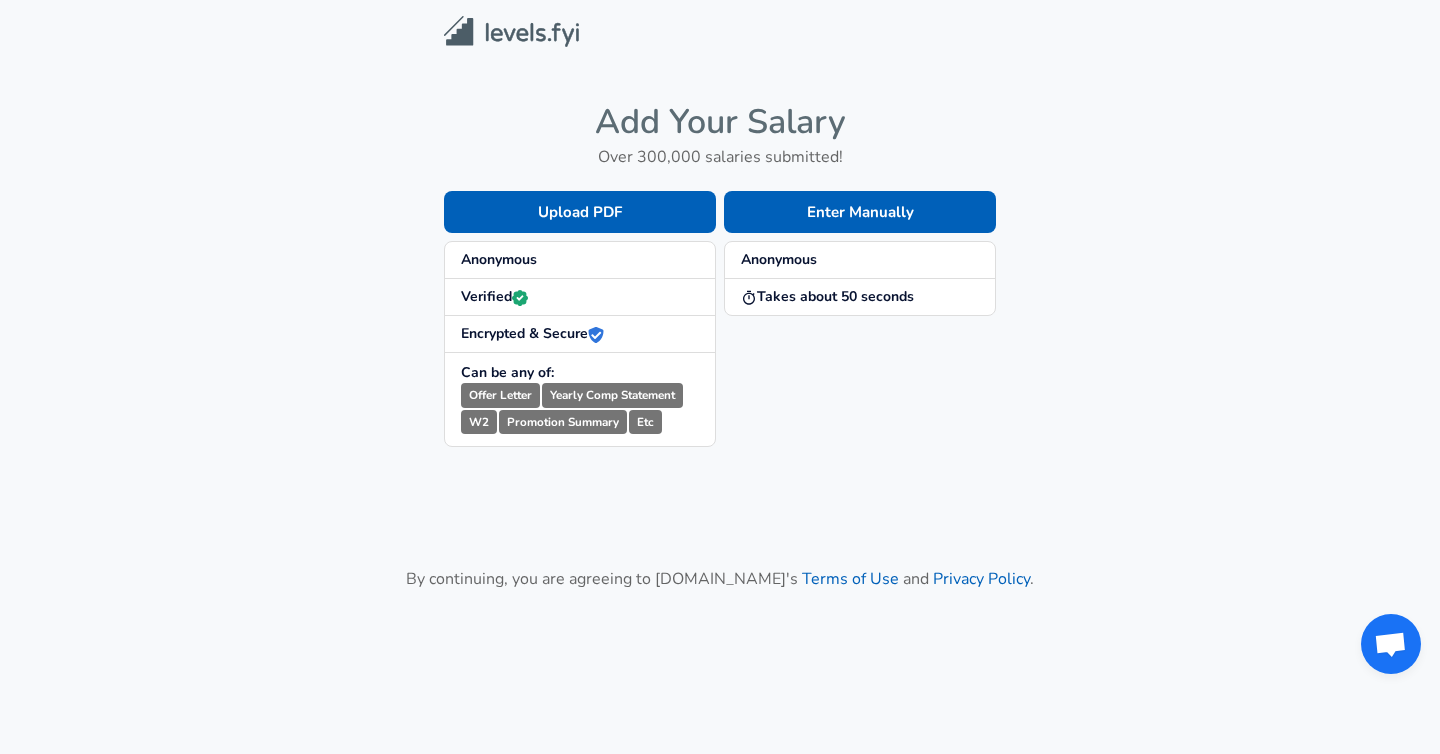 scroll, scrollTop: 0, scrollLeft: 0, axis: both 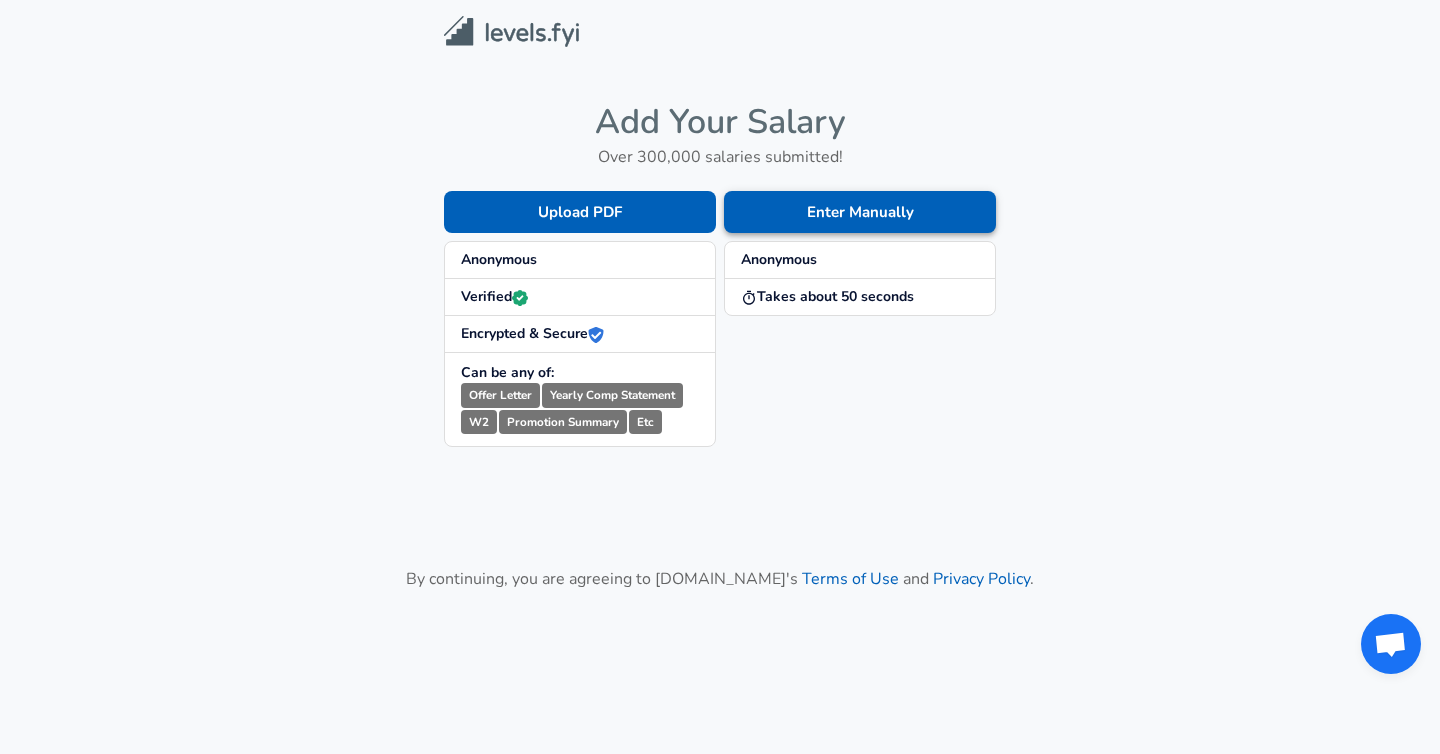 click on "Enter Manually" at bounding box center (860, 212) 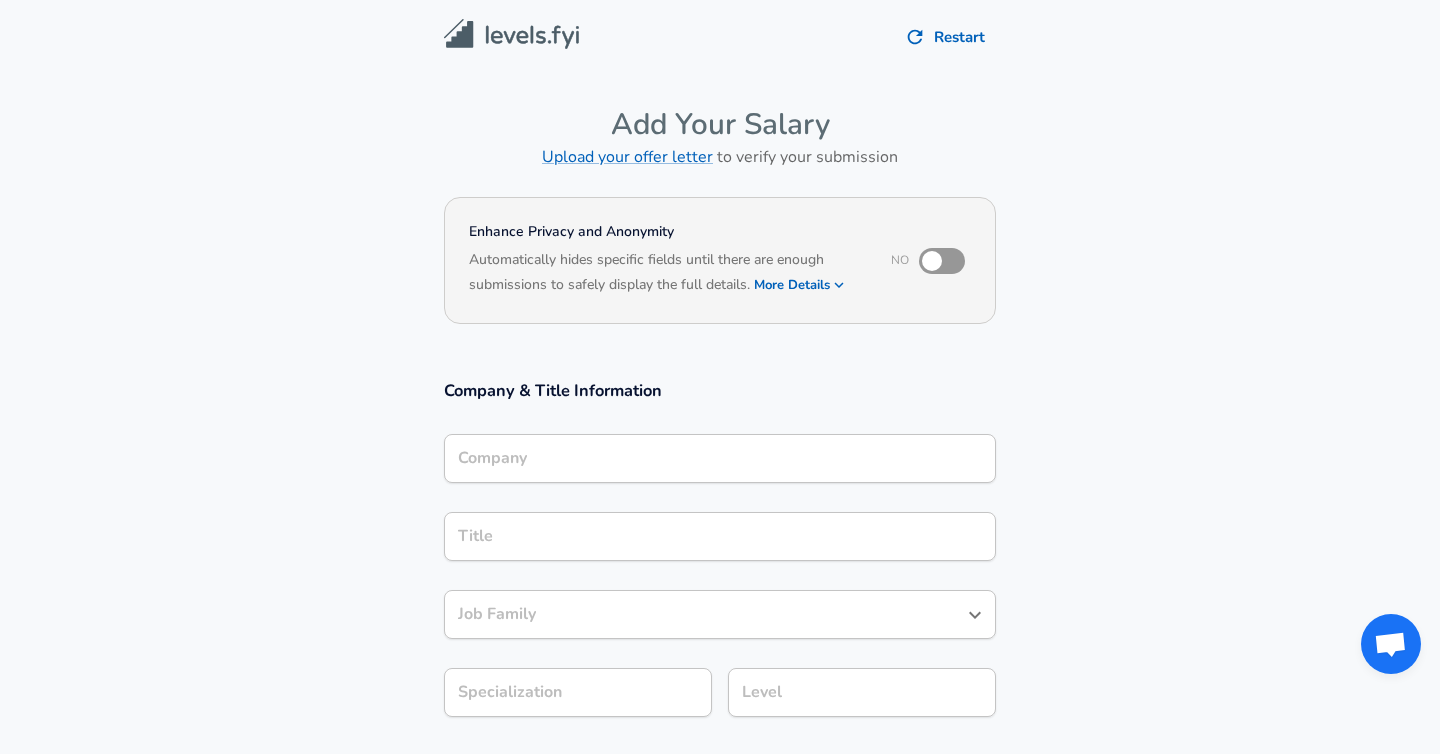 click on "Company" at bounding box center (720, 458) 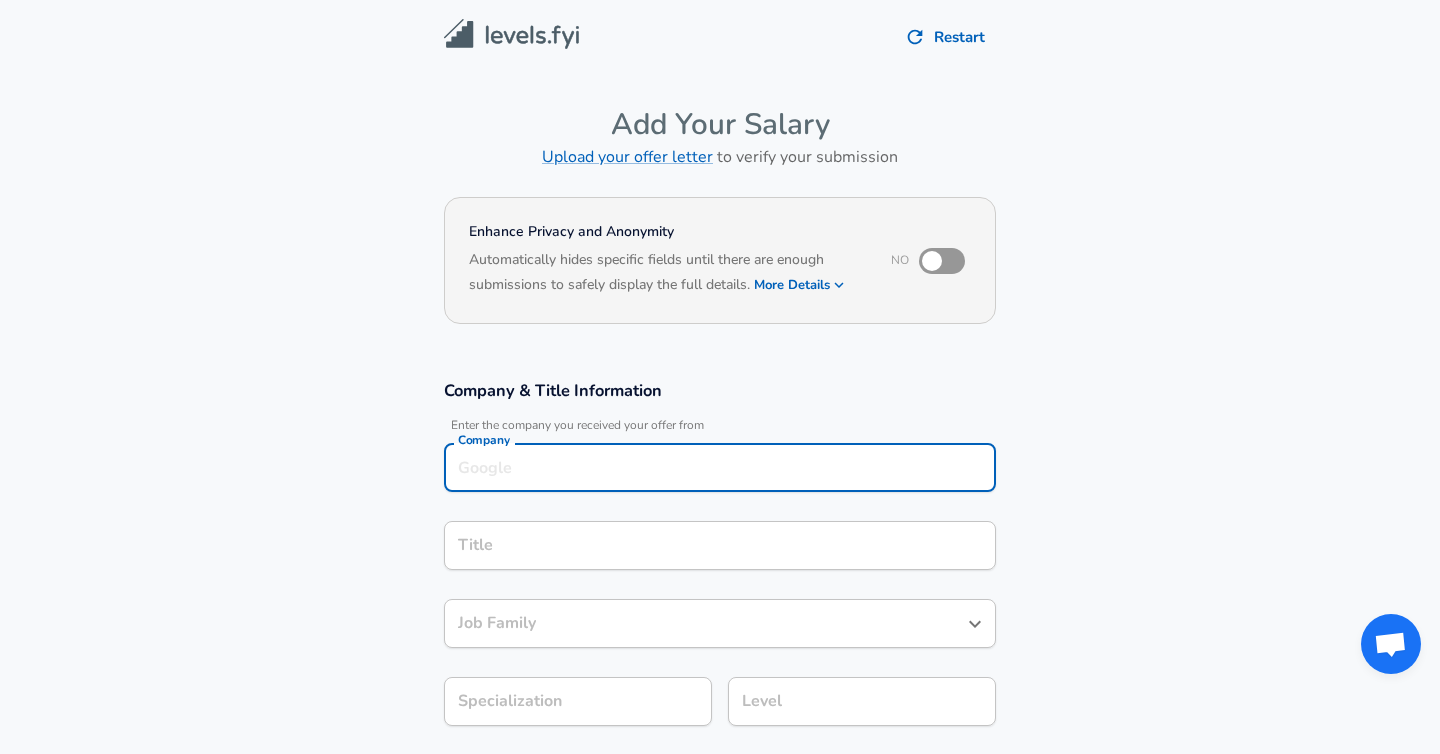 scroll, scrollTop: 20, scrollLeft: 0, axis: vertical 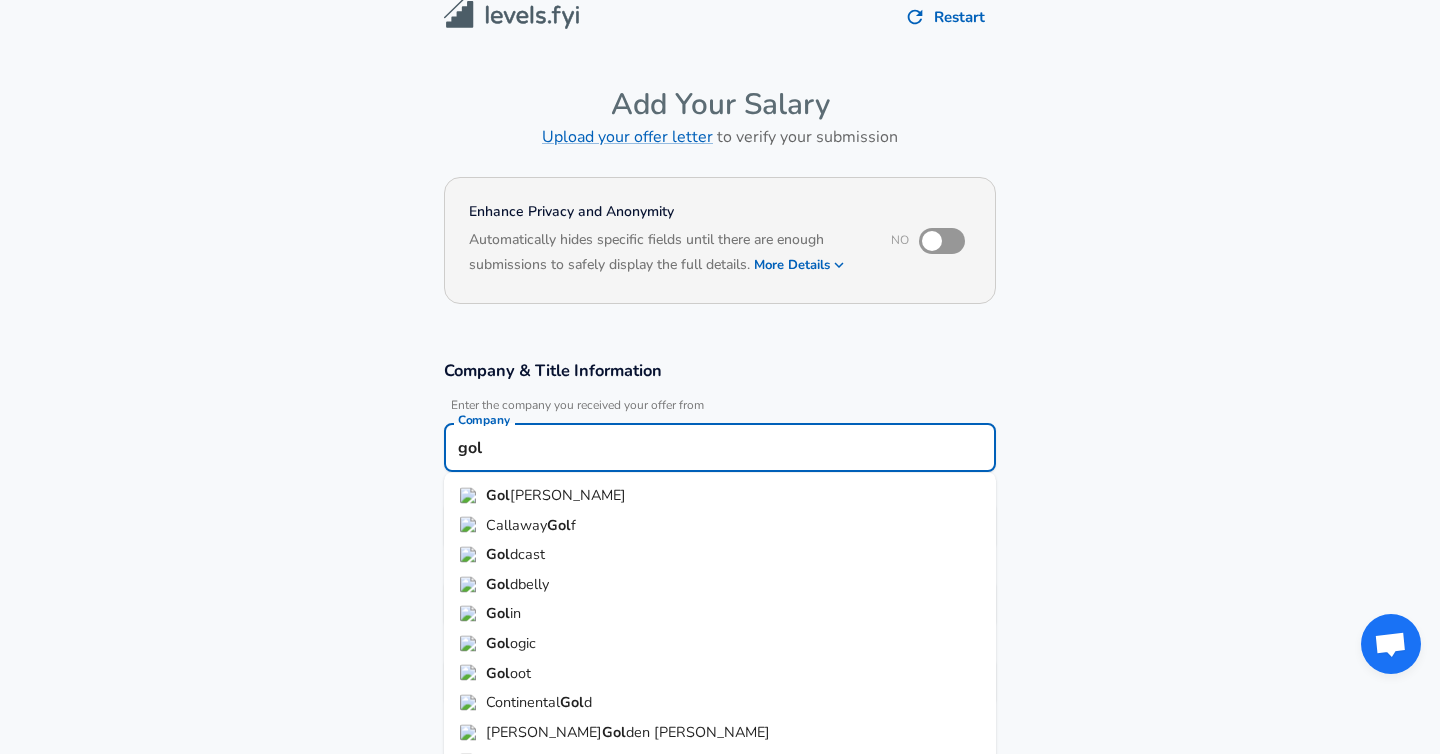 click on "[PERSON_NAME]" at bounding box center [568, 495] 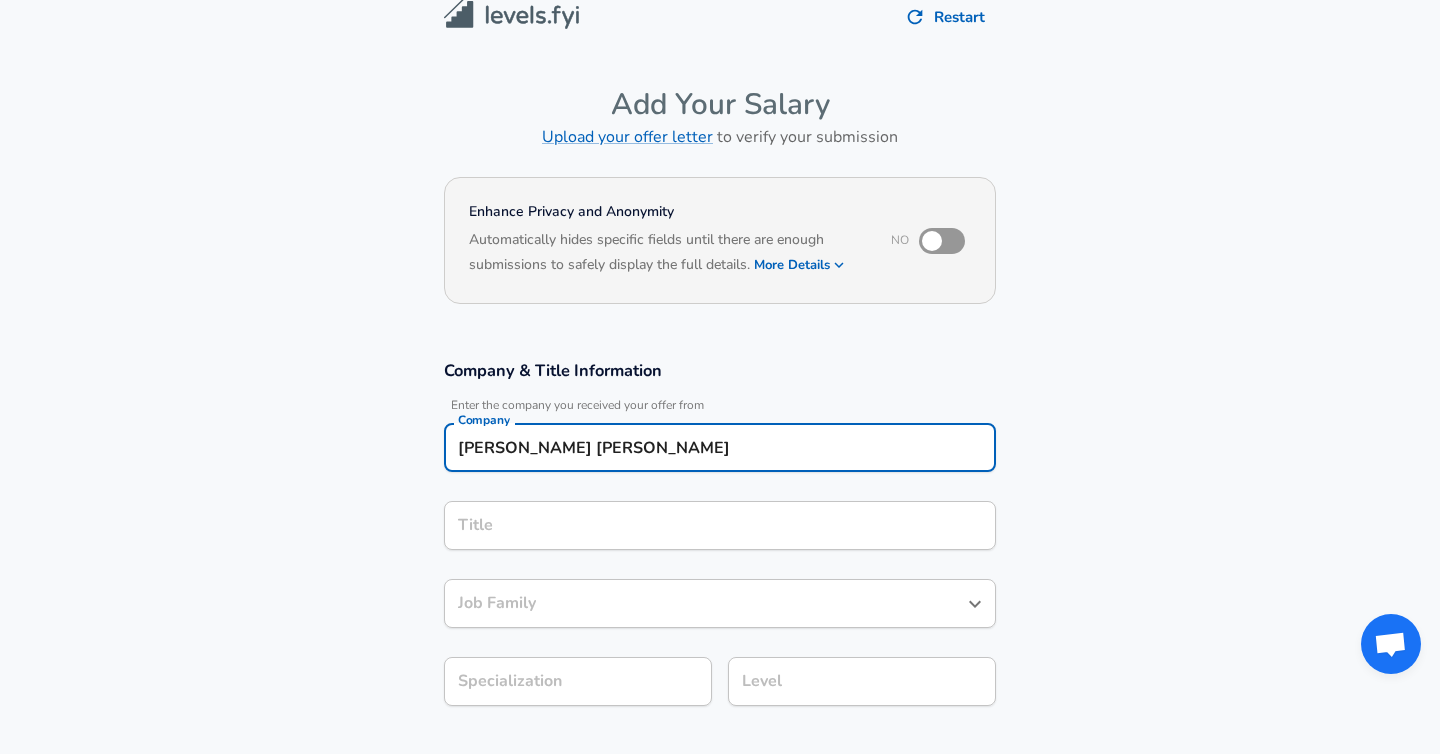 type on "[PERSON_NAME] [PERSON_NAME]" 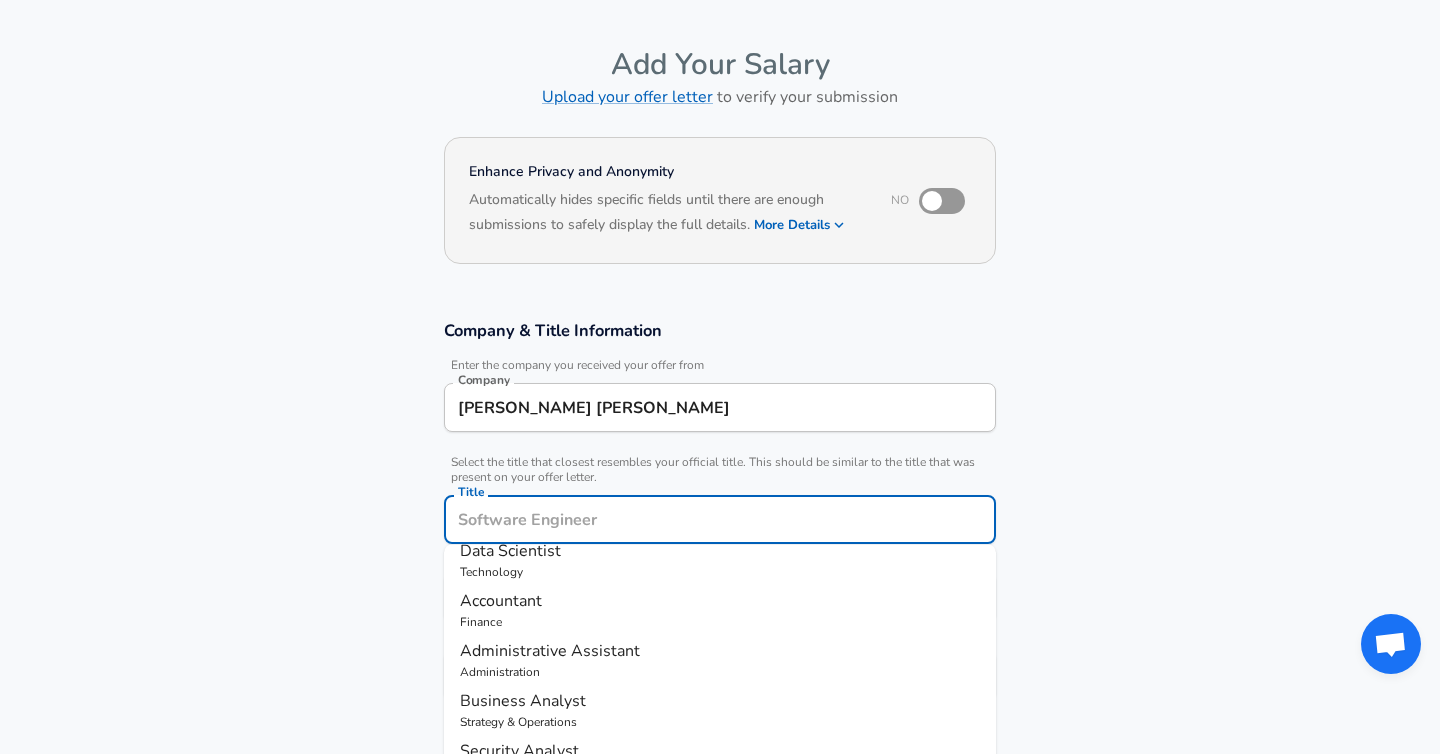 scroll, scrollTop: 278, scrollLeft: 0, axis: vertical 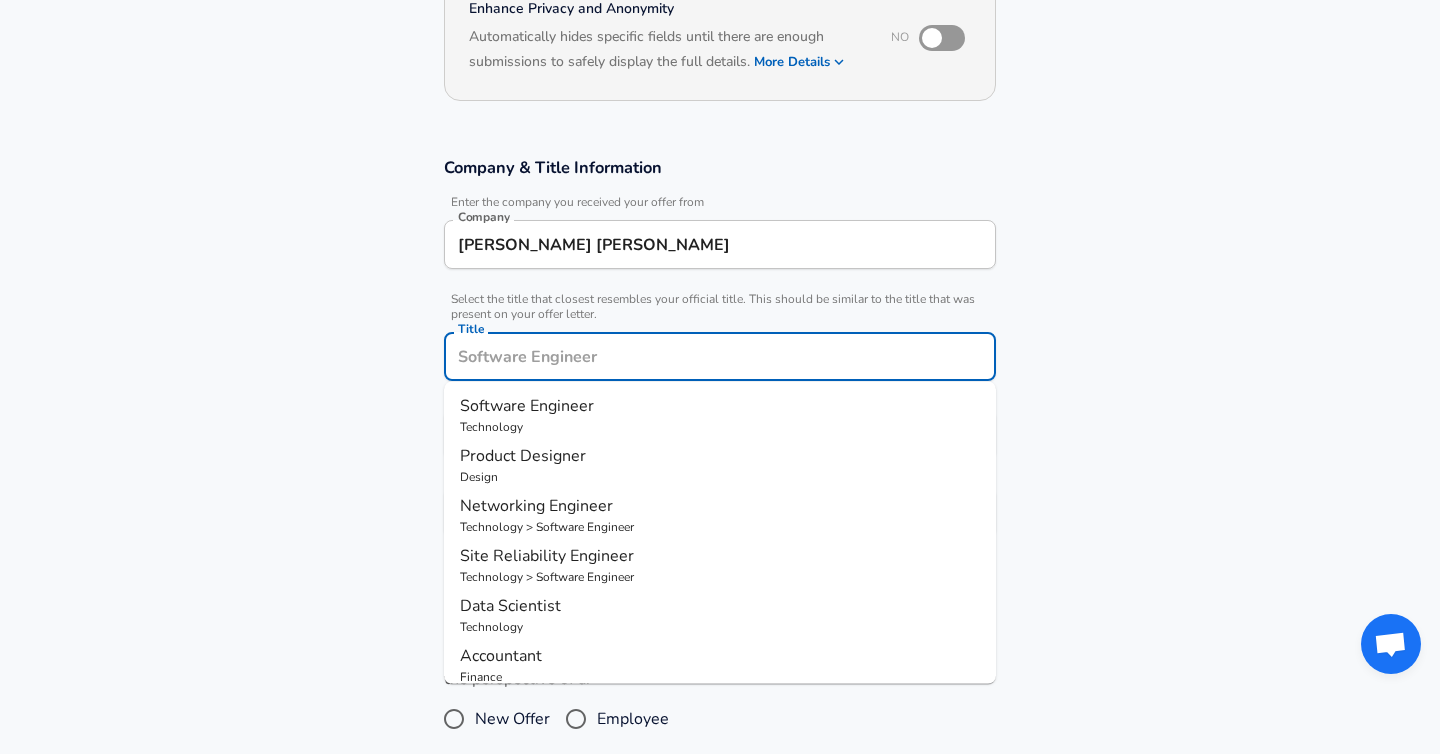 click on "Software Engineer" at bounding box center (527, 406) 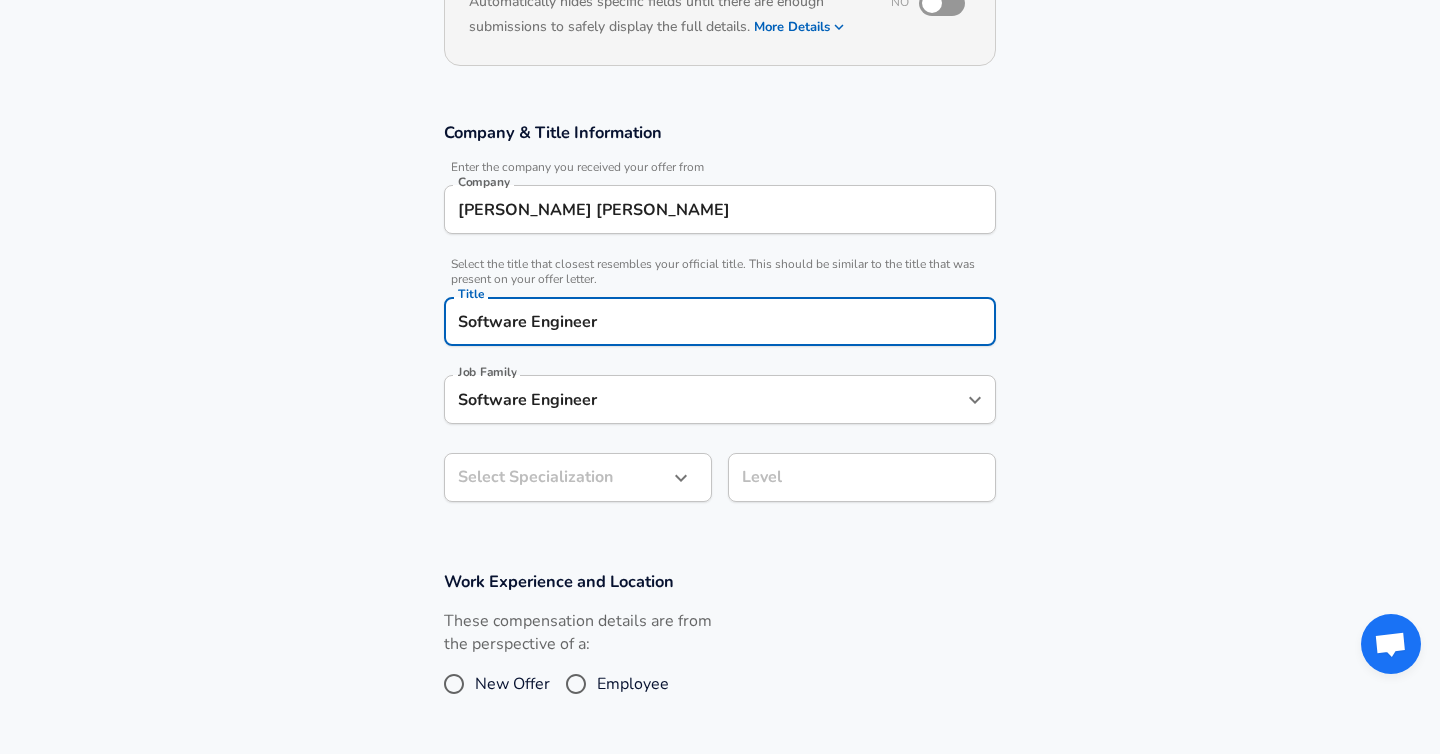 click on "Restart Add Your Salary Upload your offer letter   to verify your submission Enhance Privacy and Anonymity No Automatically hides specific fields until there are enough submissions to safely display the full details.   More Details Based on your submission and the data points that we have already collected, we will automatically hide and anonymize specific fields if there aren't enough data points to remain sufficiently anonymous. Company & Title Information   Enter the company you received your offer from Company [PERSON_NAME] [PERSON_NAME] Company   Select the title that closest resembles your official title. This should be similar to the title that was present on your offer letter. Title Software Engineer Title Job Family Software Engineer Job Family Select Specialization ​ Select Specialization Level Level Work Experience and Location These compensation details are from the perspective of a: New Offer Employee Submit Salary By continuing, you are agreeing to [DOMAIN_NAME][PERSON_NAME]'s   Terms of Use   and   Privacy Policy . 2025" at bounding box center (720, 119) 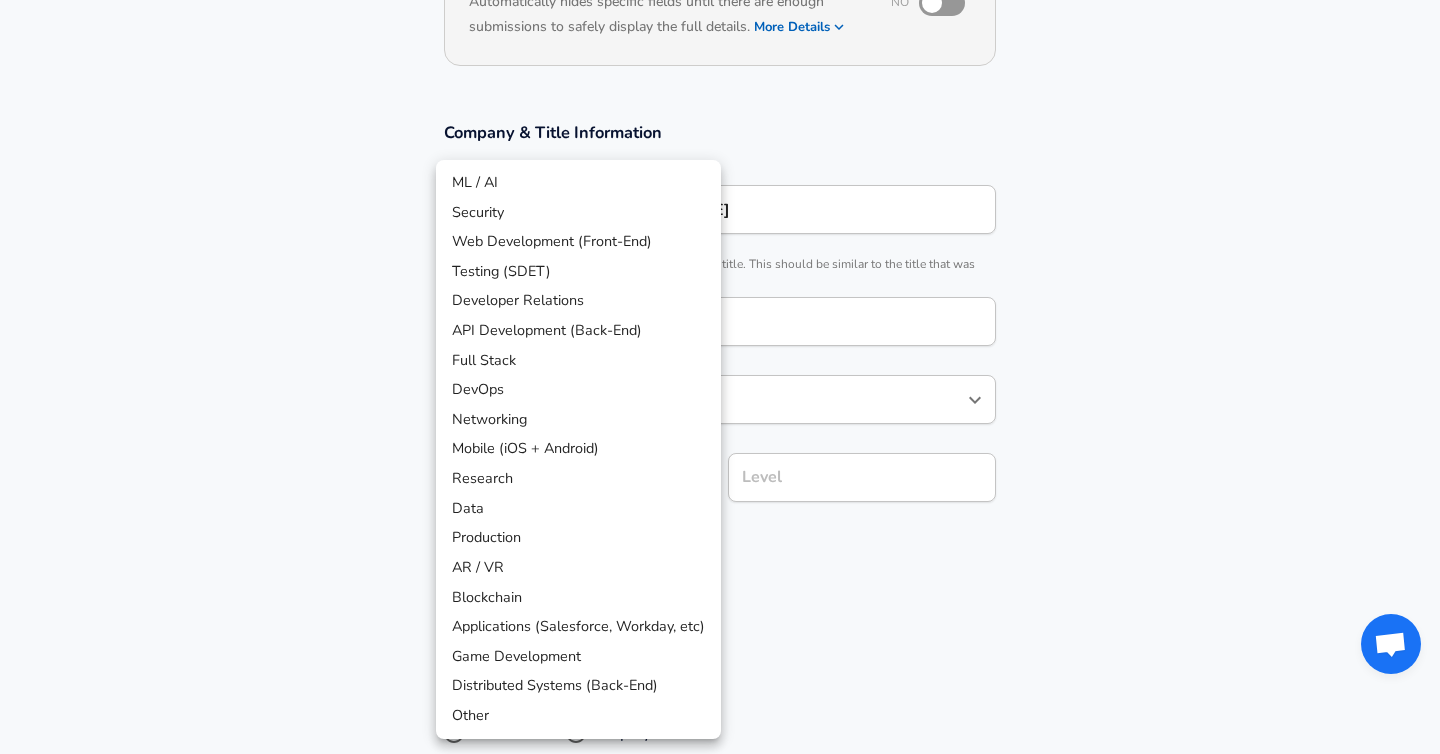 scroll, scrollTop: 318, scrollLeft: 0, axis: vertical 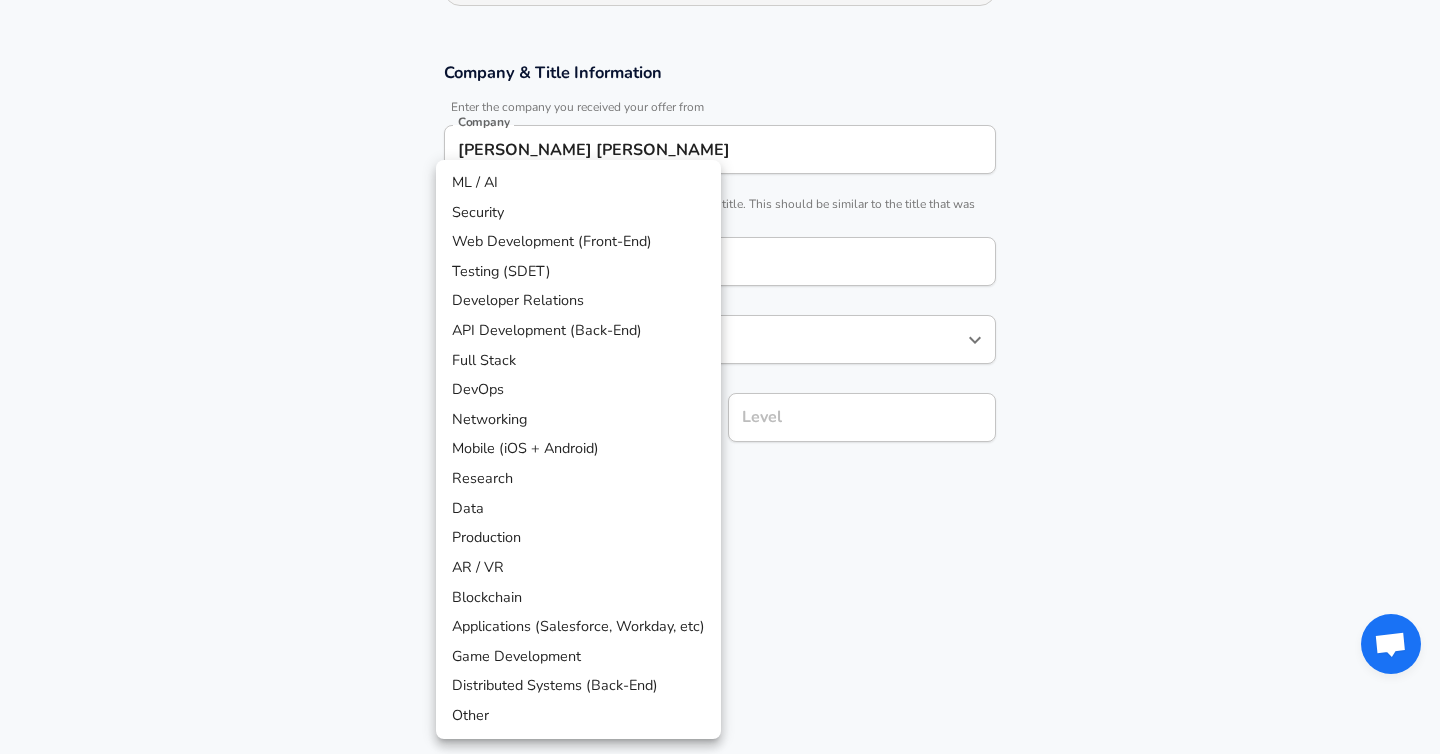 click on "Other" at bounding box center (578, 716) 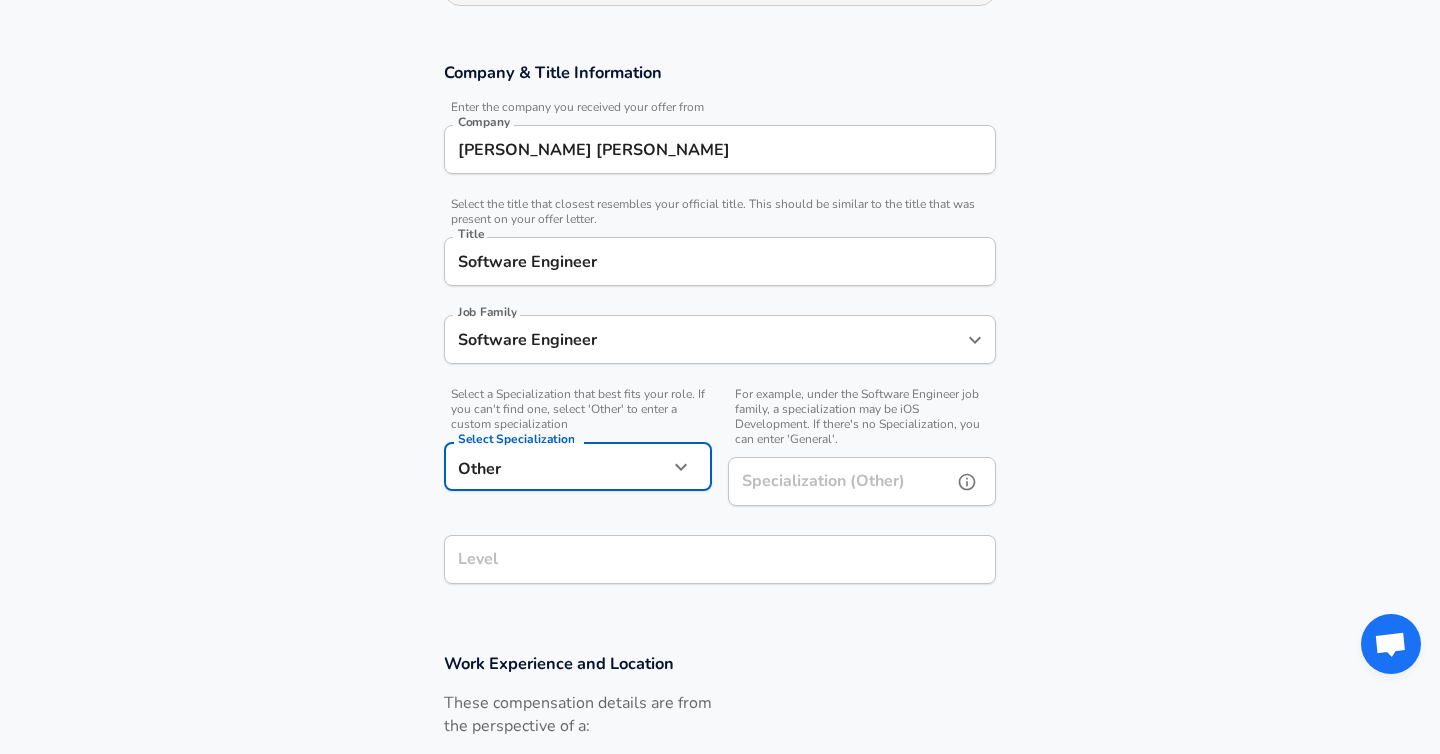 click on "Specialization (Other) Specialization (Other)" at bounding box center [862, 484] 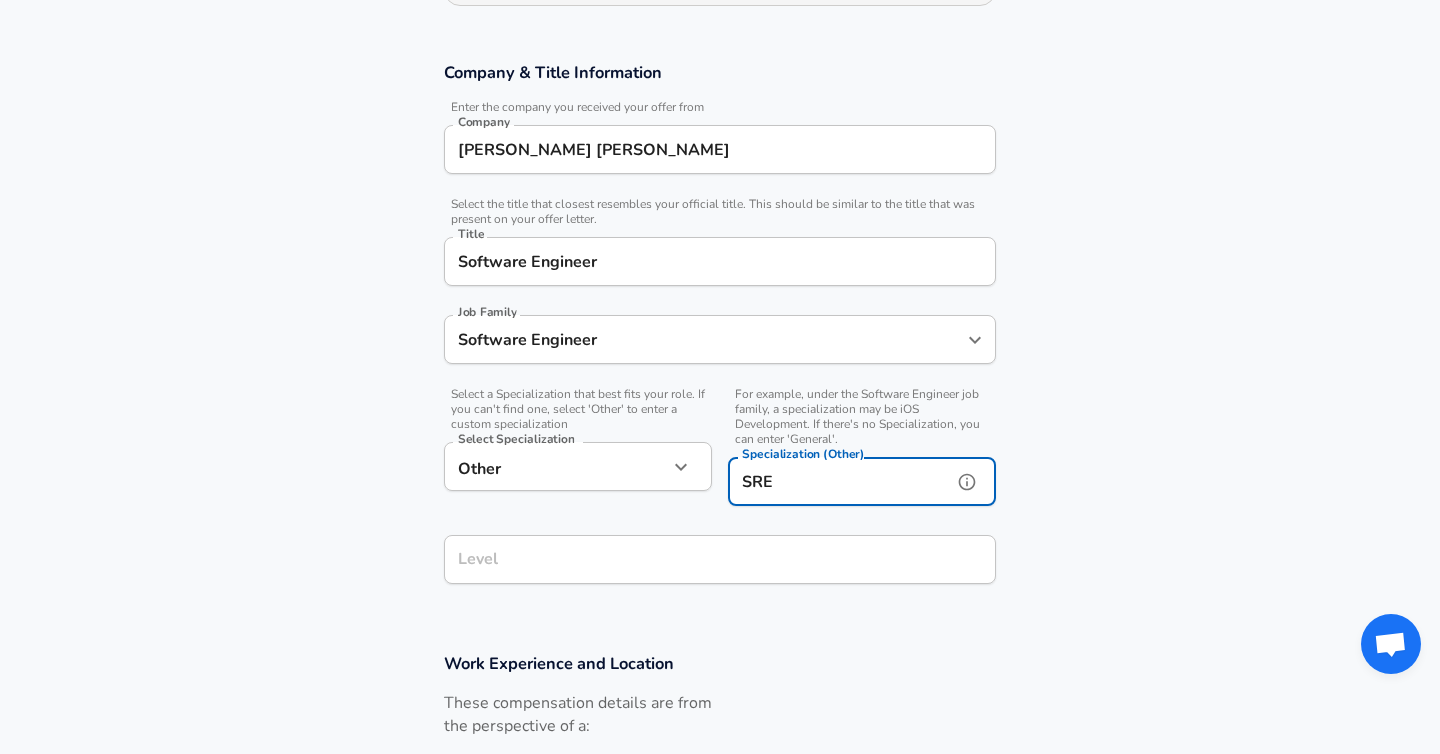 type on "SRE" 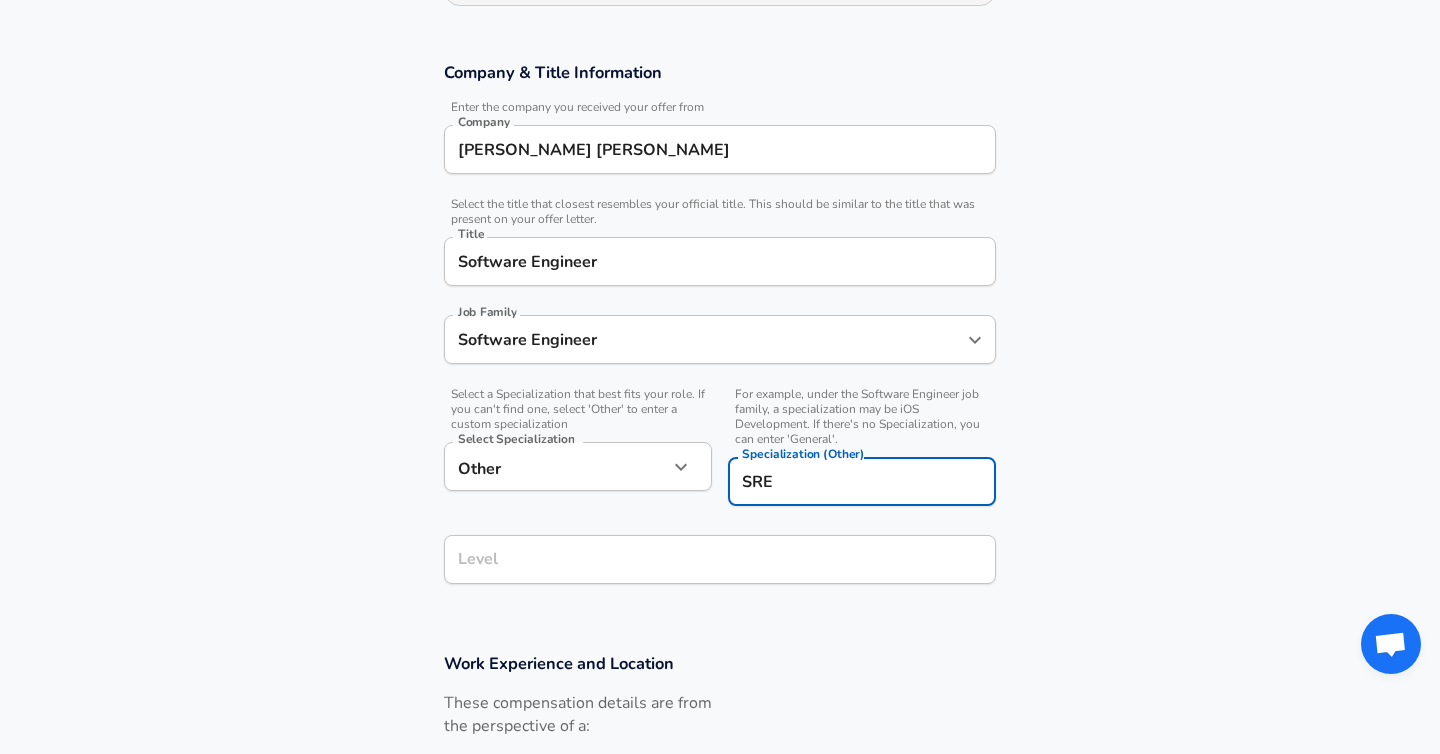 click on "Company & Title Information   Enter the company you received your offer from Company [PERSON_NAME] [PERSON_NAME] Company   Select the title that closest resembles your official title. This should be similar to the title that was present on your offer letter. Title Software Engineer Title Job Family Software Engineer Job Family   Select a Specialization that best fits your role. If you can't find one, select 'Other' to enter a custom specialization Select Specialization Other Other Select Specialization   For example, under the Software Engineer job family, a specialization may be iOS Development. If there's no Specialization, you can enter 'General'. Specialization (Other) SRE Specialization (Other) Level Level" at bounding box center [720, 329] 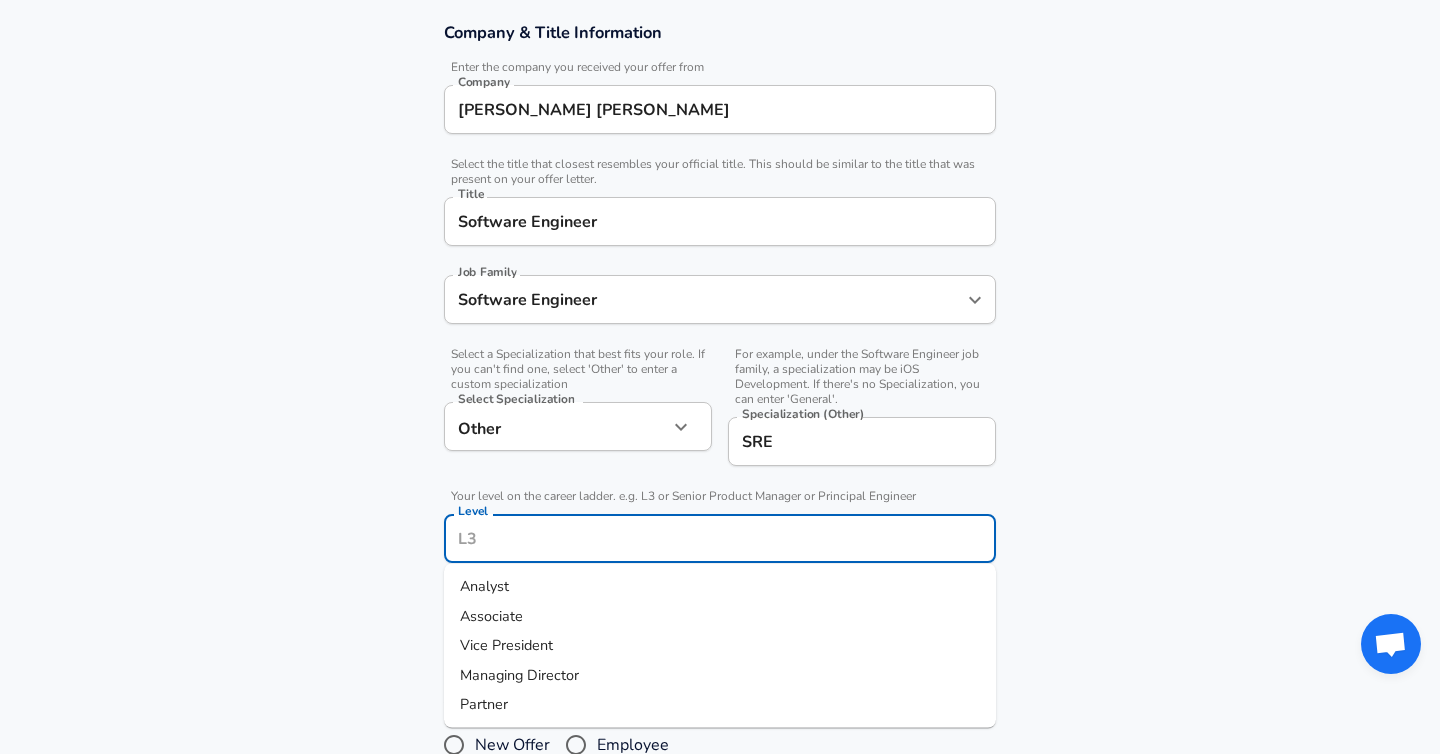 click on "Analyst" at bounding box center [720, 587] 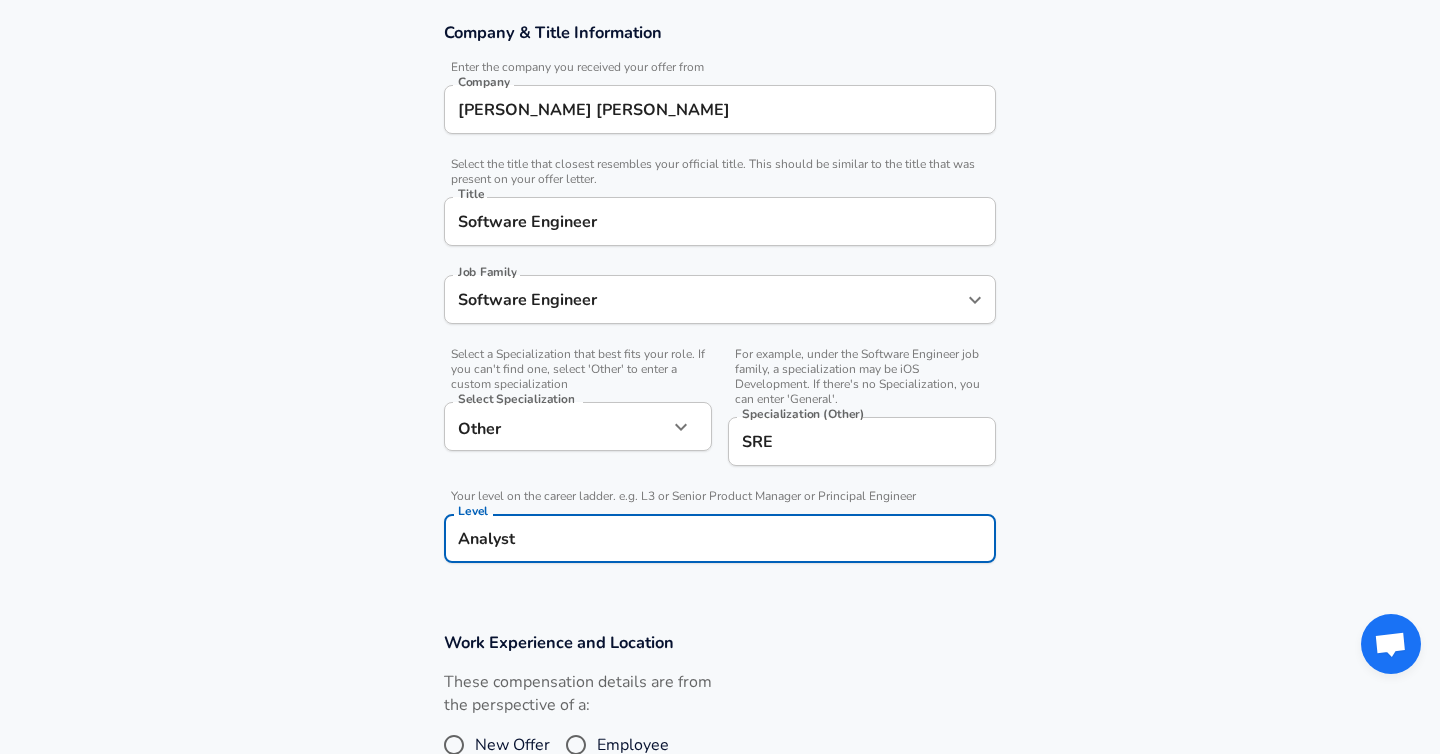 scroll, scrollTop: 530, scrollLeft: 0, axis: vertical 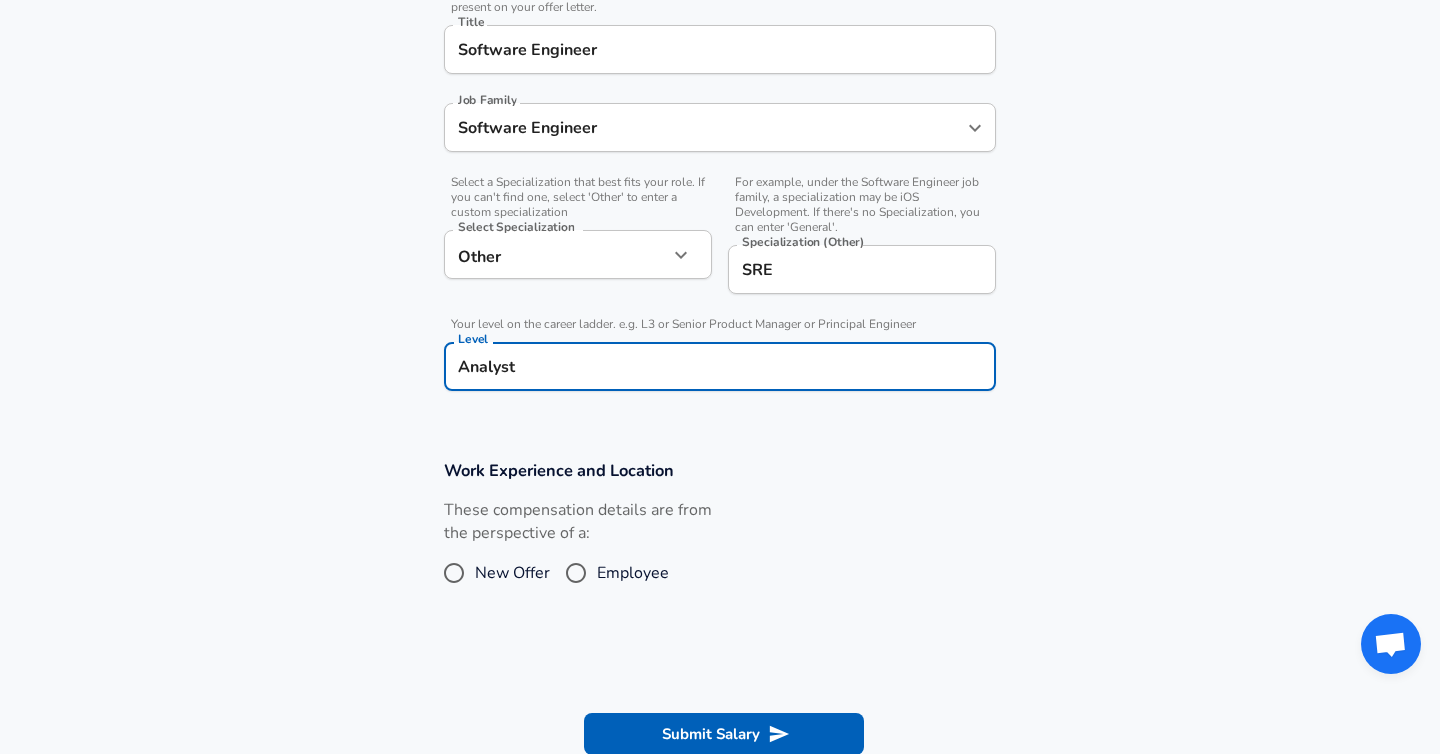 click on "New Offer" at bounding box center (454, 573) 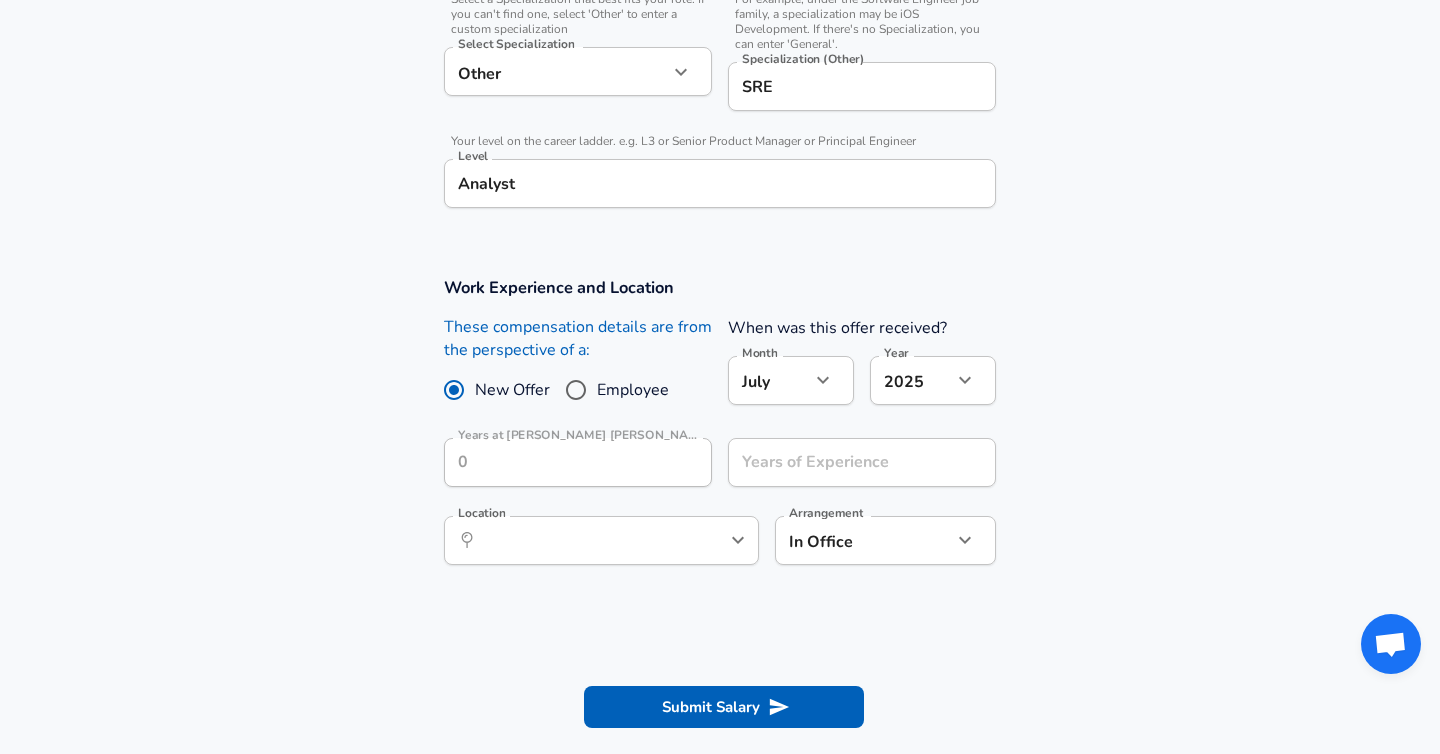 scroll, scrollTop: 718, scrollLeft: 0, axis: vertical 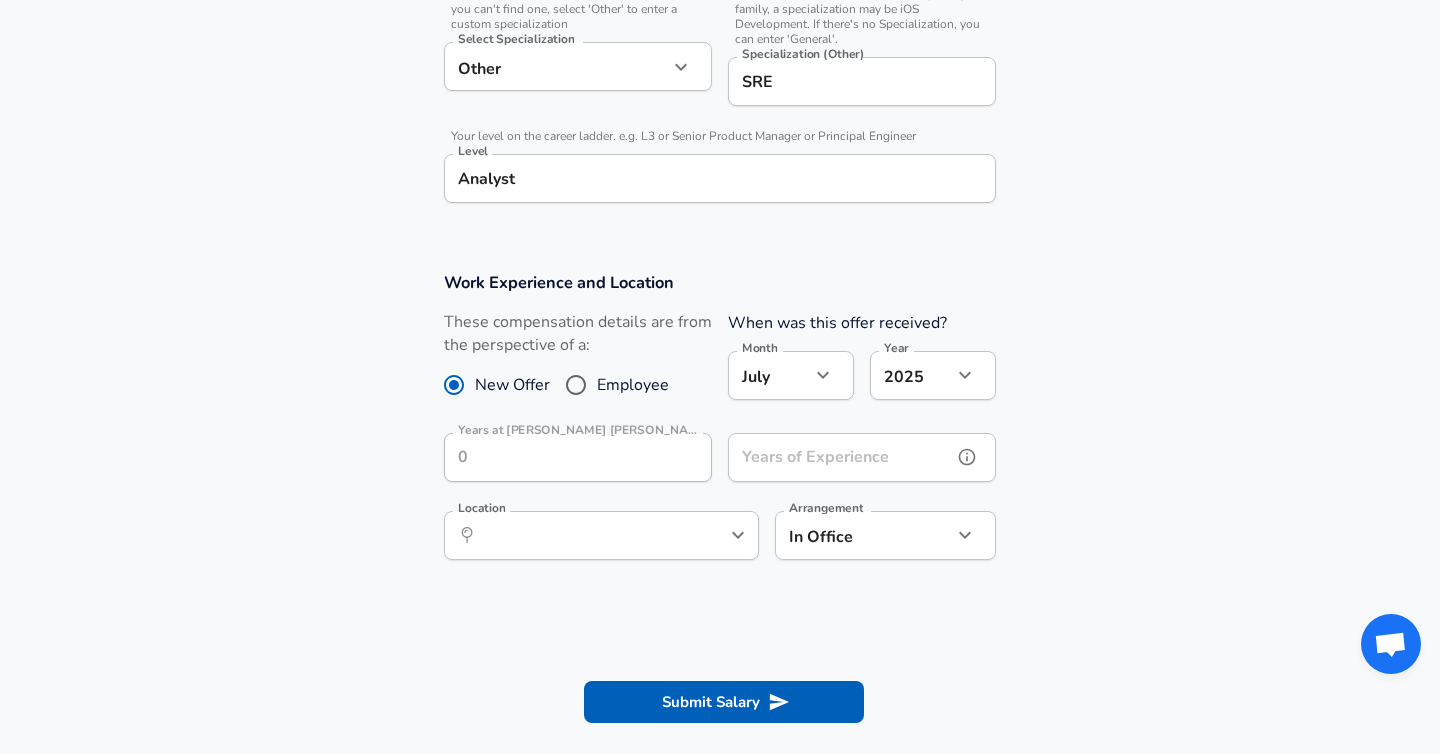 click on "Years of Experience Years of Experience" at bounding box center (862, 460) 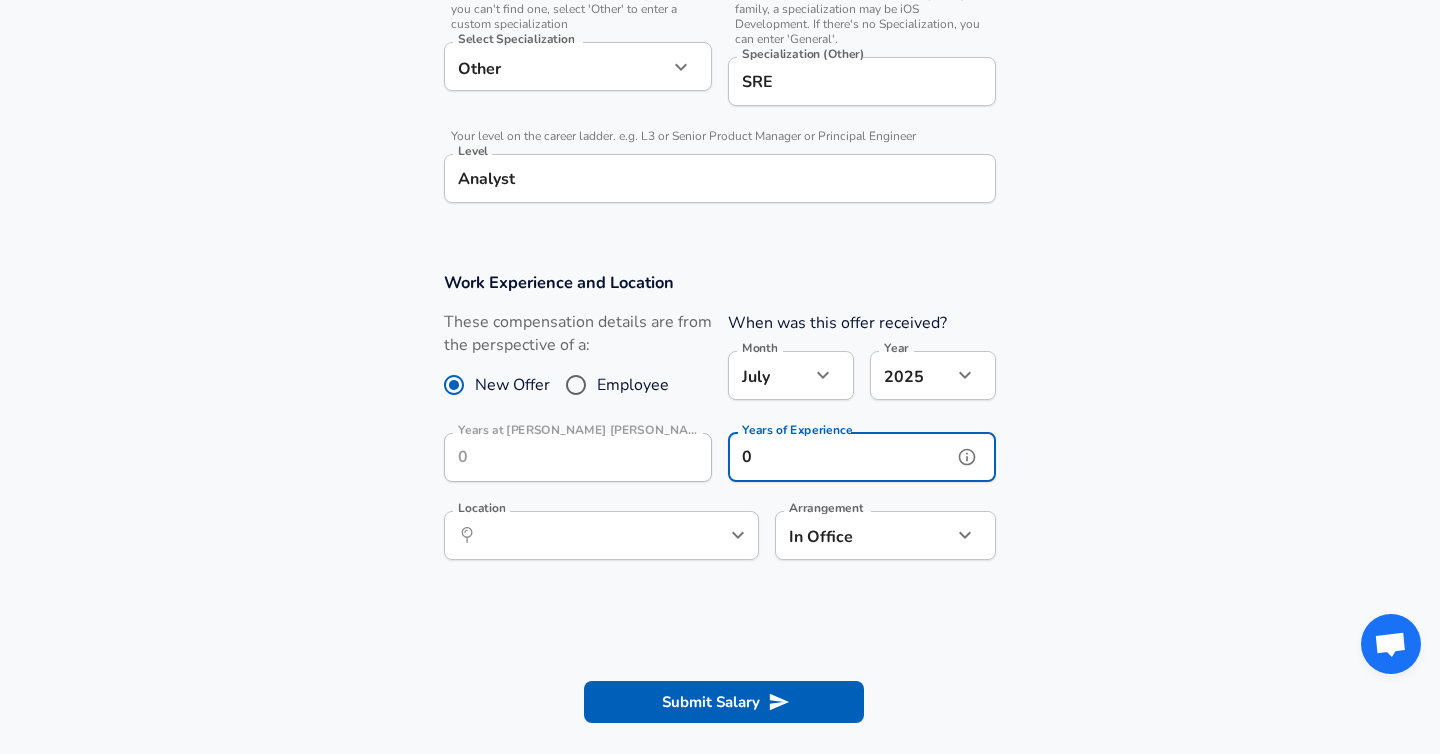 click 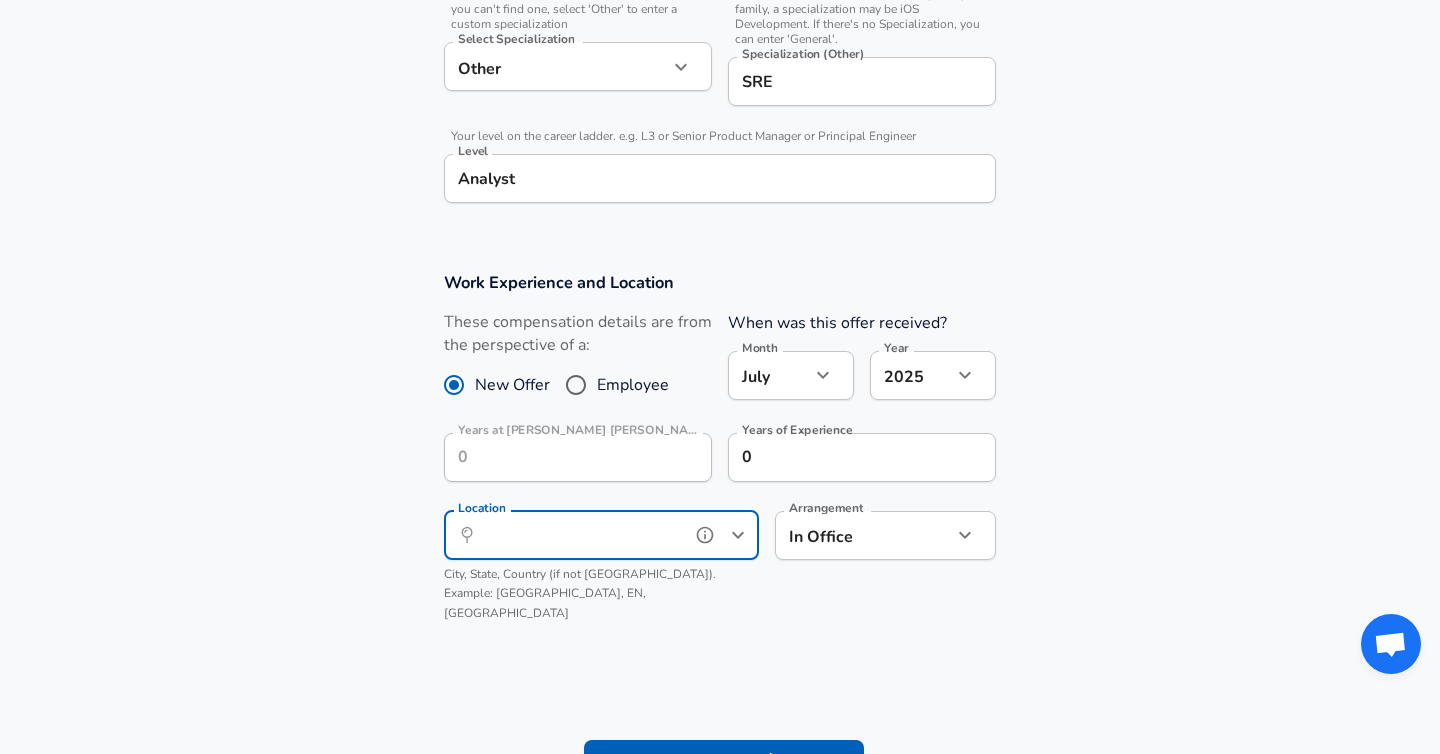 click 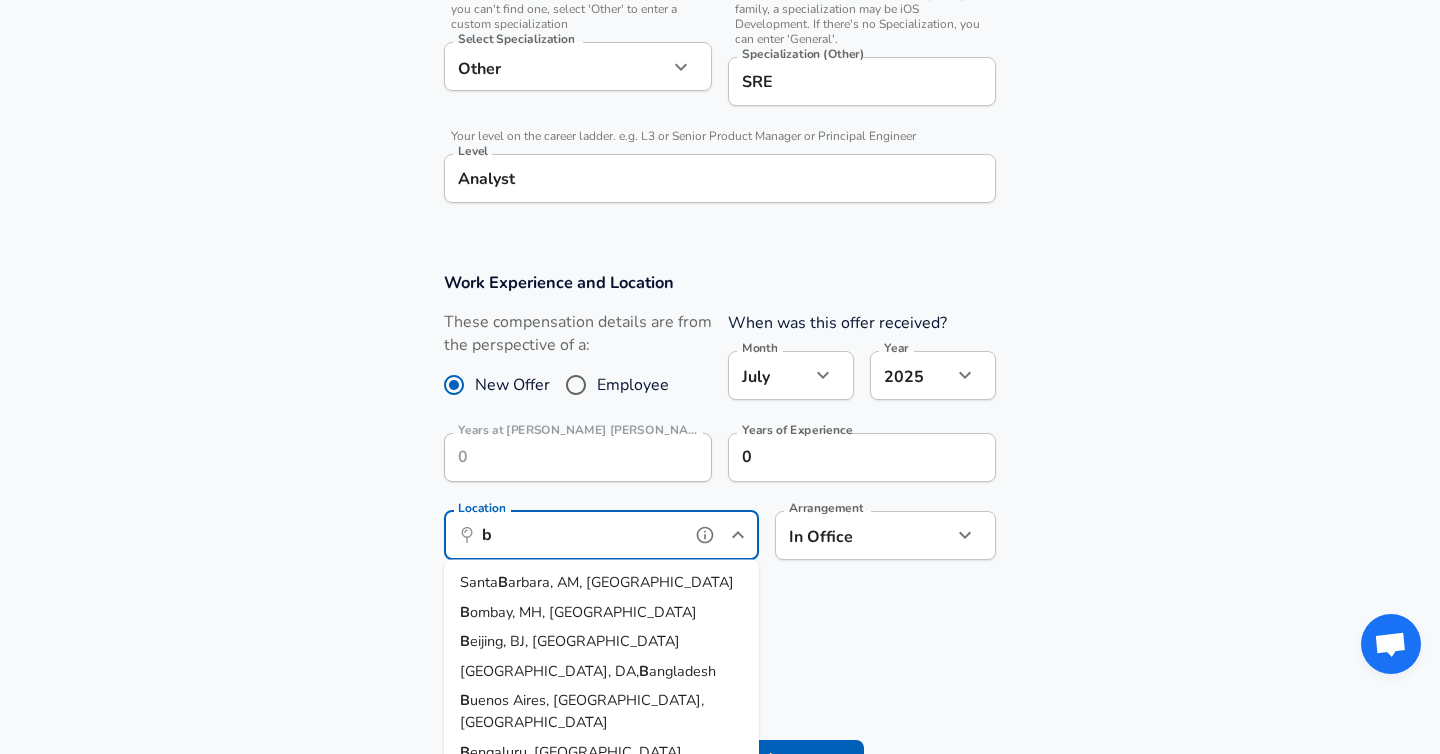 click on "engaluru, [GEOGRAPHIC_DATA], [GEOGRAPHIC_DATA]" at bounding box center [572, 762] 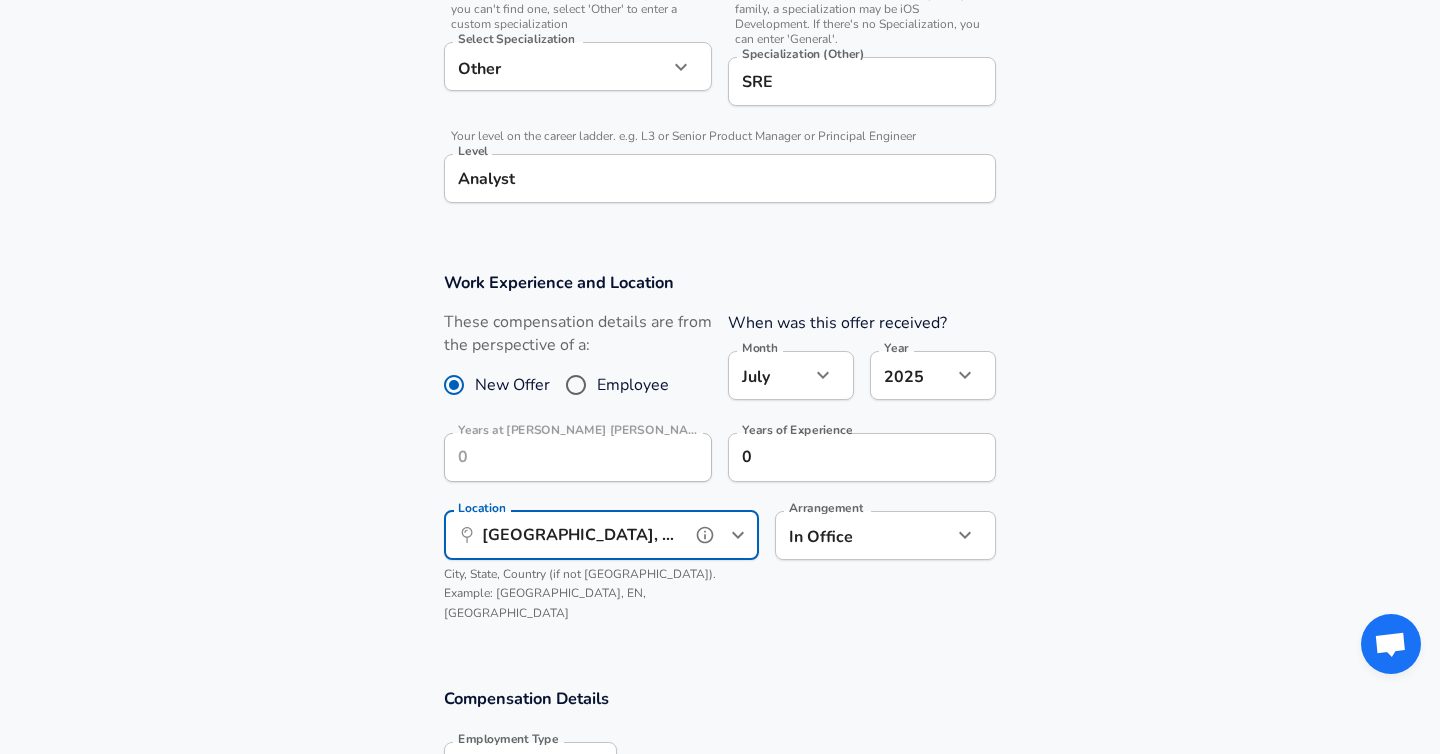 type on "[GEOGRAPHIC_DATA], [GEOGRAPHIC_DATA], [GEOGRAPHIC_DATA]" 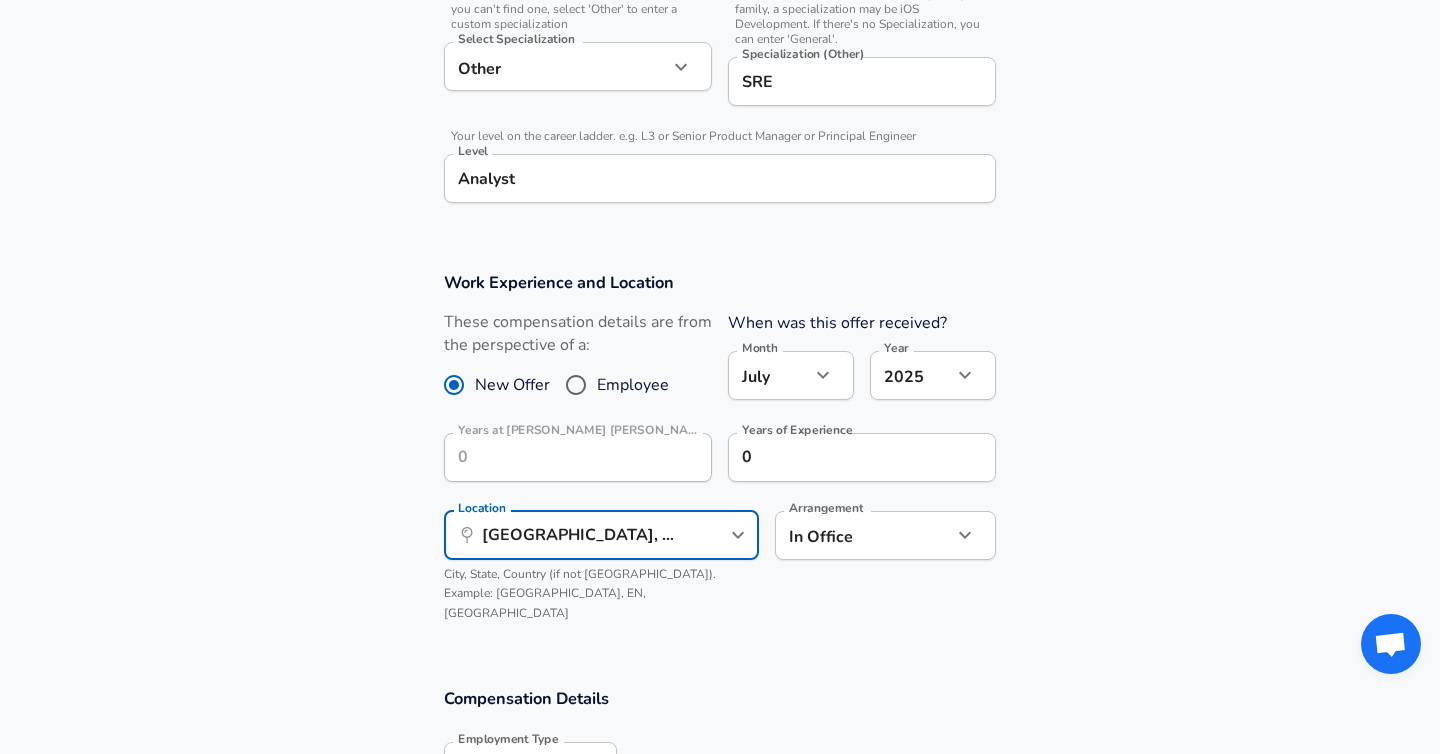 click on "Restart Add Your Salary Upload your offer letter   to verify your submission Enhance Privacy and Anonymity No Automatically hides specific fields until there are enough submissions to safely display the full details.   More Details Based on your submission and the data points that we have already collected, we will automatically hide and anonymize specific fields if there aren't enough data points to remain sufficiently anonymous. Company & Title Information   Enter the company you received your offer from Company [PERSON_NAME] [PERSON_NAME] Company   Select the title that closest resembles your official title. This should be similar to the title that was present on your offer letter. Title Software Engineer Title Job Family Software Engineer Job Family   Select a Specialization that best fits your role. If you can't find one, select 'Other' to enter a custom specialization Select Specialization Other Other Select Specialization   Specialization (Other) SRE Specialization (Other)   Level Analyst Level New Offer Employee 7" at bounding box center [720, -341] 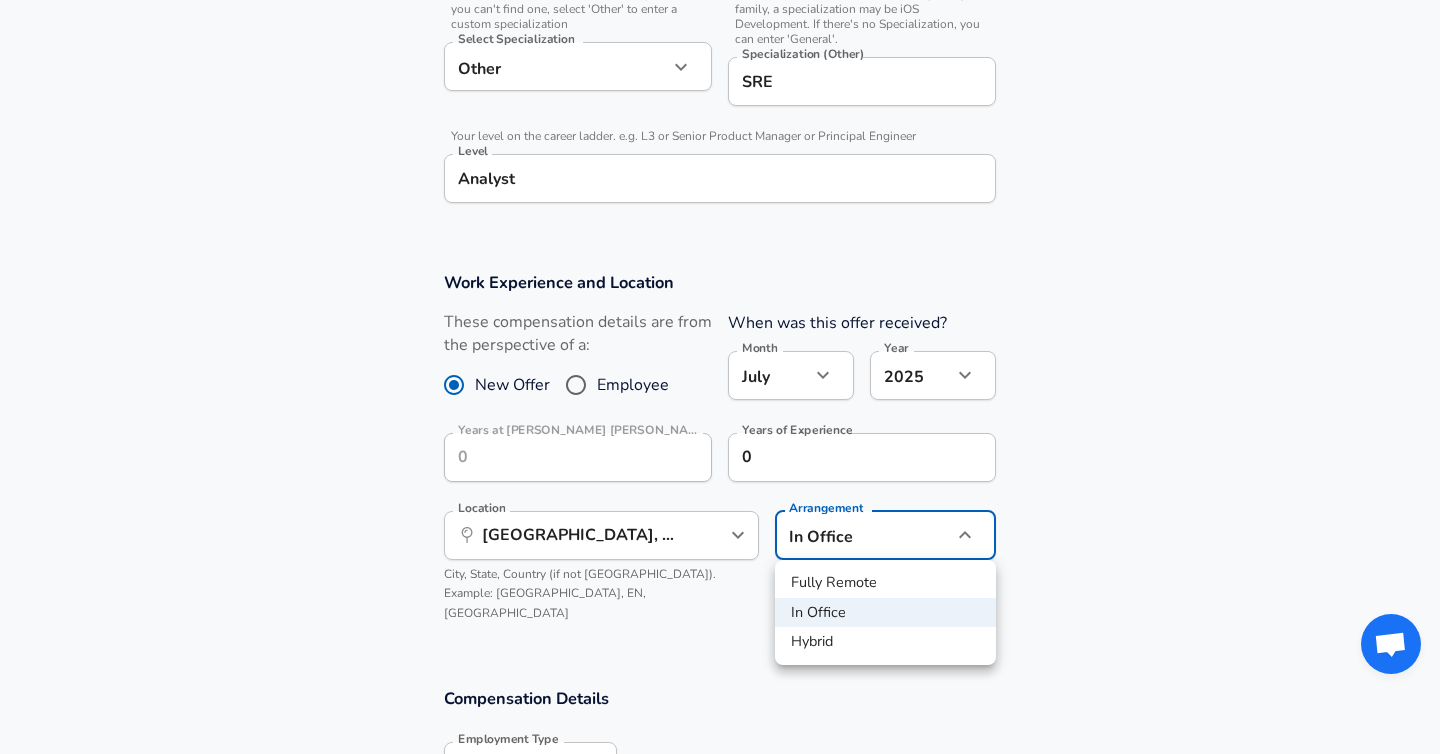 click on "In Office" at bounding box center (885, 613) 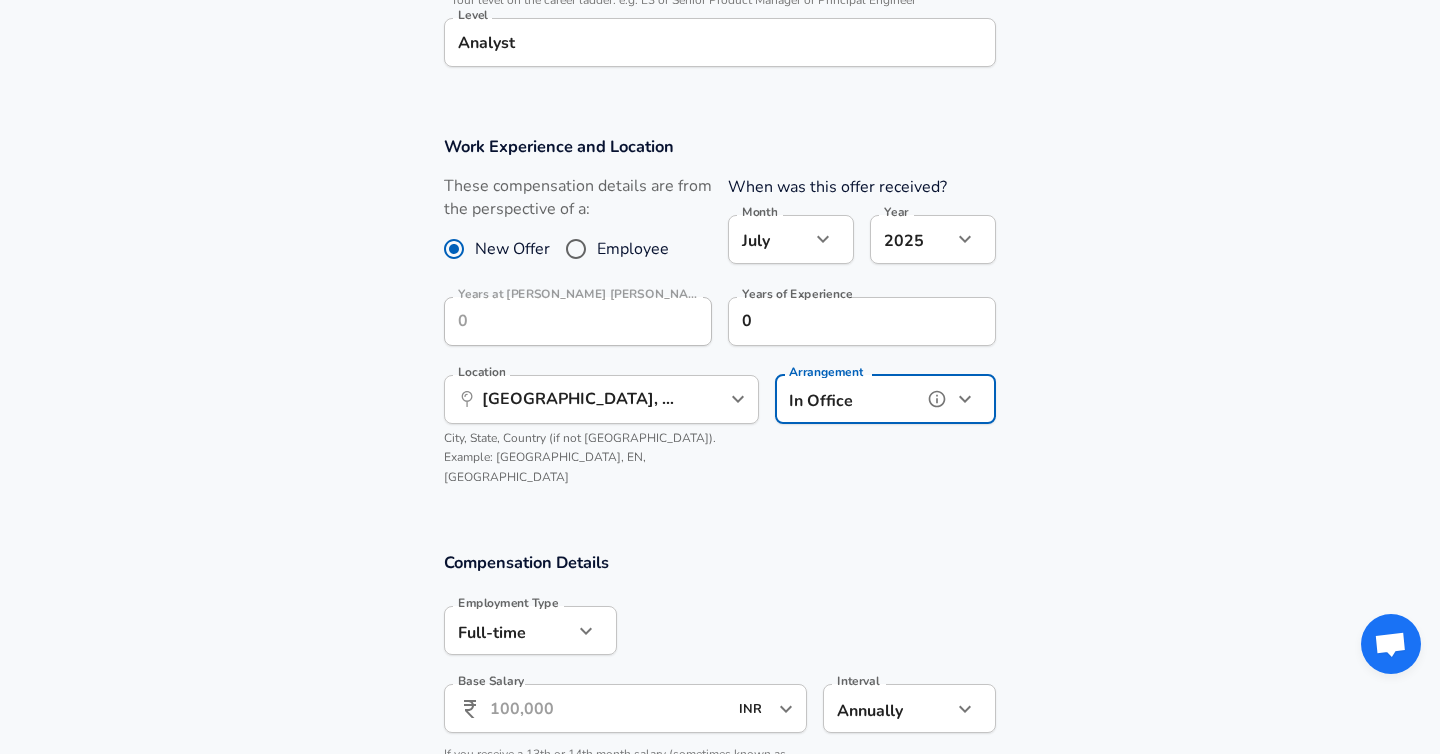 scroll, scrollTop: 919, scrollLeft: 0, axis: vertical 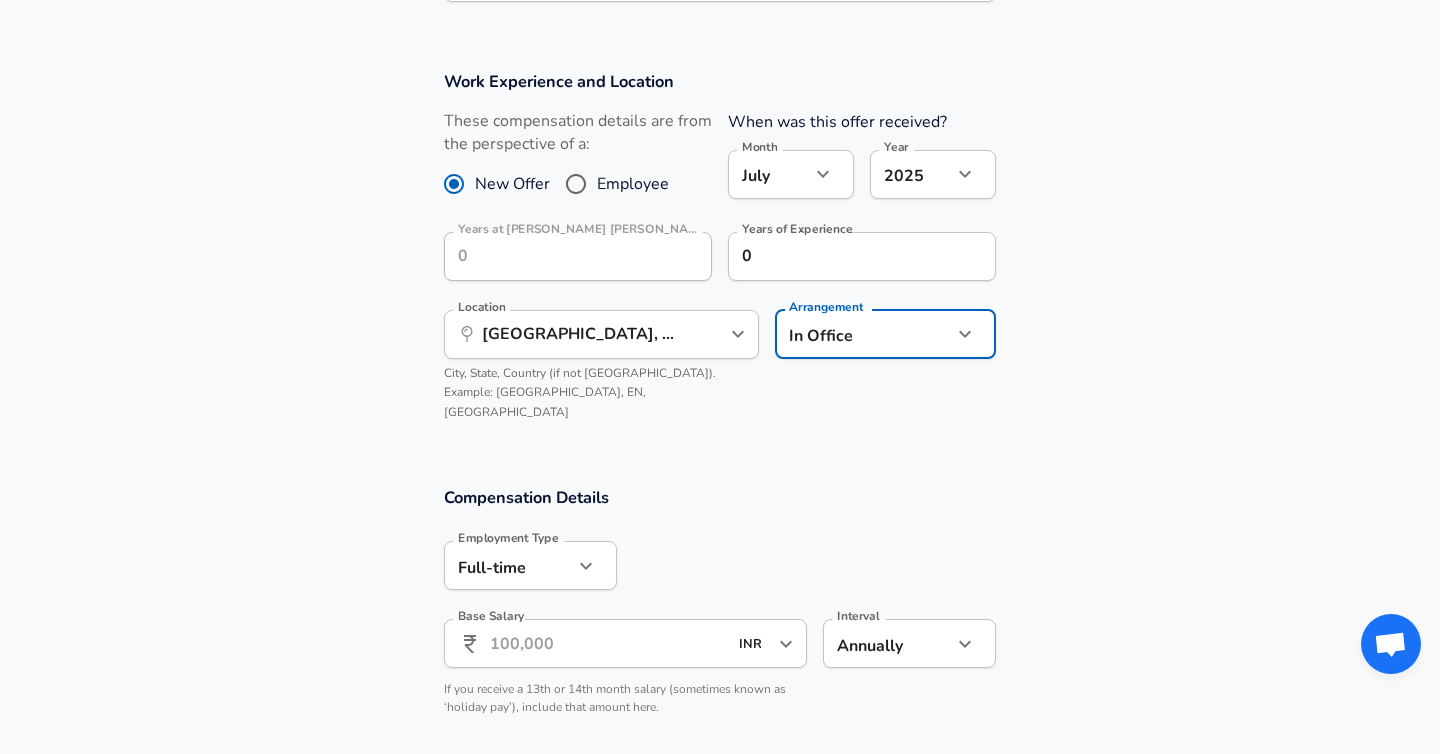 click on "Restart Add Your Salary Upload your offer letter   to verify your submission Enhance Privacy and Anonymity No Automatically hides specific fields until there are enough submissions to safely display the full details.   More Details Based on your submission and the data points that we have already collected, we will automatically hide and anonymize specific fields if there aren't enough data points to remain sufficiently anonymous. Company & Title Information   Enter the company you received your offer from Company [PERSON_NAME] [PERSON_NAME] Company   Select the title that closest resembles your official title. This should be similar to the title that was present on your offer letter. Title Software Engineer Title Job Family Software Engineer Job Family   Select a Specialization that best fits your role. If you can't find one, select 'Other' to enter a custom specialization Select Specialization Other Other Select Specialization   Specialization (Other) SRE Specialization (Other)   Level Analyst Level New Offer Employee 7" at bounding box center [720, -542] 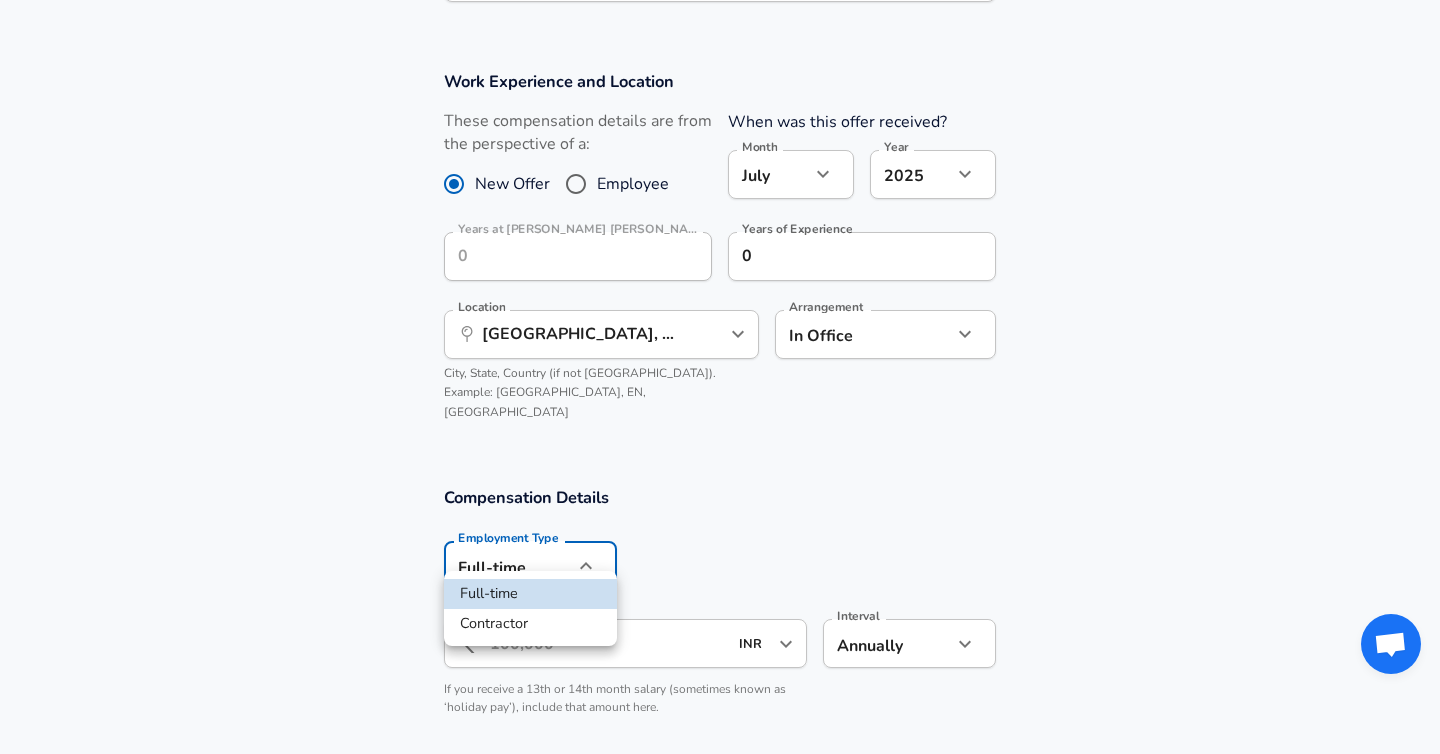 click at bounding box center (720, 377) 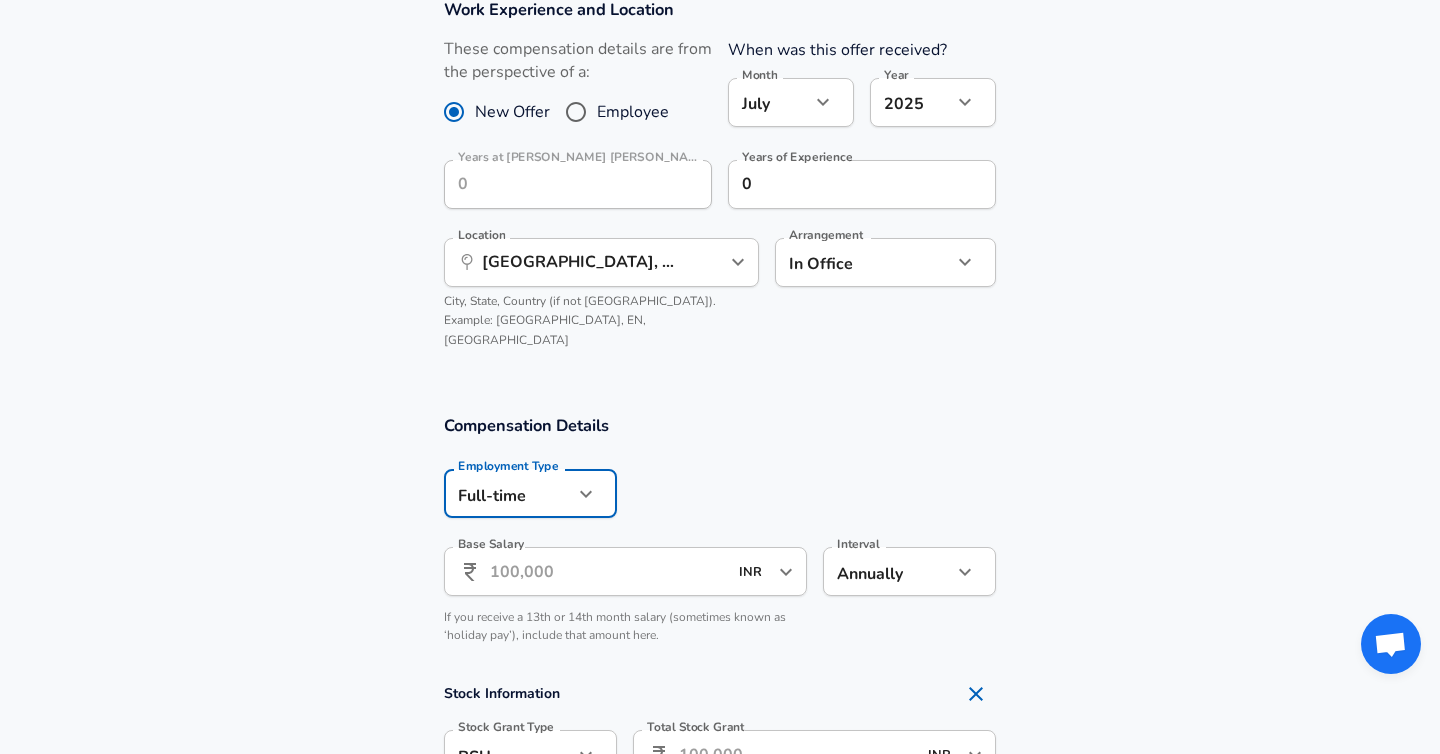 scroll, scrollTop: 990, scrollLeft: 0, axis: vertical 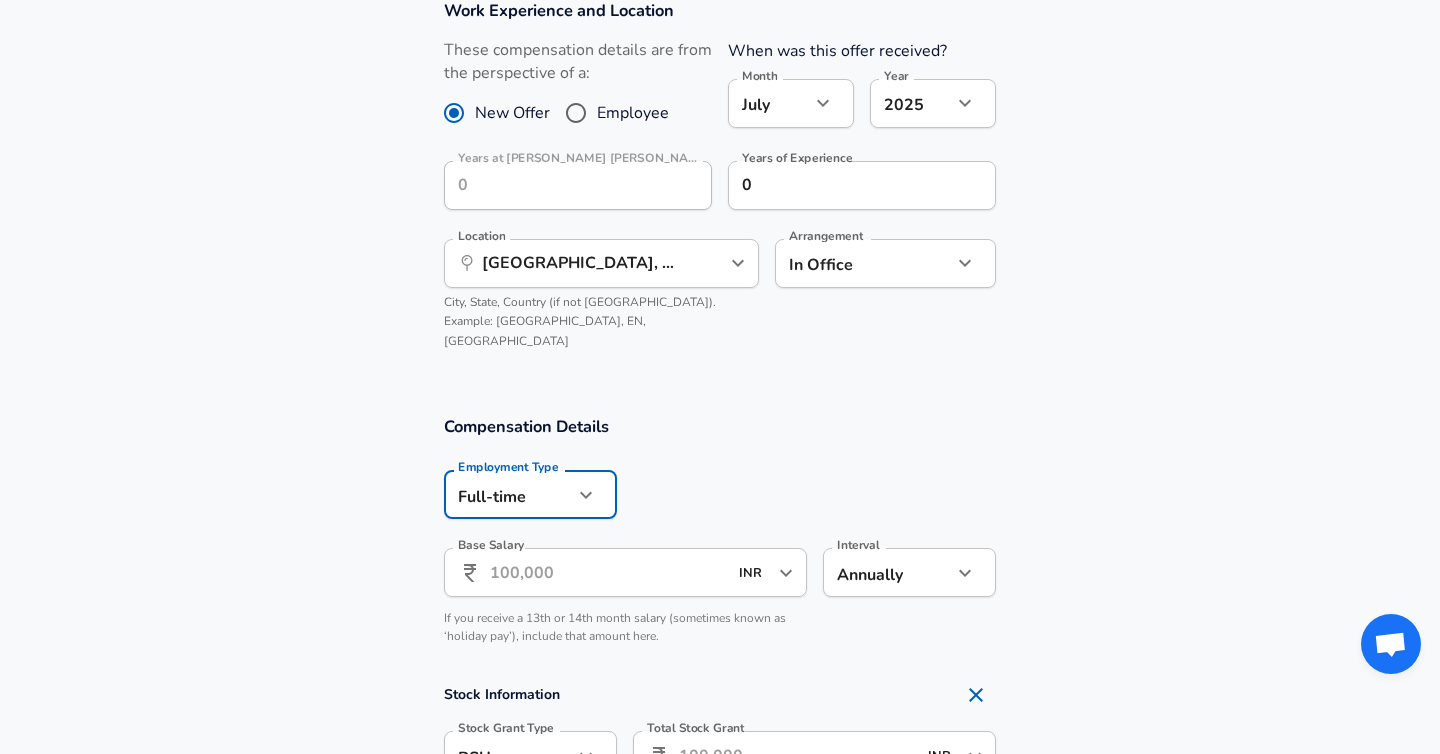 click on "Base Salary" at bounding box center [608, 572] 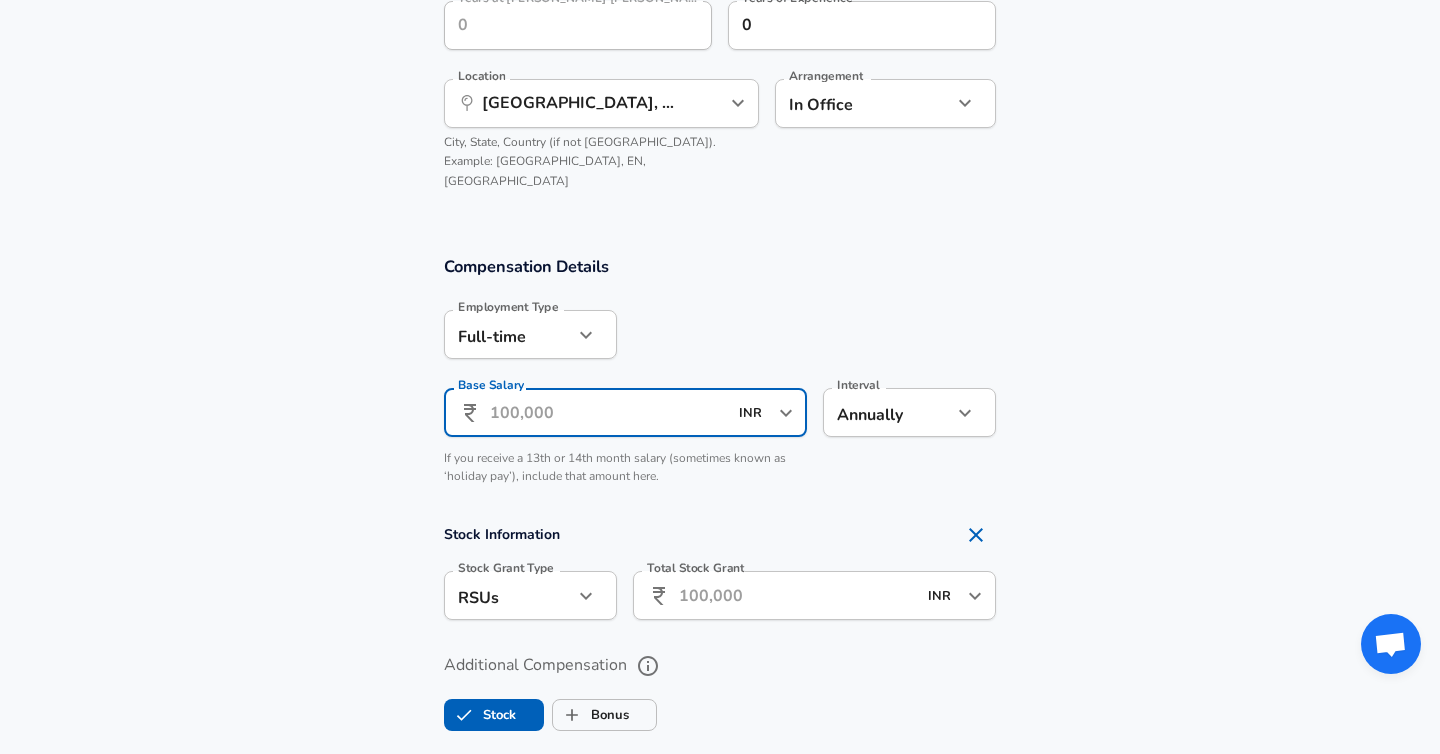 scroll, scrollTop: 1149, scrollLeft: 0, axis: vertical 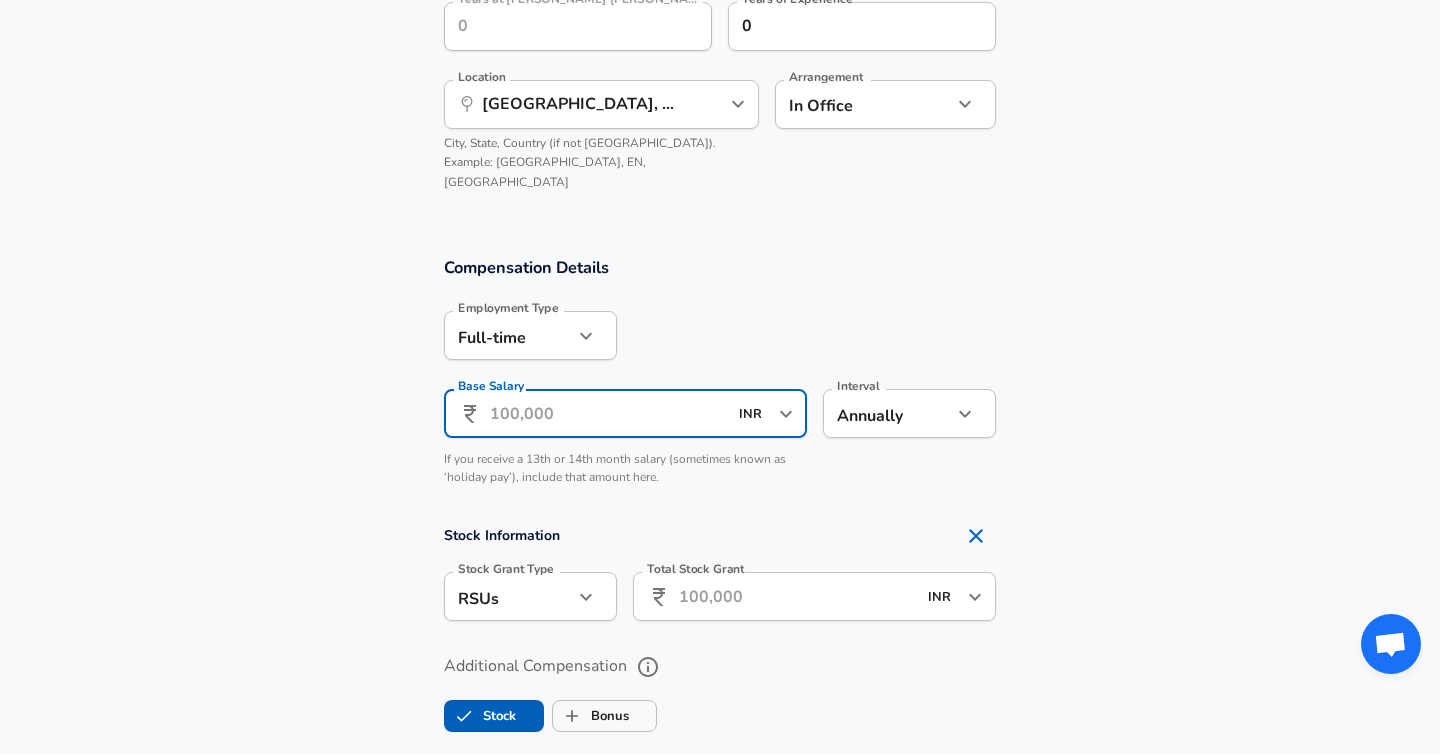click on "Base Salary" at bounding box center [608, 413] 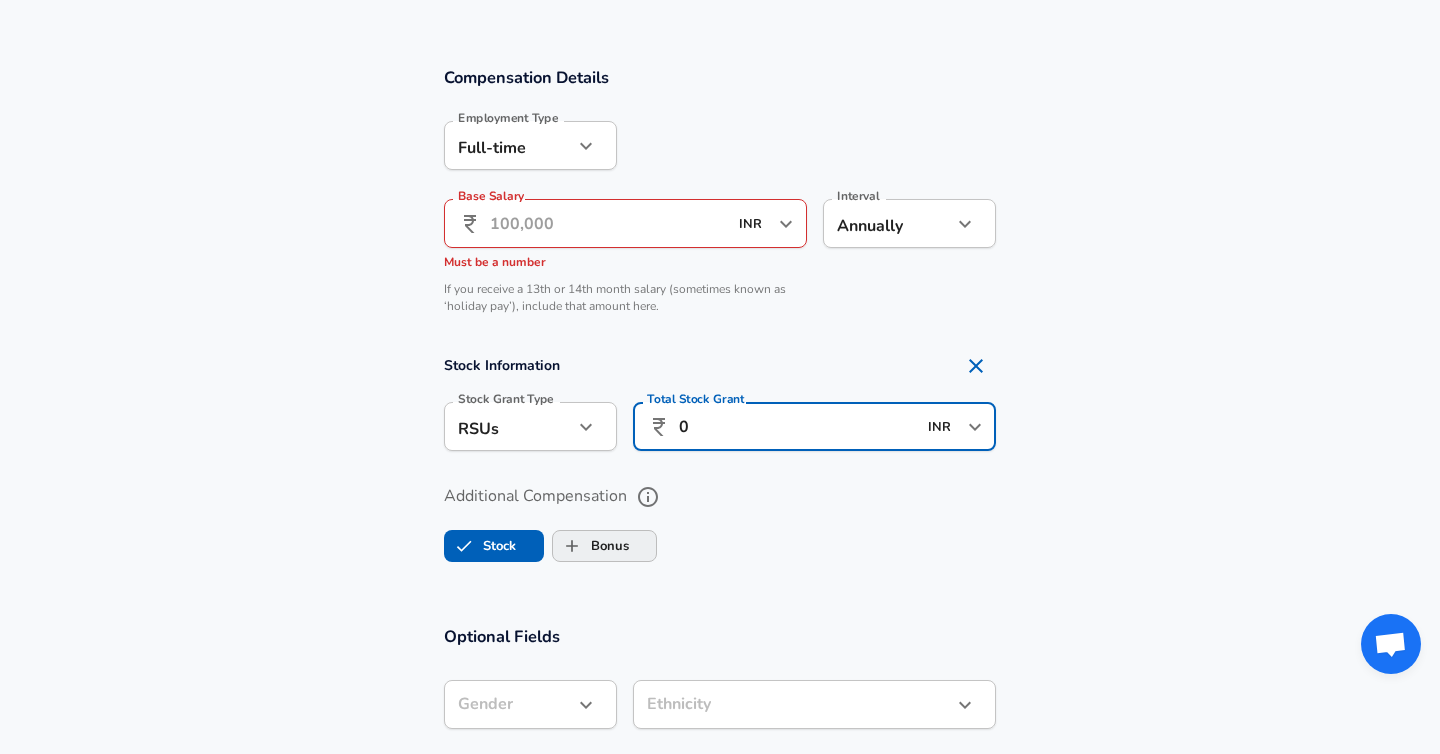 scroll, scrollTop: 1340, scrollLeft: 0, axis: vertical 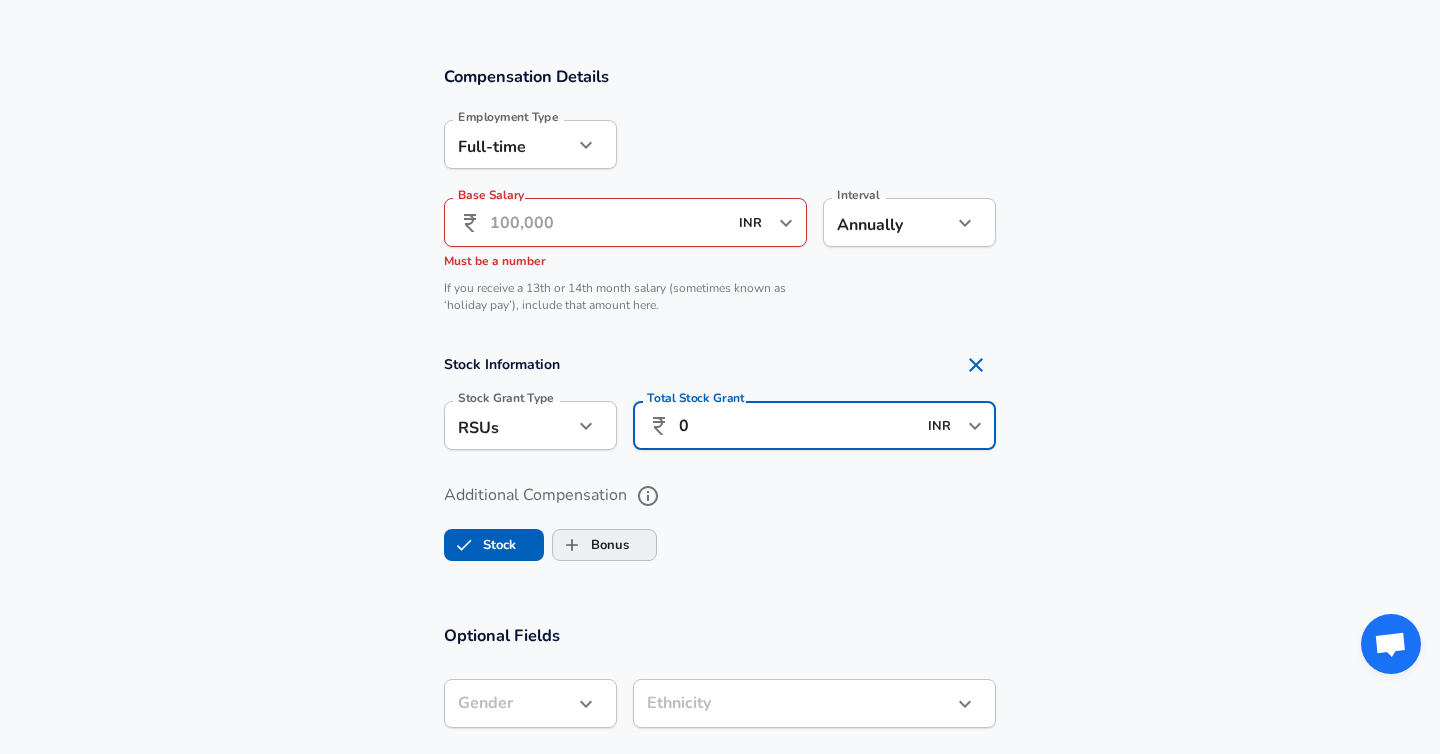 type on "0" 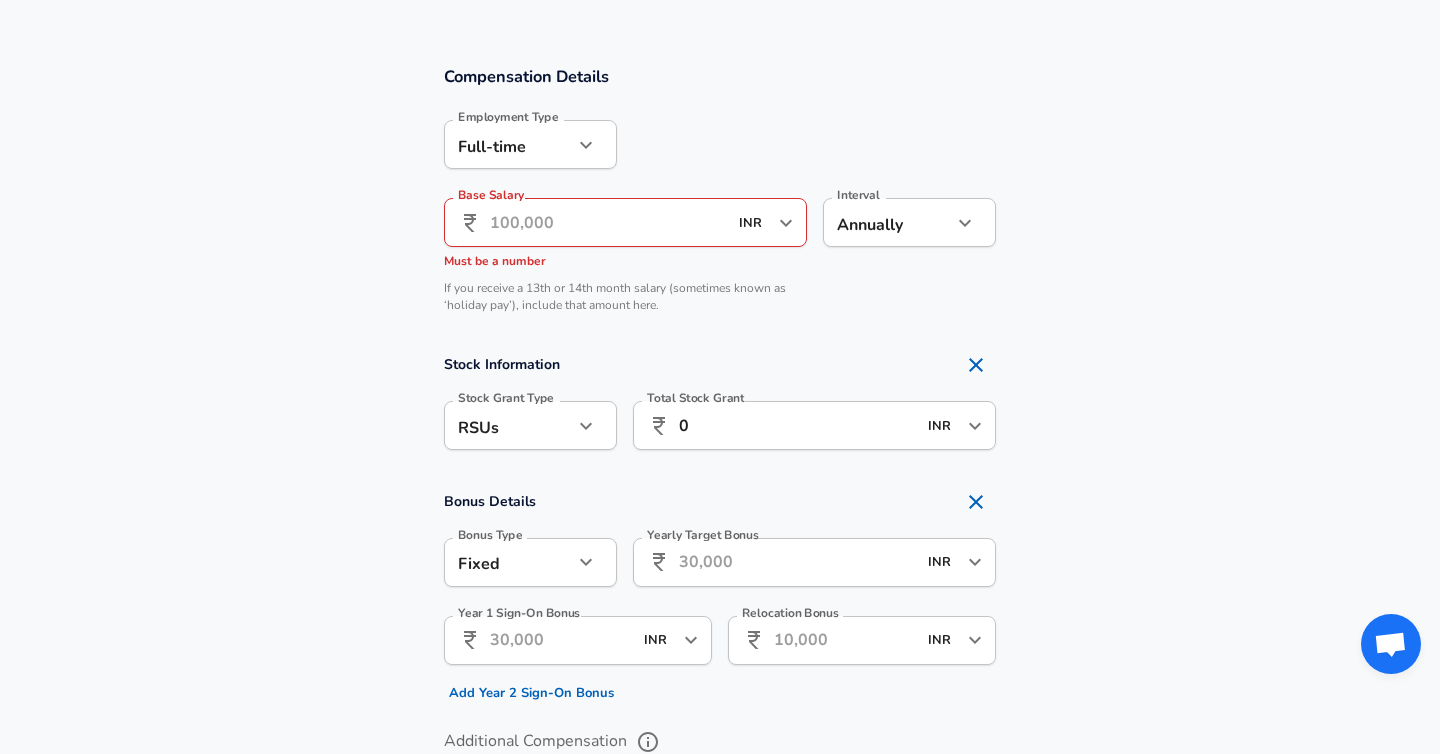 click on "Restart Add Your Salary Upload your offer letter   to verify your submission Enhance Privacy and Anonymity No Automatically hides specific fields until there are enough submissions to safely display the full details.   More Details Based on your submission and the data points that we have already collected, we will automatically hide and anonymize specific fields if there aren't enough data points to remain sufficiently anonymous. Company & Title Information   Enter the company you received your offer from Company [PERSON_NAME] [PERSON_NAME] Company   Select the title that closest resembles your official title. This should be similar to the title that was present on your offer letter. Title Software Engineer Title Job Family Software Engineer Job Family   Select a Specialization that best fits your role. If you can't find one, select 'Other' to enter a custom specialization Select Specialization Other Other Select Specialization   Specialization (Other) SRE Specialization (Other)   Level Analyst Level New Offer Employee 7" at bounding box center (720, -963) 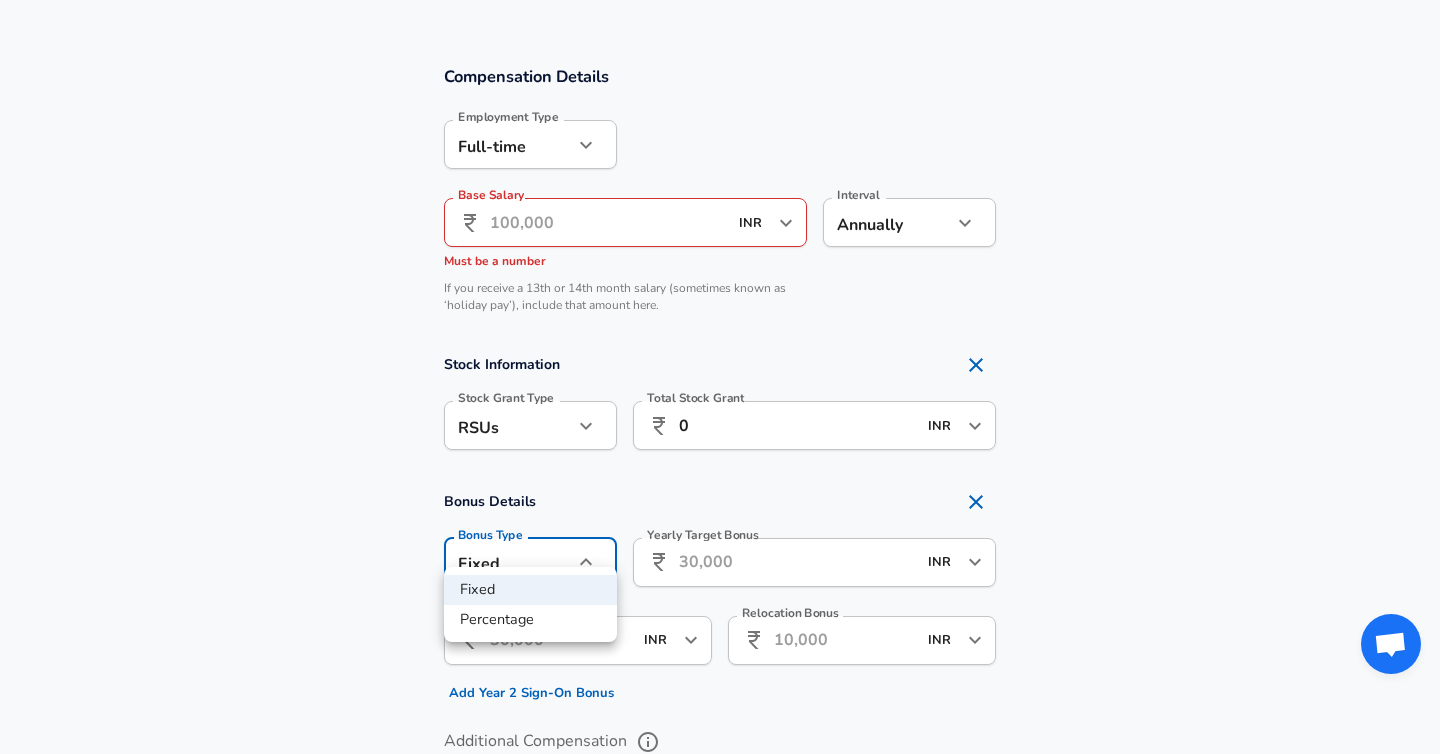 click at bounding box center [720, 377] 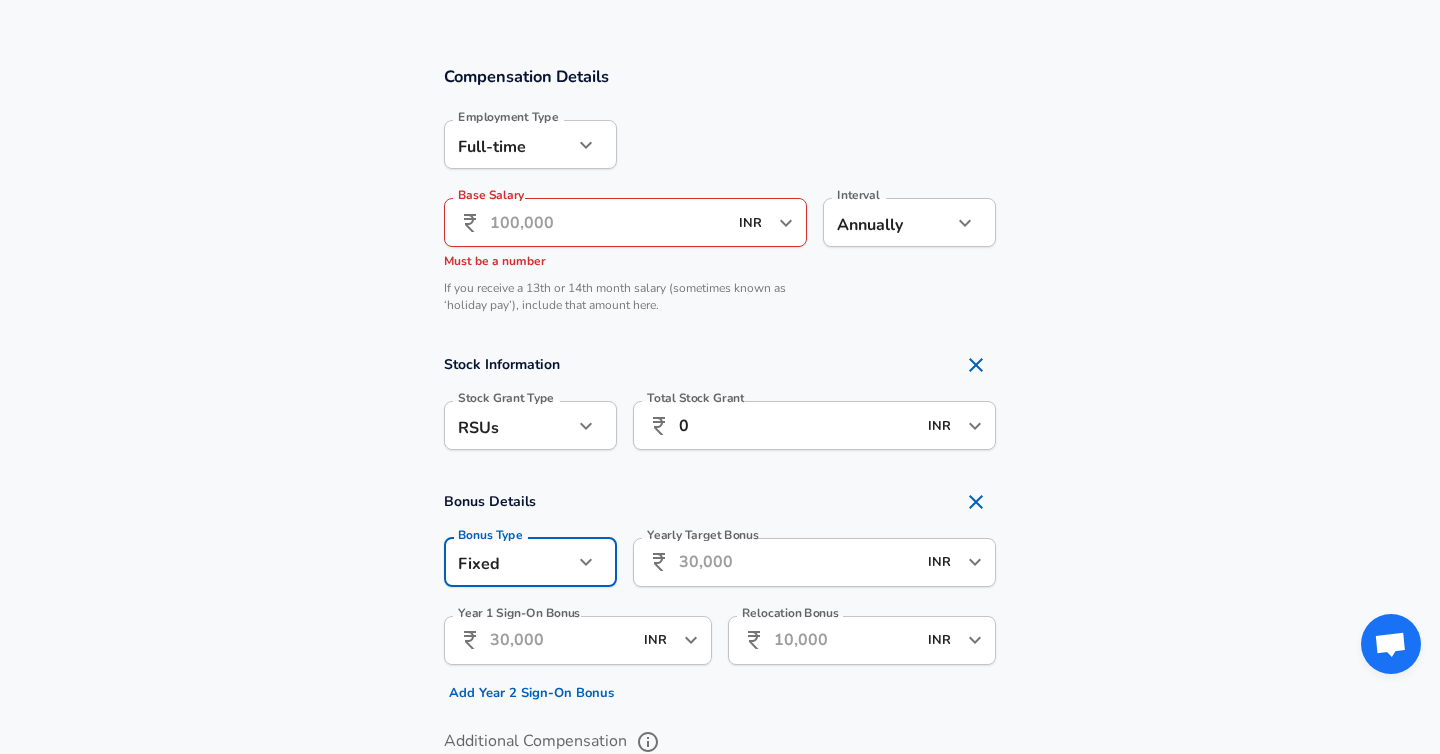 click on "Restart Add Your Salary Upload your offer letter   to verify your submission Enhance Privacy and Anonymity No Automatically hides specific fields until there are enough submissions to safely display the full details.   More Details Based on your submission and the data points that we have already collected, we will automatically hide and anonymize specific fields if there aren't enough data points to remain sufficiently anonymous. Company & Title Information   Enter the company you received your offer from Company [PERSON_NAME] [PERSON_NAME] Company   Select the title that closest resembles your official title. This should be similar to the title that was present on your offer letter. Title Software Engineer Title Job Family Software Engineer Job Family   Select a Specialization that best fits your role. If you can't find one, select 'Other' to enter a custom specialization Select Specialization Other Other Select Specialization   Specialization (Other) SRE Specialization (Other)   Level Analyst Level New Offer Employee 7" at bounding box center [720, -963] 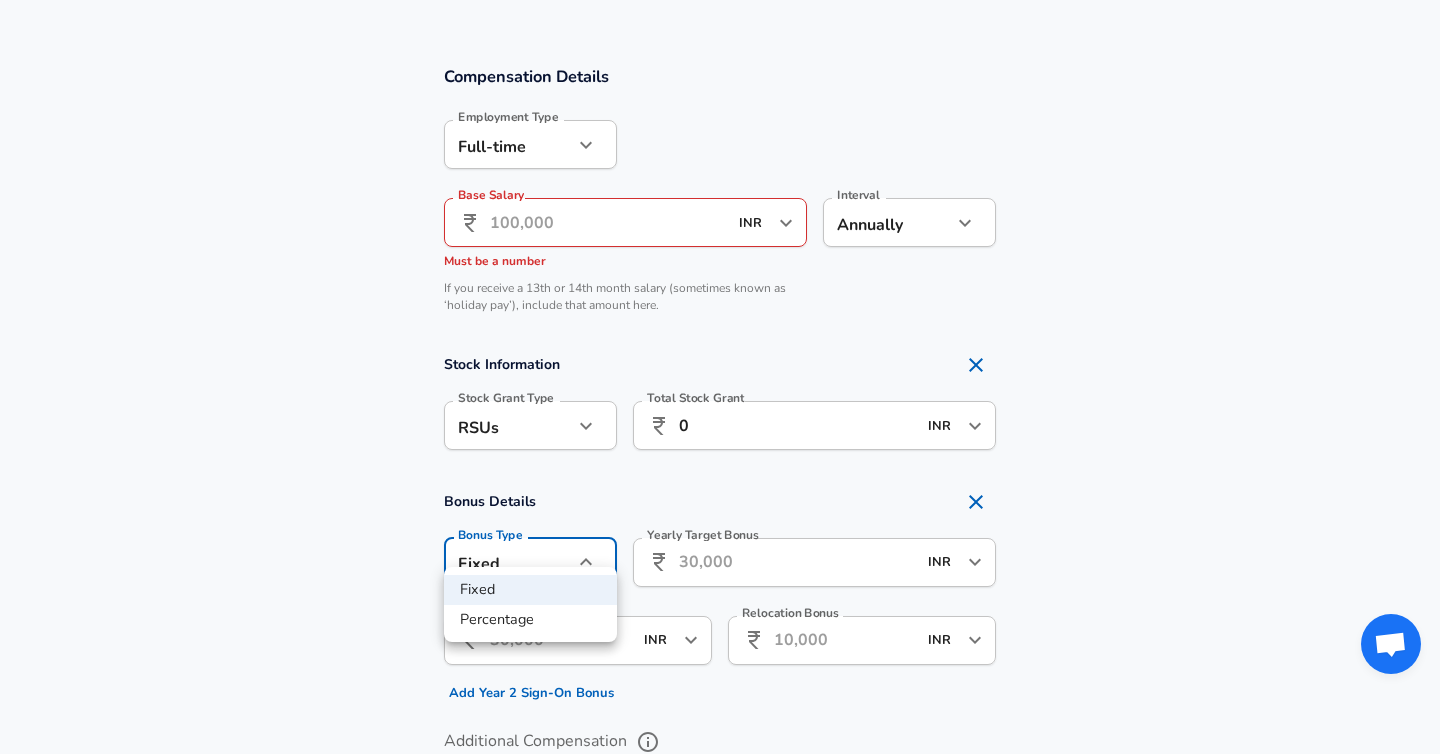 click at bounding box center [720, 377] 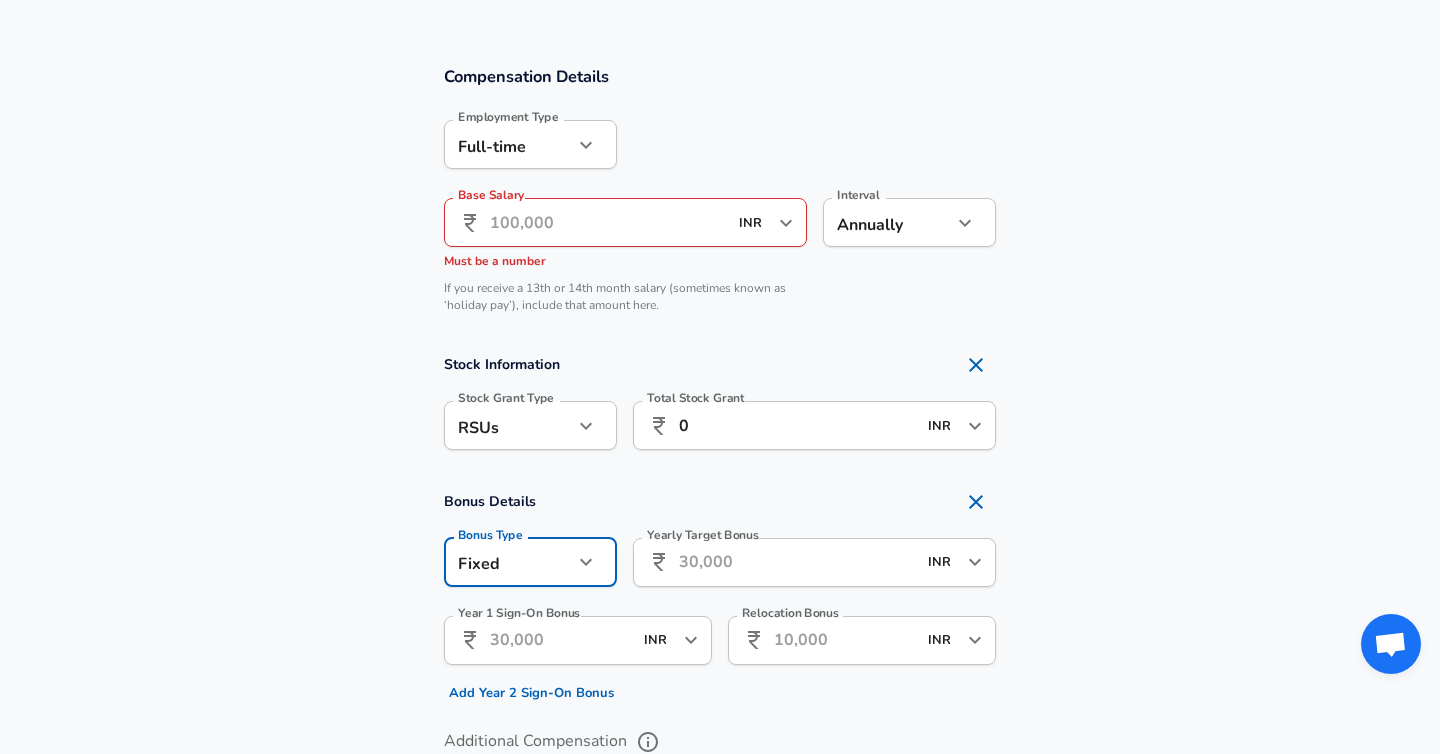 click on "Yearly Target Bonus" at bounding box center [797, 562] 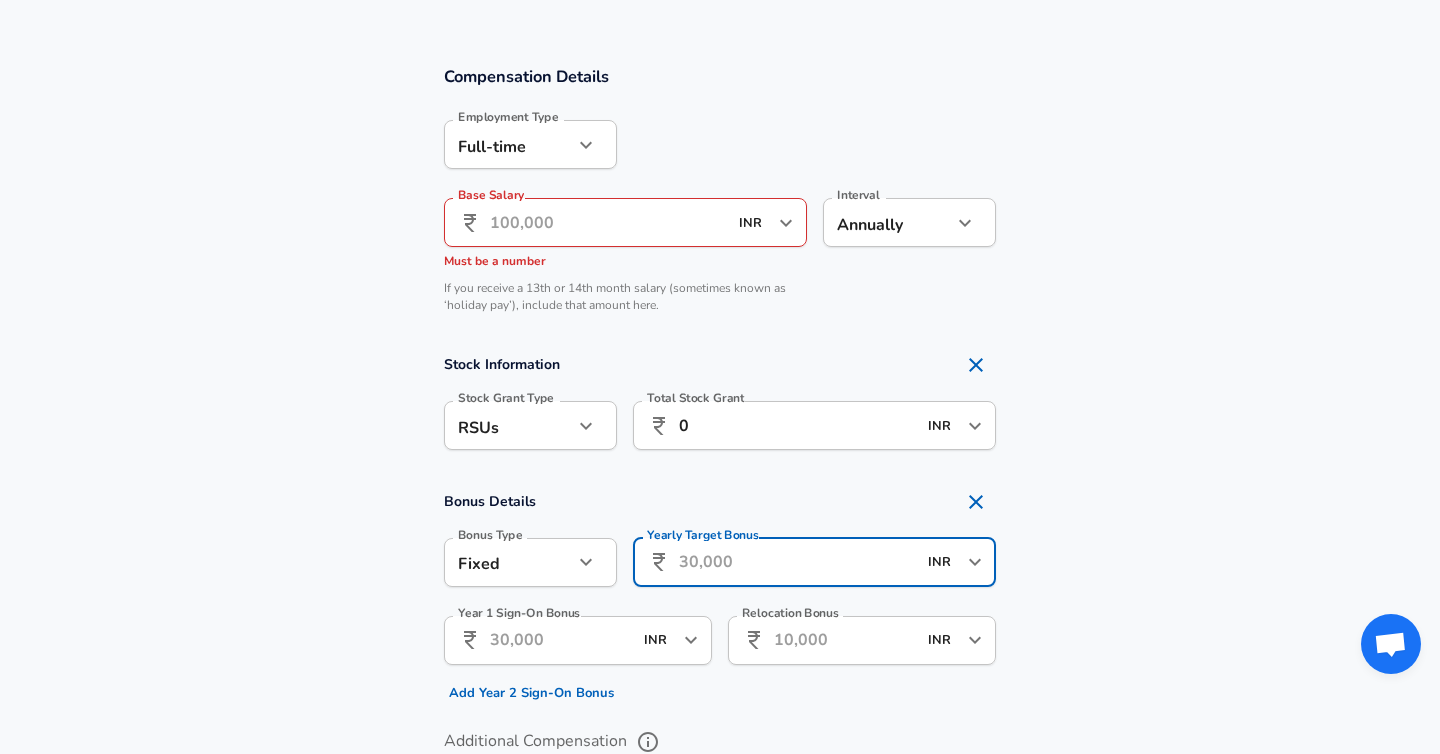 click on "Year 1 Sign-On Bonus" at bounding box center (561, 640) 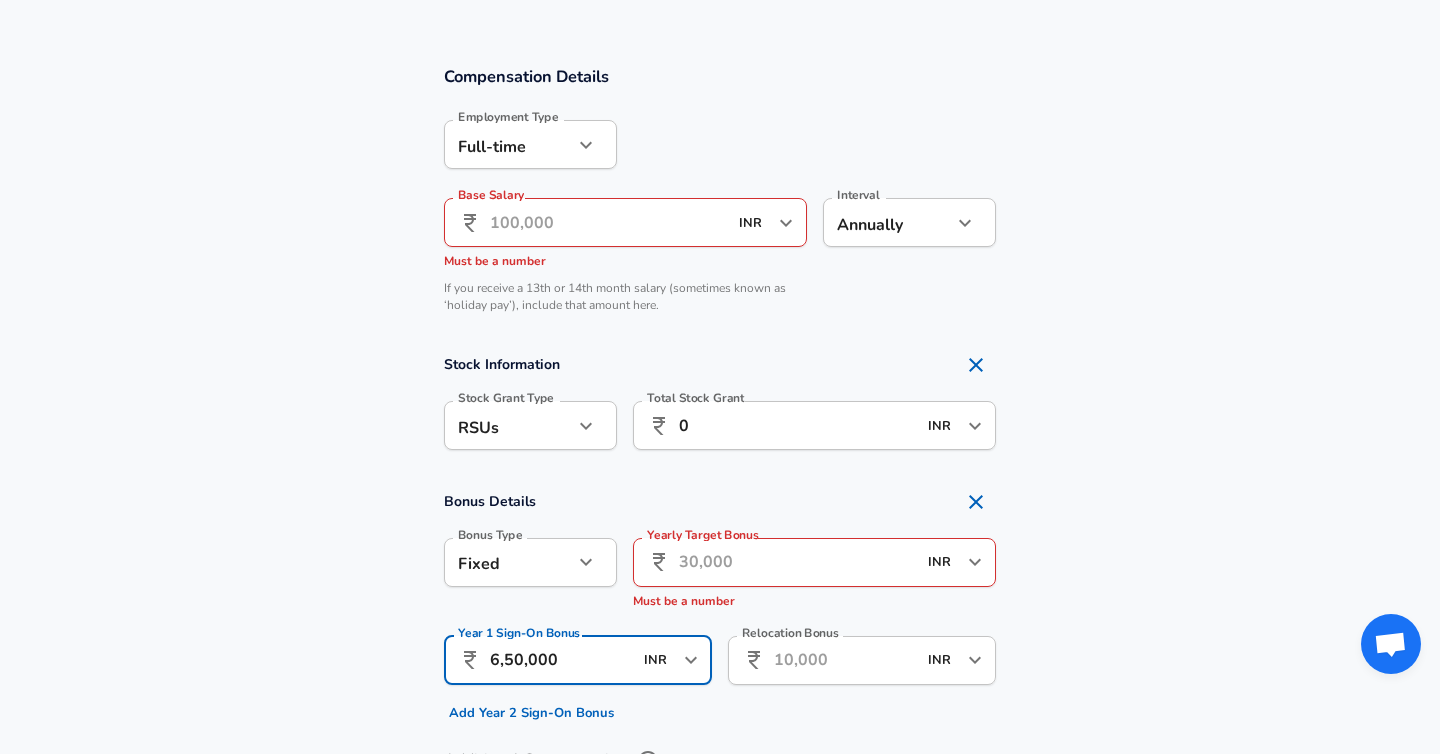 type on "6,50,000" 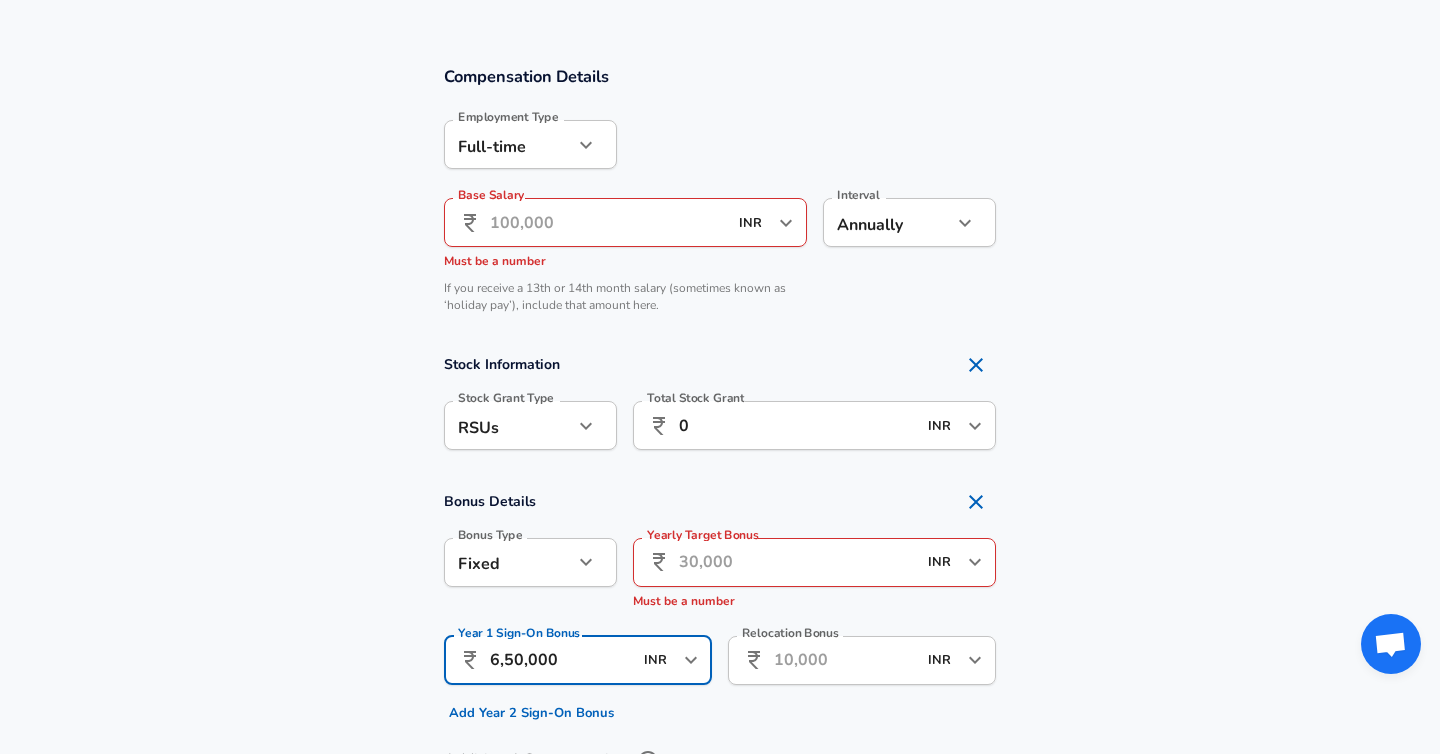 click on "Relocation Bonus" at bounding box center [845, 660] 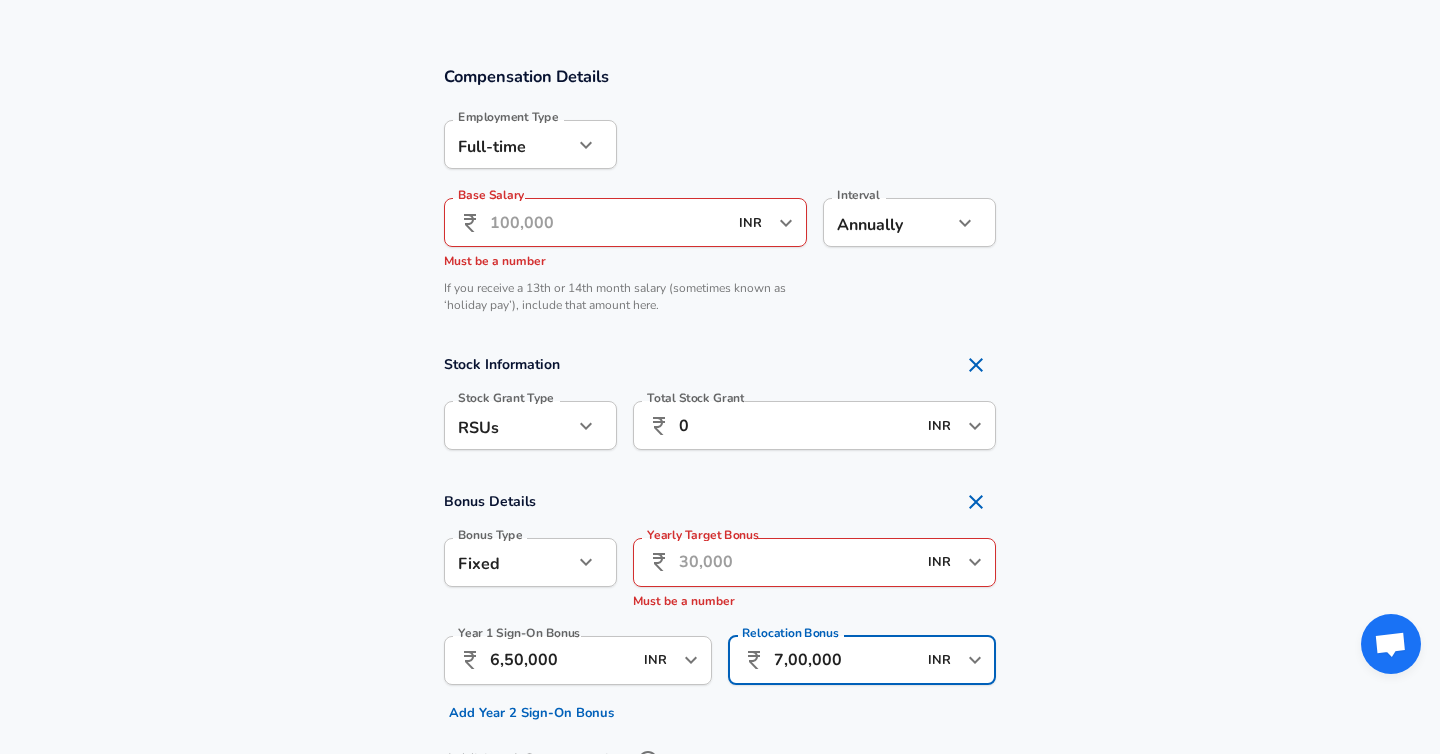 type on "7,00,000" 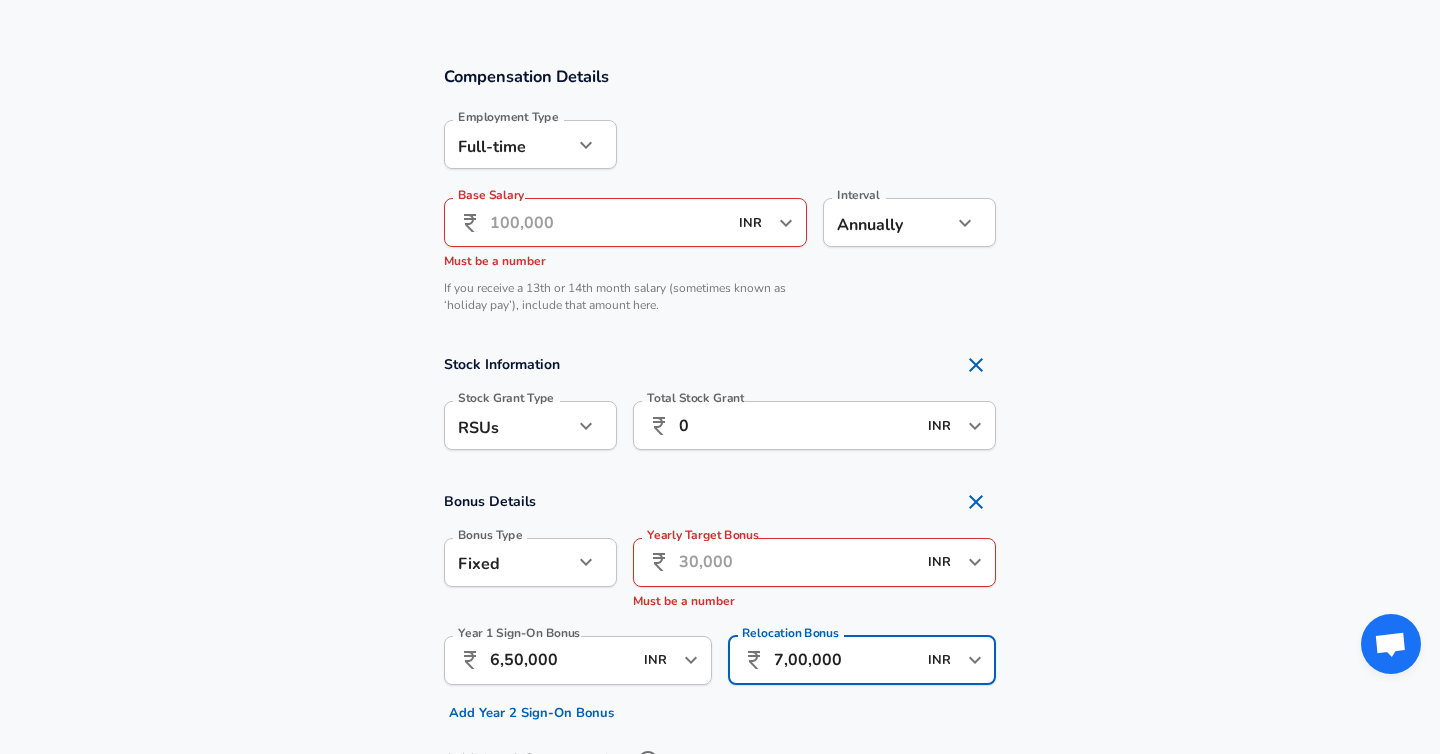 click on "Yearly Target Bonus" at bounding box center [797, 562] 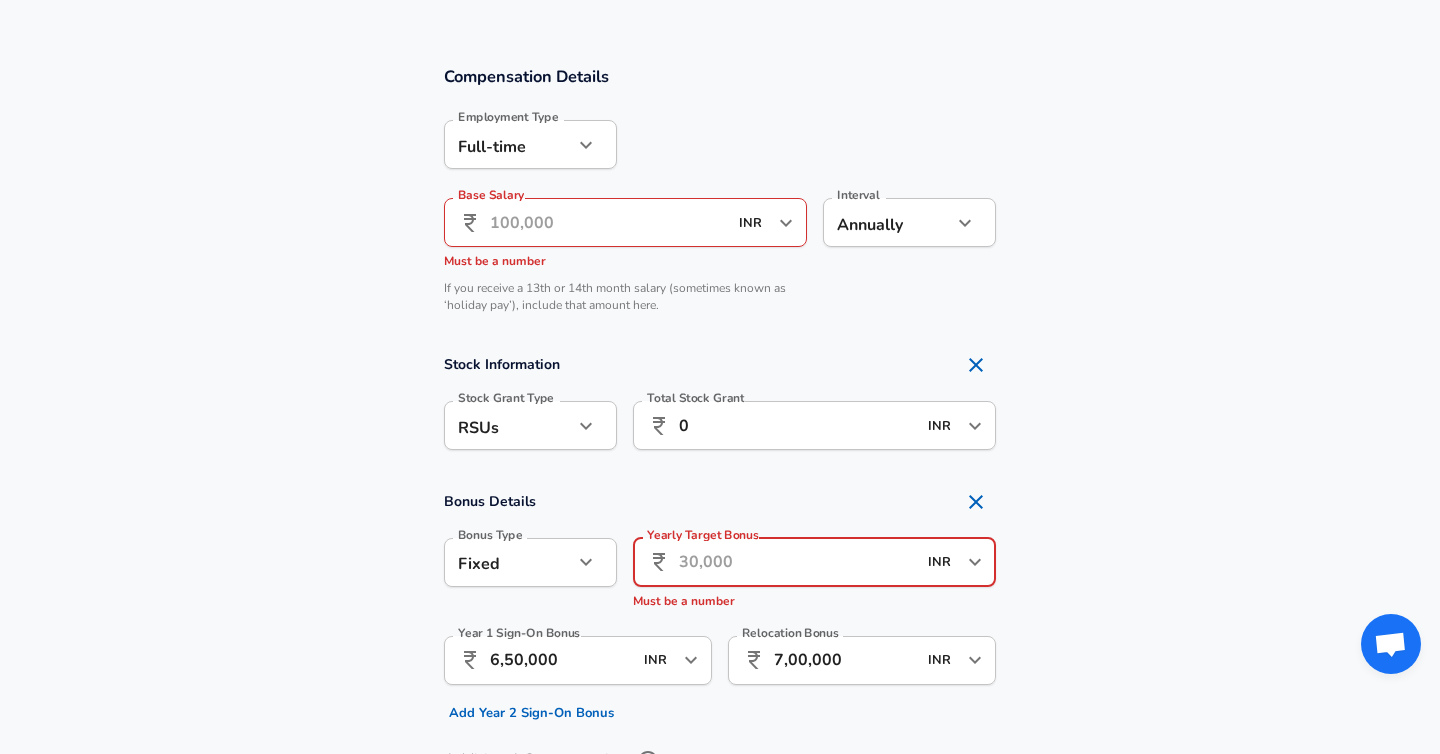 click on "Yearly Target Bonus" at bounding box center [797, 562] 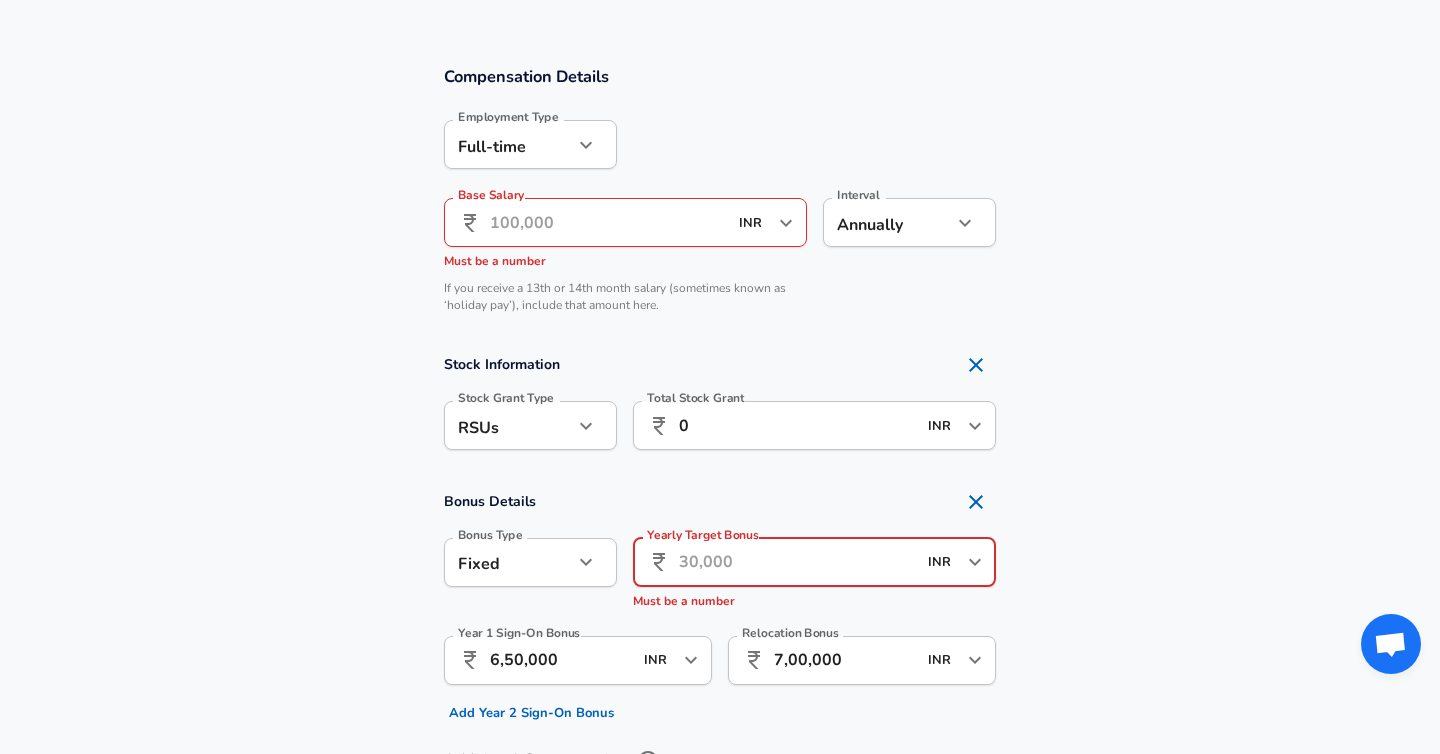 click on "INR" at bounding box center (942, 562) 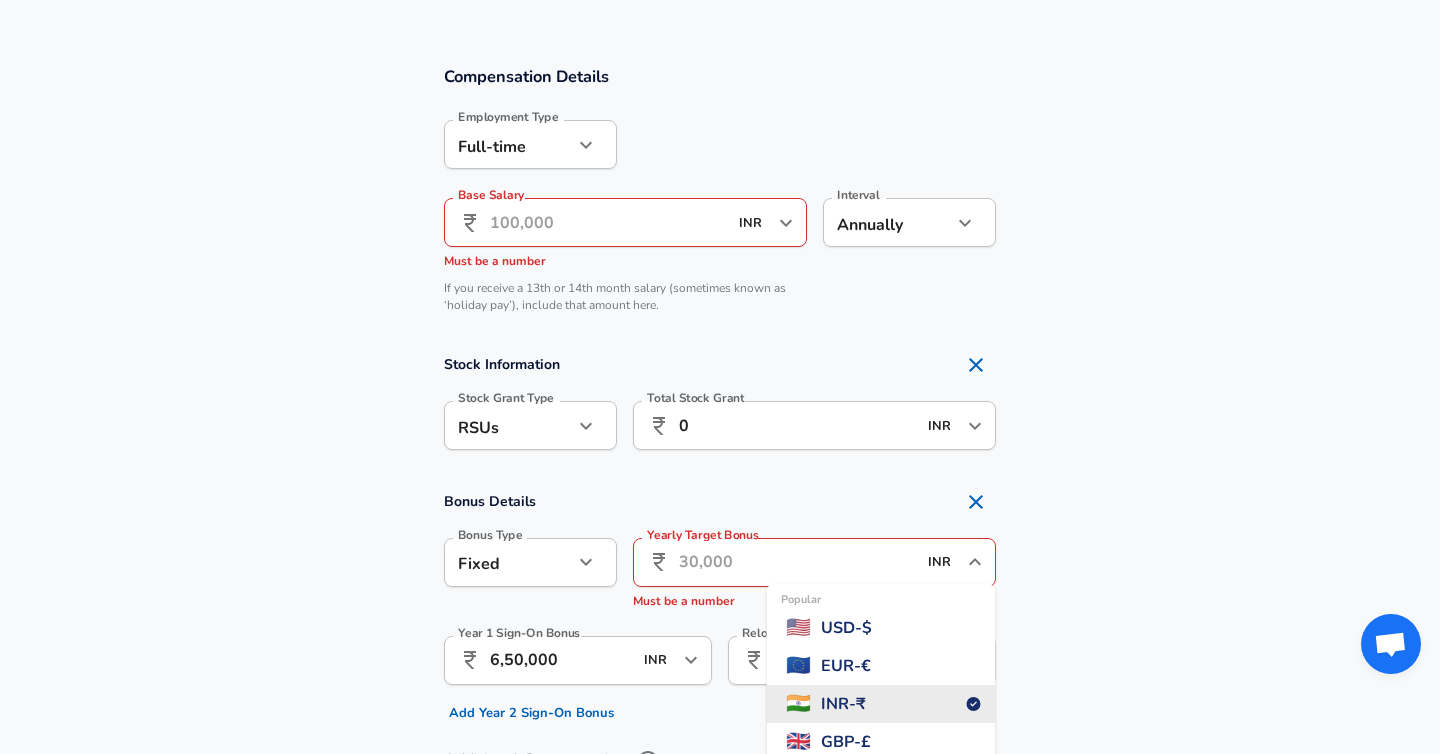 click on "INR  -  ₹" at bounding box center (843, 704) 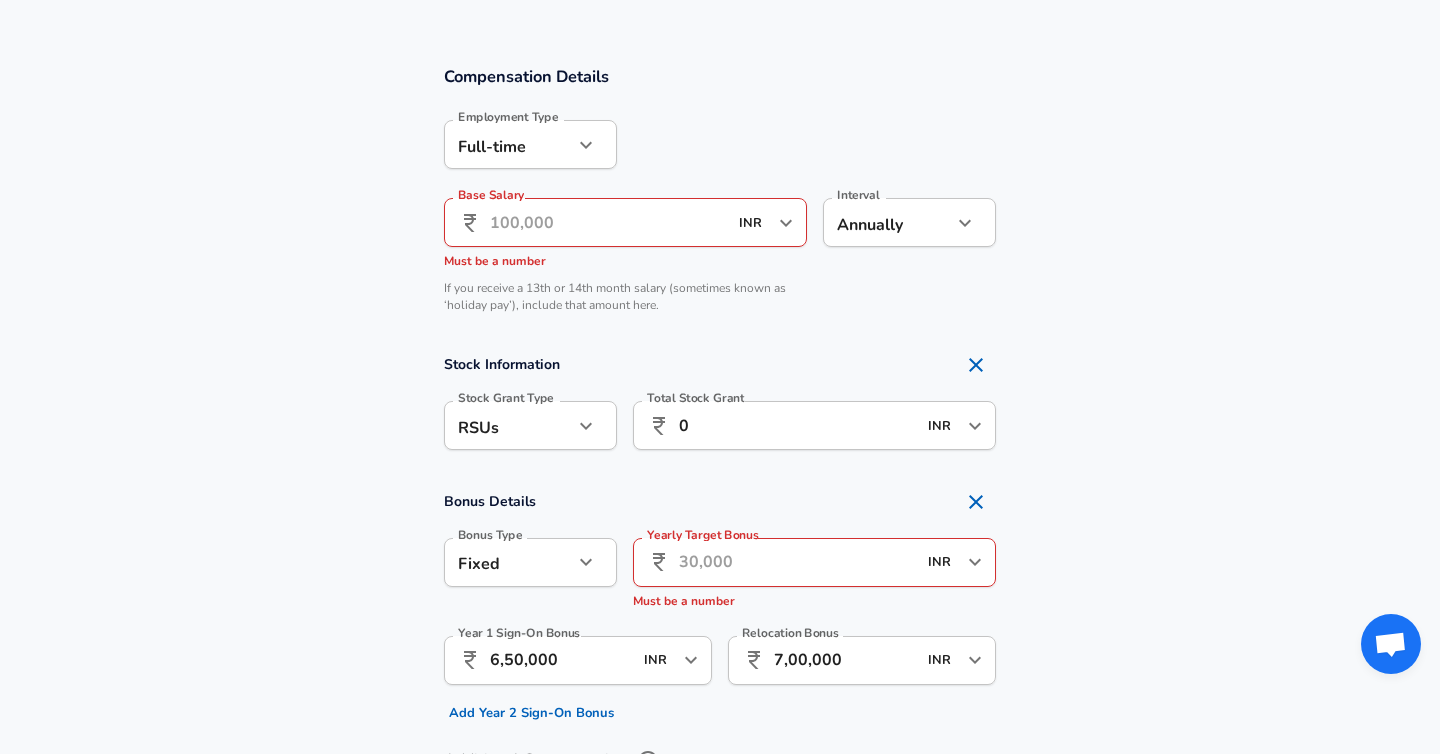click on "0" at bounding box center [797, 425] 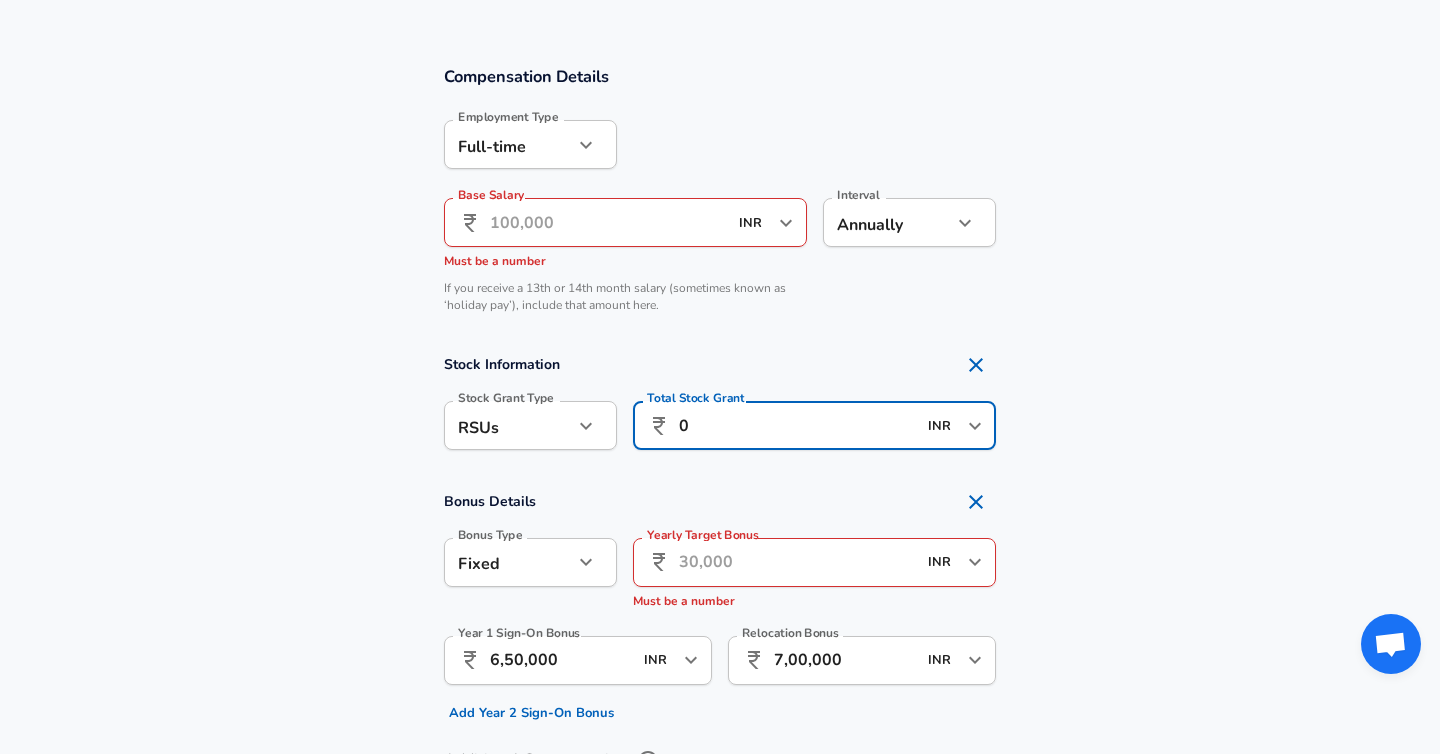 click on "Yearly Target Bonus" at bounding box center [797, 562] 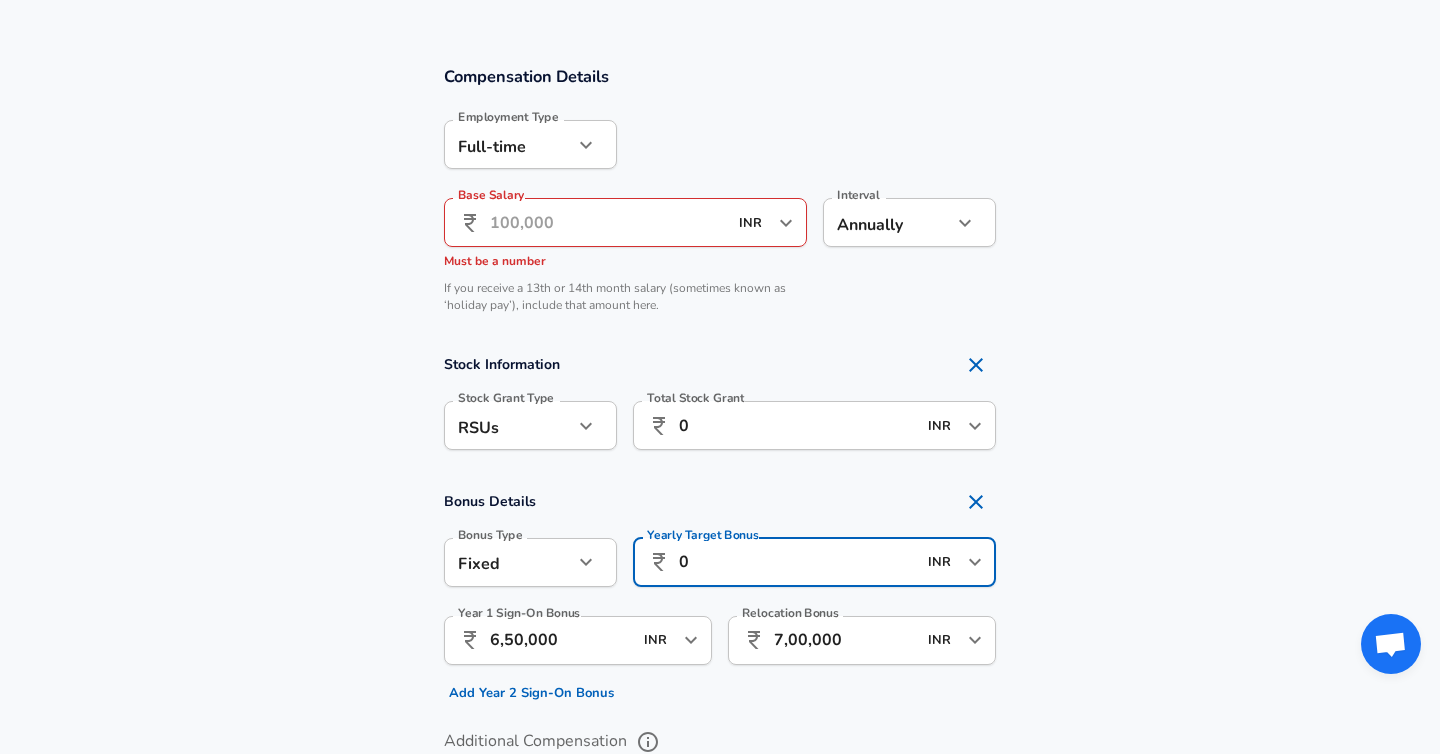 scroll, scrollTop: 0, scrollLeft: 0, axis: both 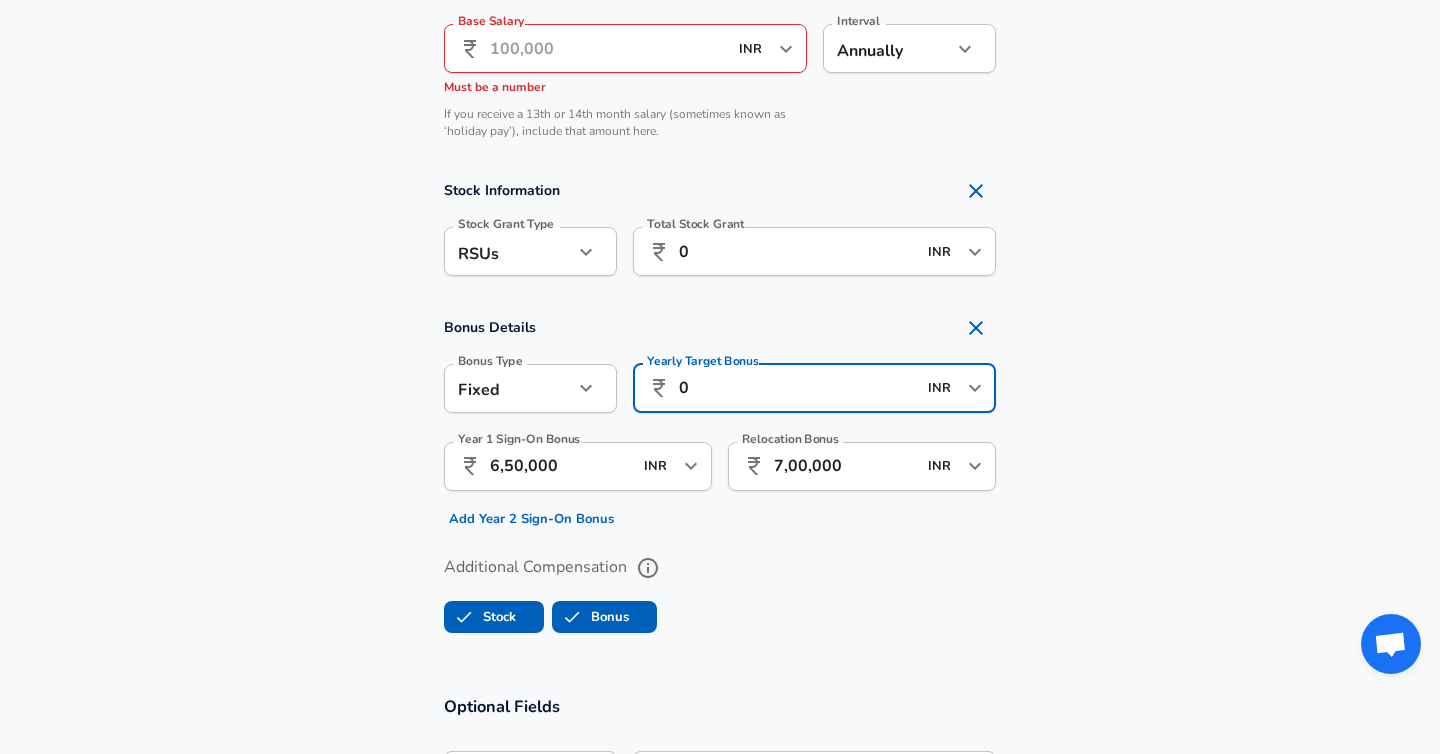 type on "0" 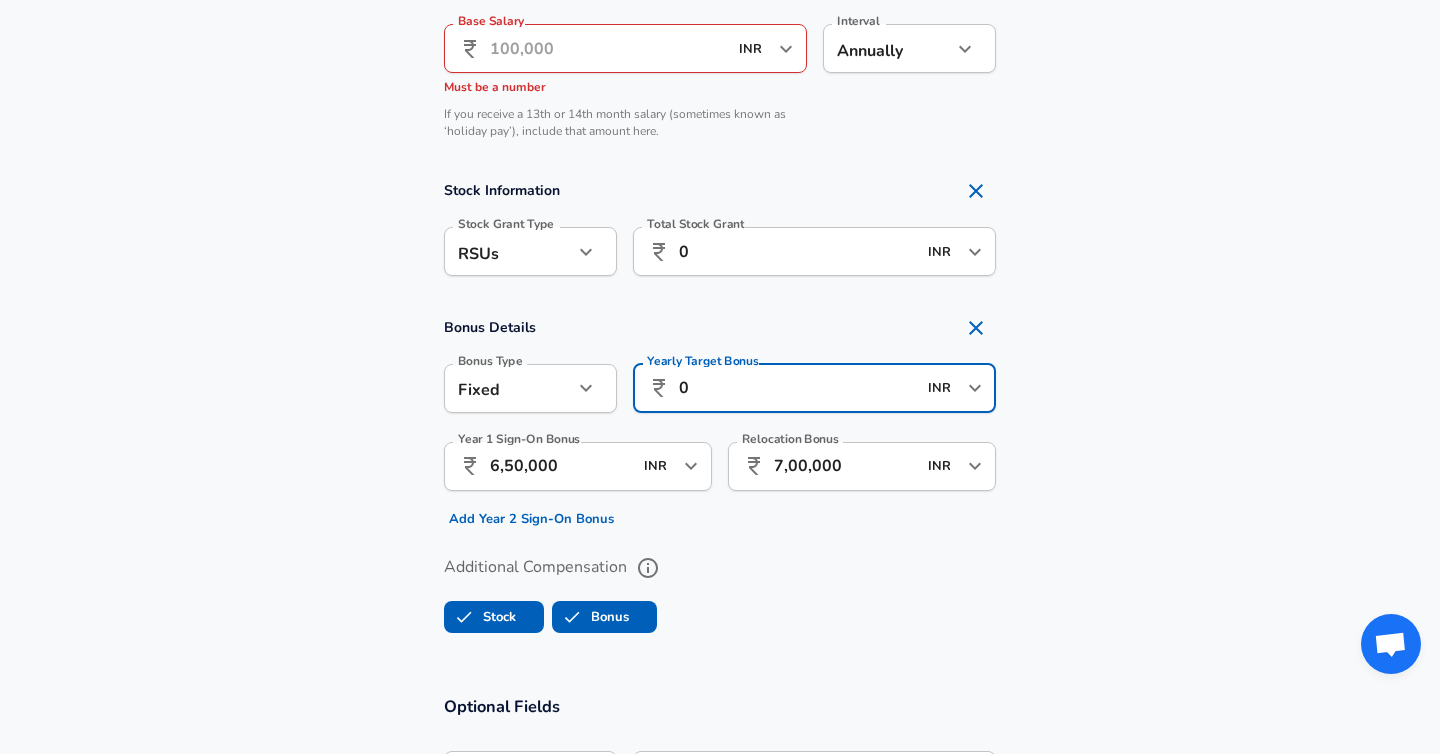 click 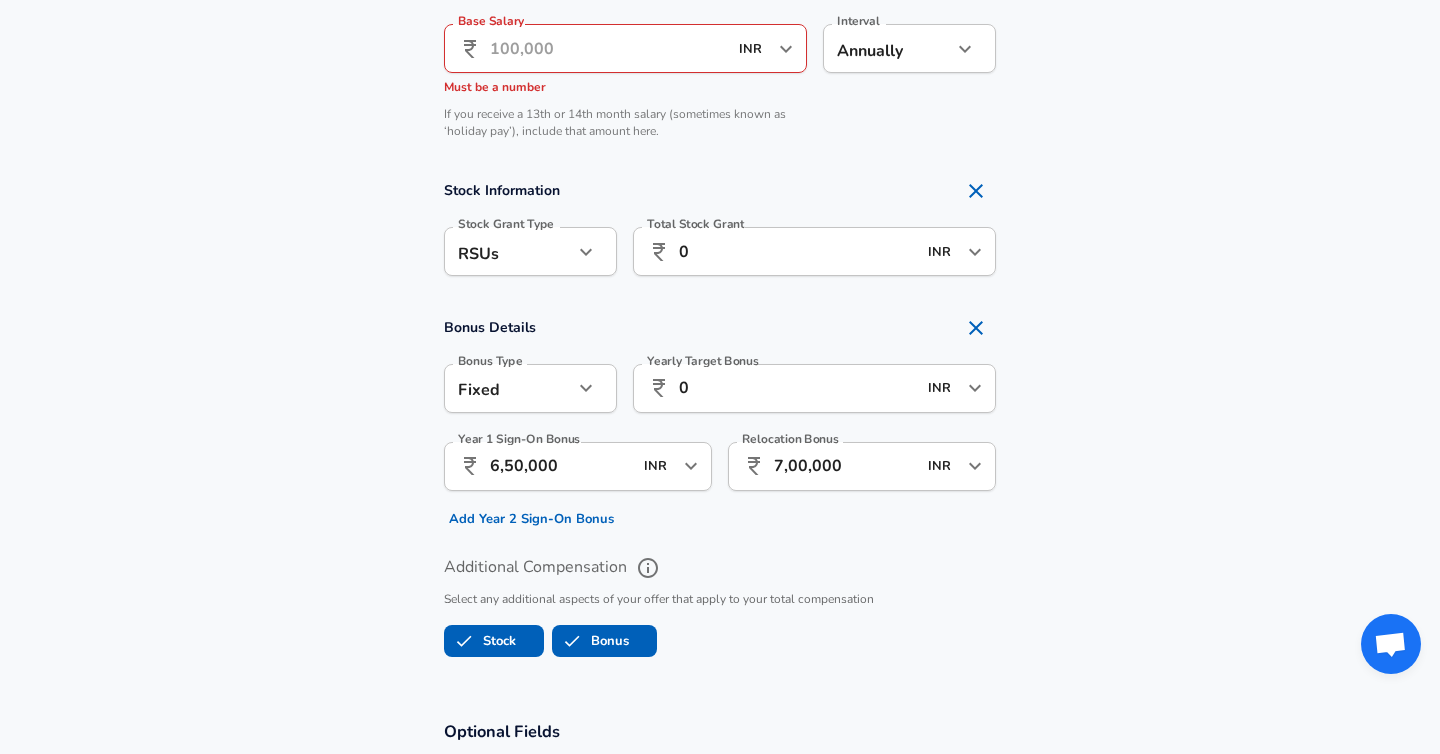 scroll, scrollTop: 0, scrollLeft: 0, axis: both 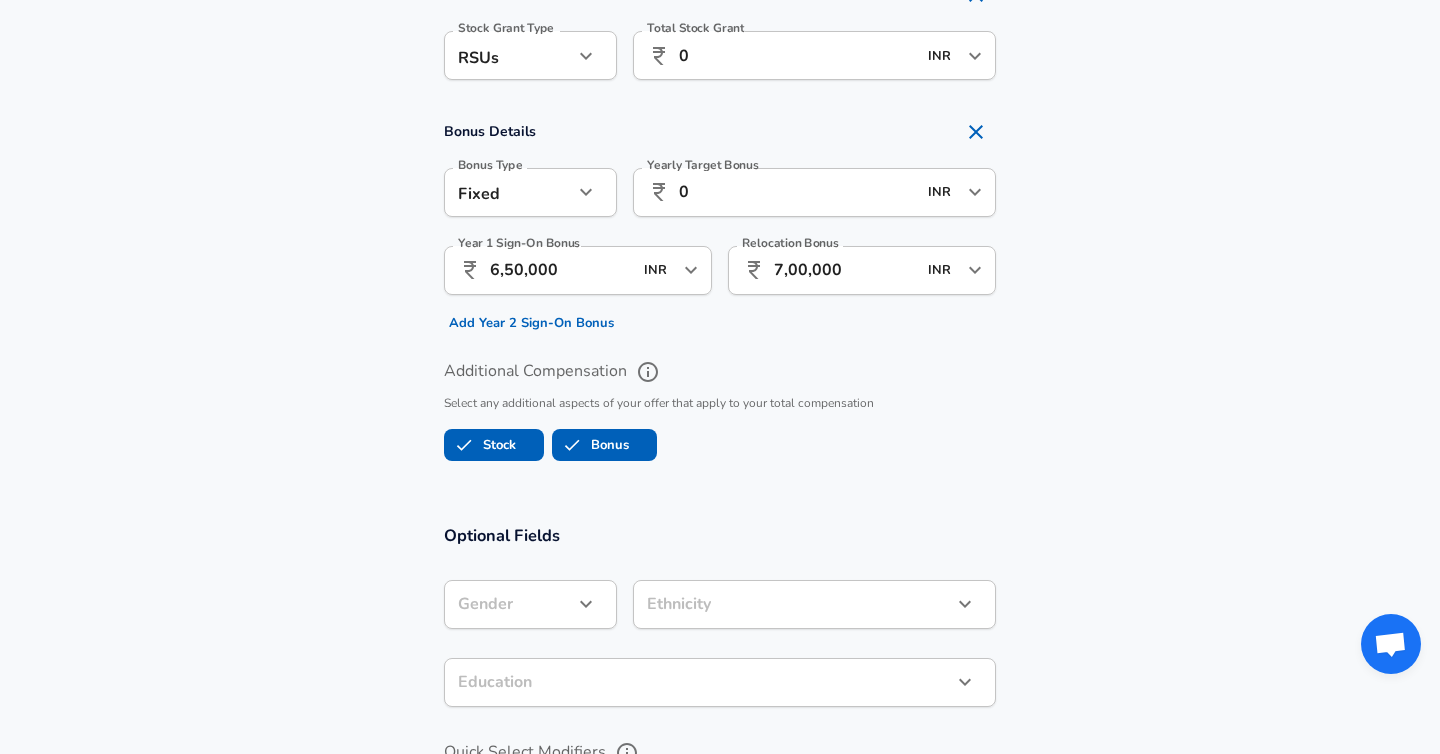 click on "​ Gender" at bounding box center (530, 604) 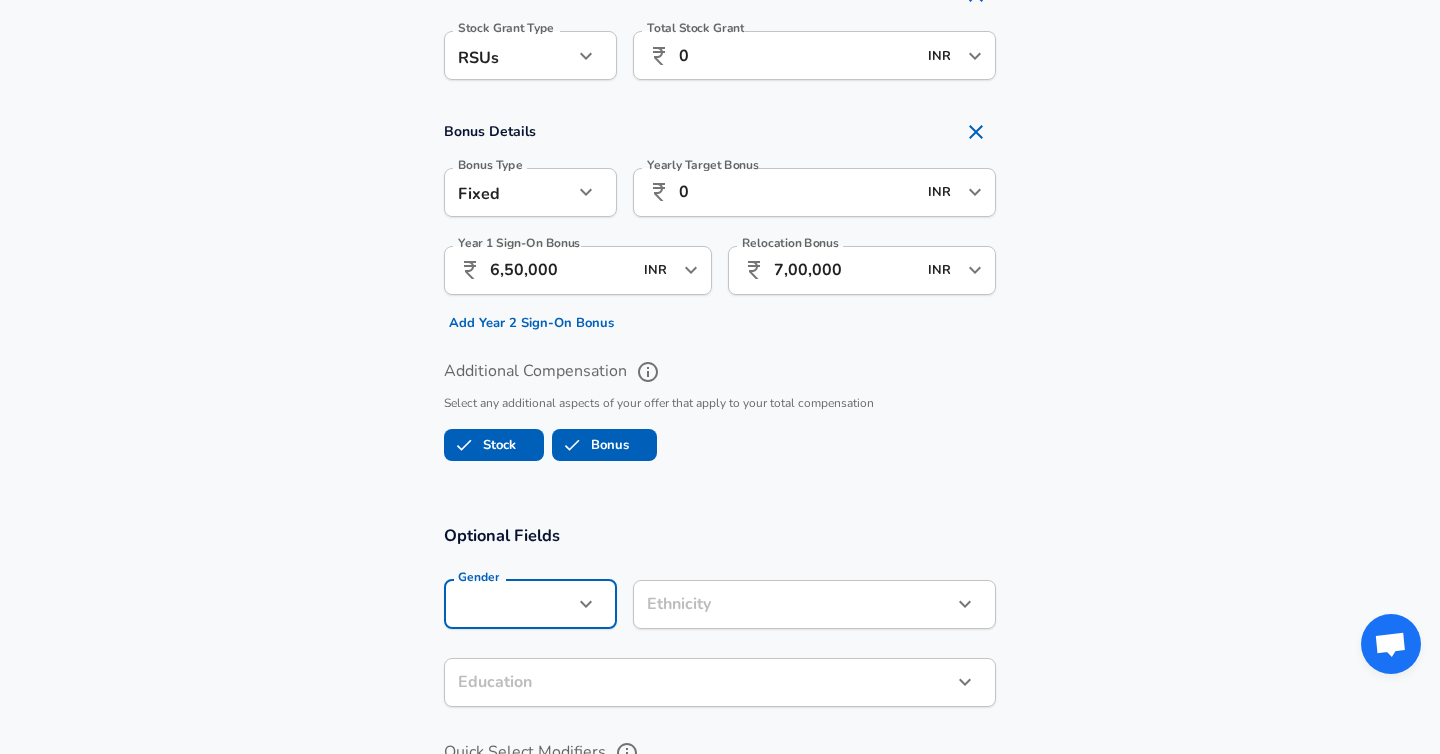 click on "Restart Add Your Salary Upload your offer letter   to verify your submission Enhance Privacy and Anonymity No Automatically hides specific fields until there are enough submissions to safely display the full details.   More Details Based on your submission and the data points that we have already collected, we will automatically hide and anonymize specific fields if there aren't enough data points to remain sufficiently anonymous. Company & Title Information   Enter the company you received your offer from Company [PERSON_NAME] [PERSON_NAME] Company   Select the title that closest resembles your official title. This should be similar to the title that was present on your offer letter. Title Software Engineer Title Job Family Software Engineer Job Family   Select a Specialization that best fits your role. If you can't find one, select 'Other' to enter a custom specialization Select Specialization Other Other Select Specialization   Specialization (Other) SRE Specialization (Other)   Level Analyst Level New Offer Employee 7" at bounding box center [720, -1333] 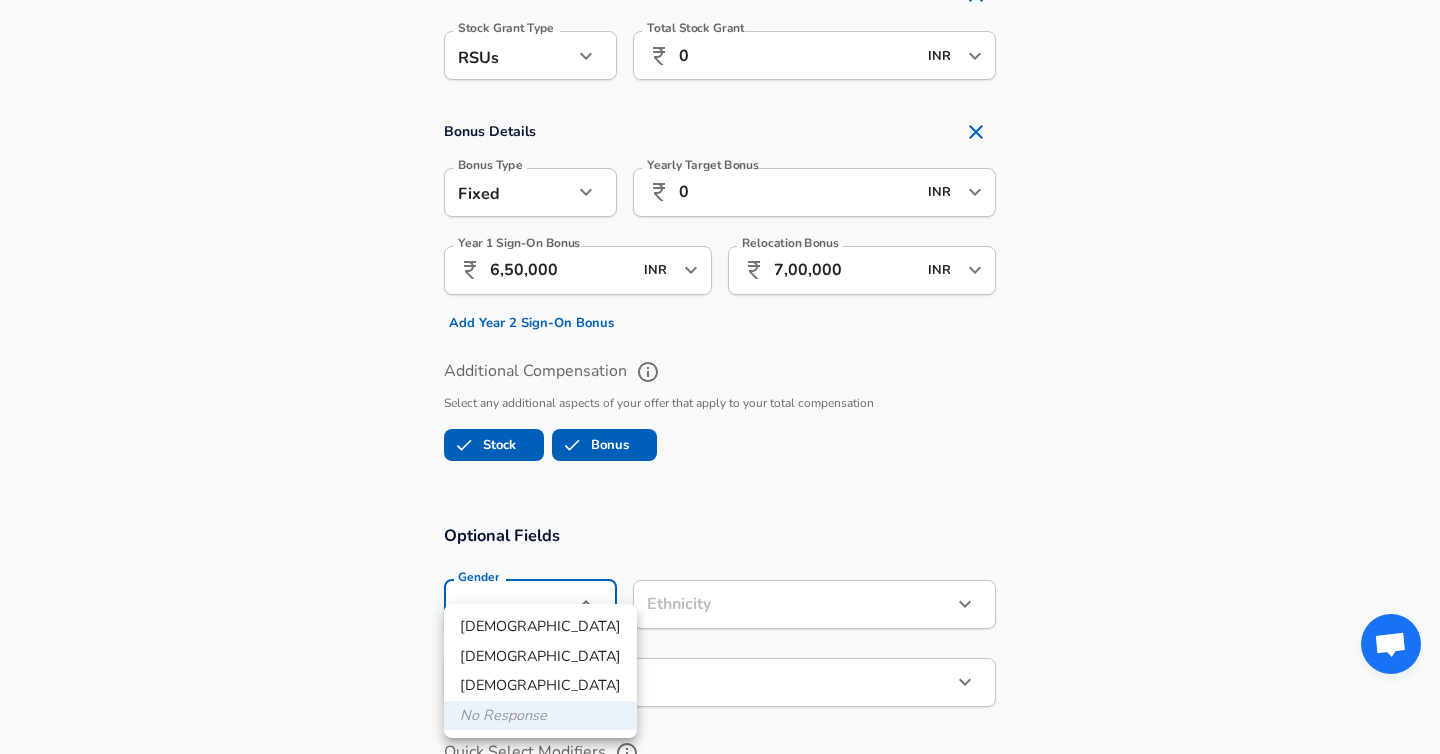 click on "[DEMOGRAPHIC_DATA]" at bounding box center (540, 627) 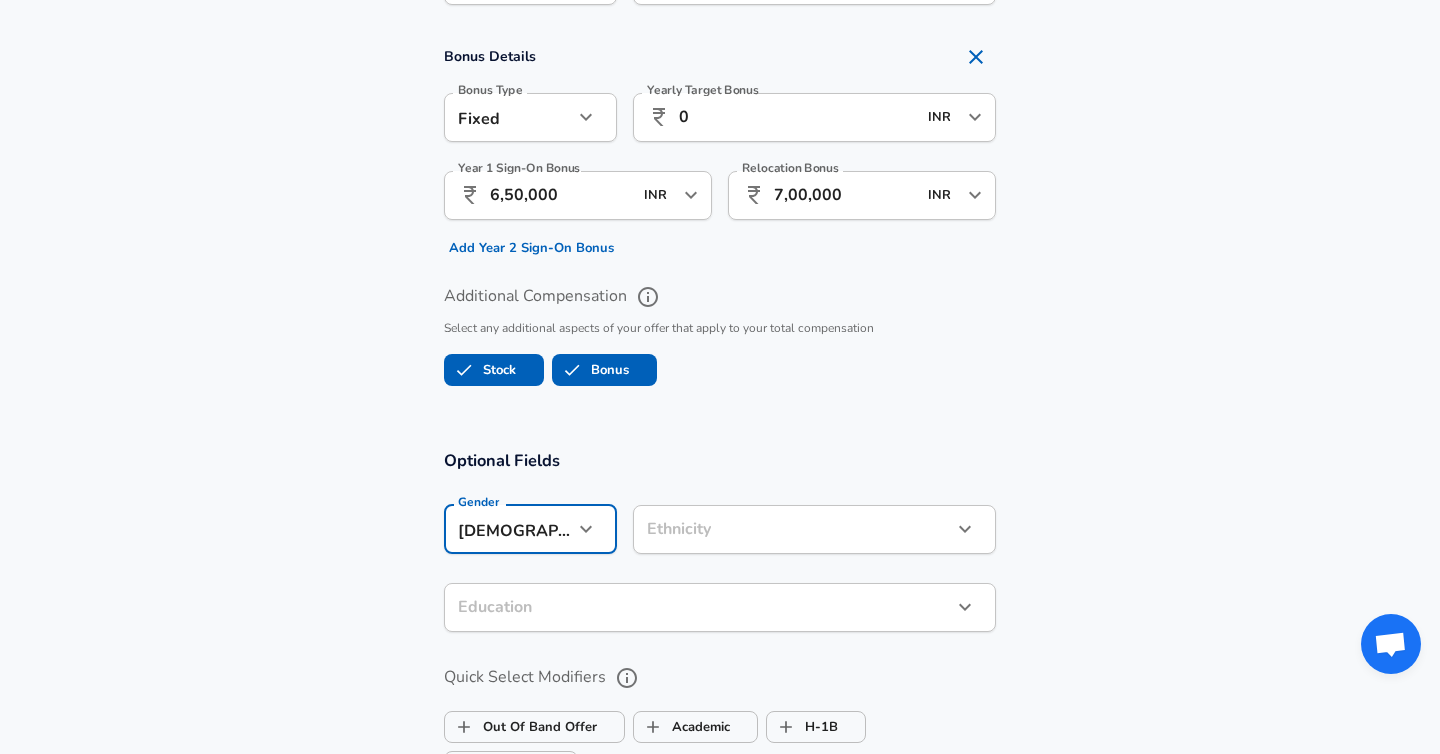 scroll, scrollTop: 1800, scrollLeft: 0, axis: vertical 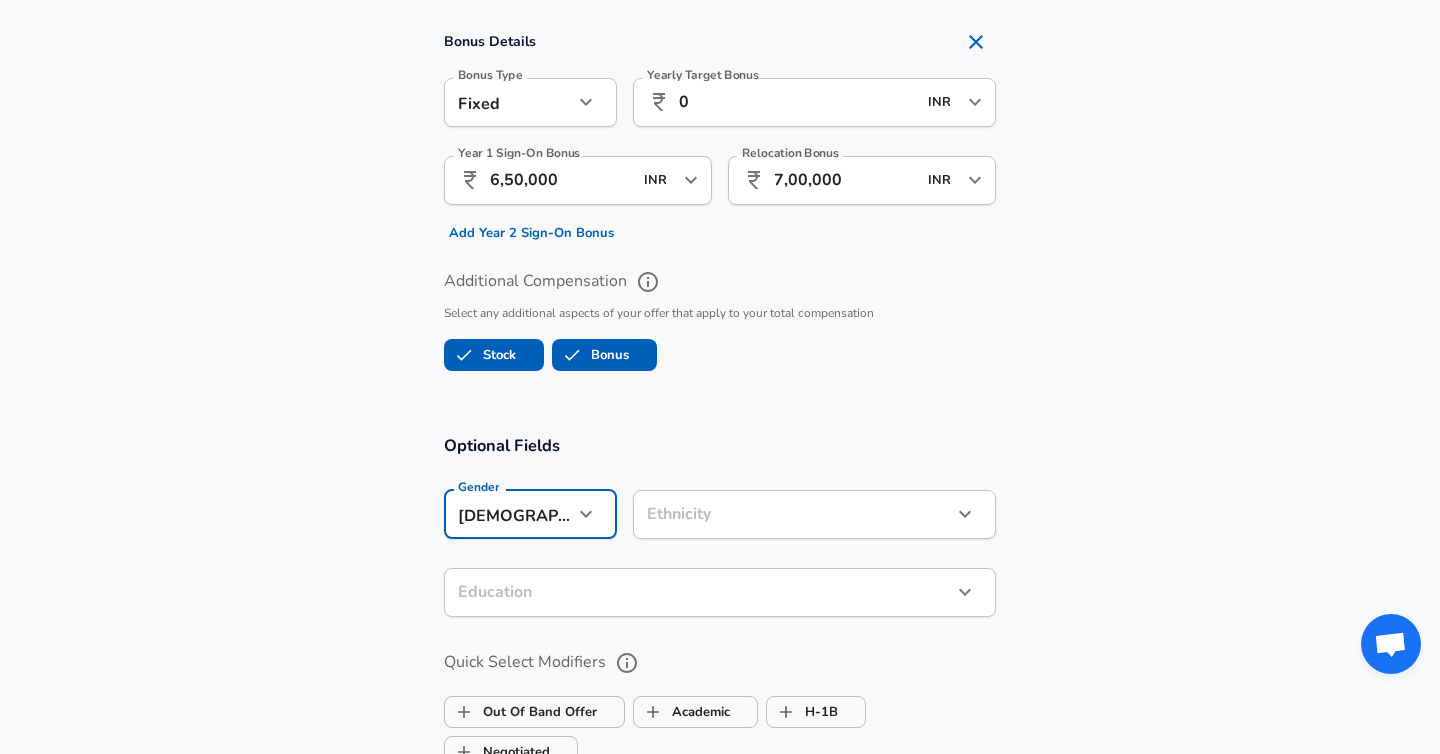 click on "Restart Add Your Salary Upload your offer letter   to verify your submission Enhance Privacy and Anonymity No Automatically hides specific fields until there are enough submissions to safely display the full details.   More Details Based on your submission and the data points that we have already collected, we will automatically hide and anonymize specific fields if there aren't enough data points to remain sufficiently anonymous. Company & Title Information   Enter the company you received your offer from Company [PERSON_NAME] [PERSON_NAME] Company   Select the title that closest resembles your official title. This should be similar to the title that was present on your offer letter. Title Software Engineer Title Job Family Software Engineer Job Family   Select a Specialization that best fits your role. If you can't find one, select 'Other' to enter a custom specialization Select Specialization Other Other Select Specialization   Specialization (Other) SRE Specialization (Other)   Level Analyst Level New Offer Employee 7" at bounding box center [720, -1423] 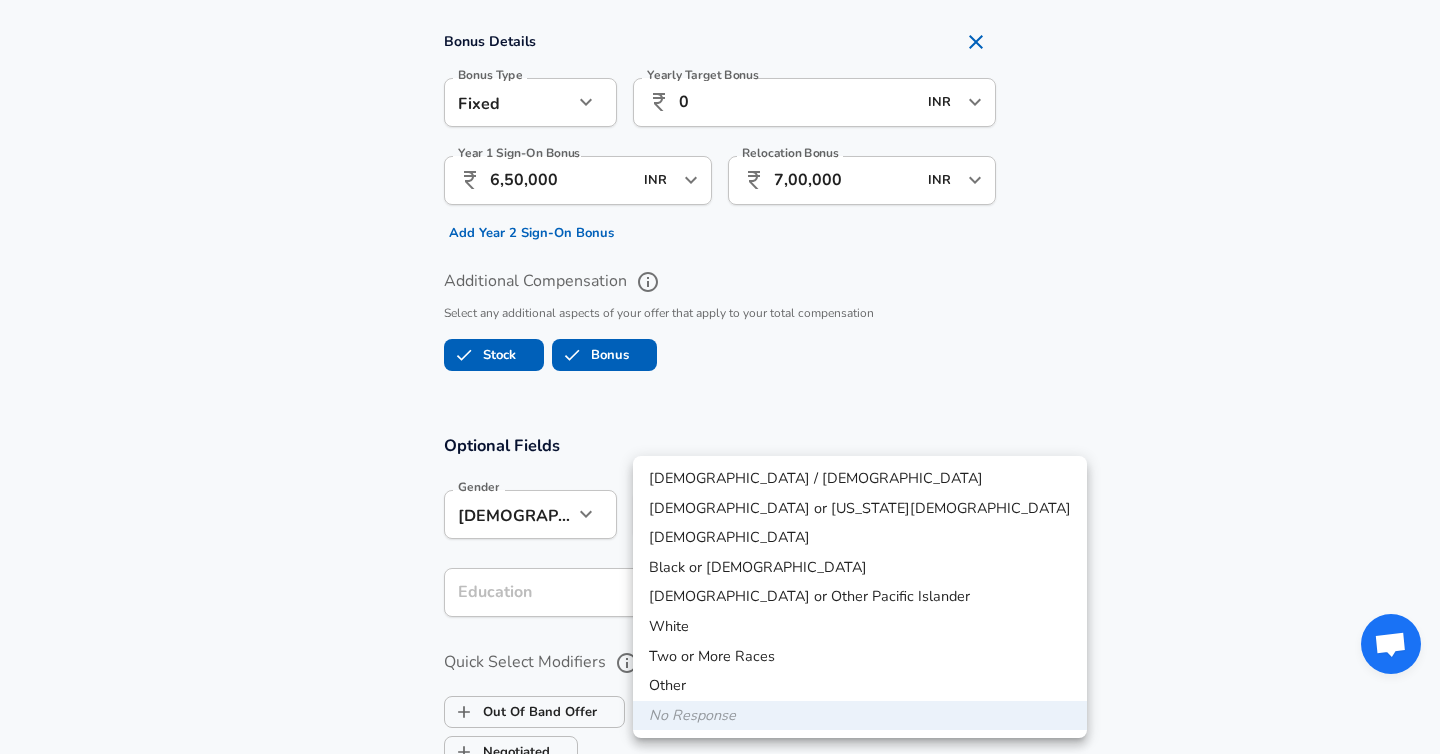 click on "[DEMOGRAPHIC_DATA]" at bounding box center (860, 538) 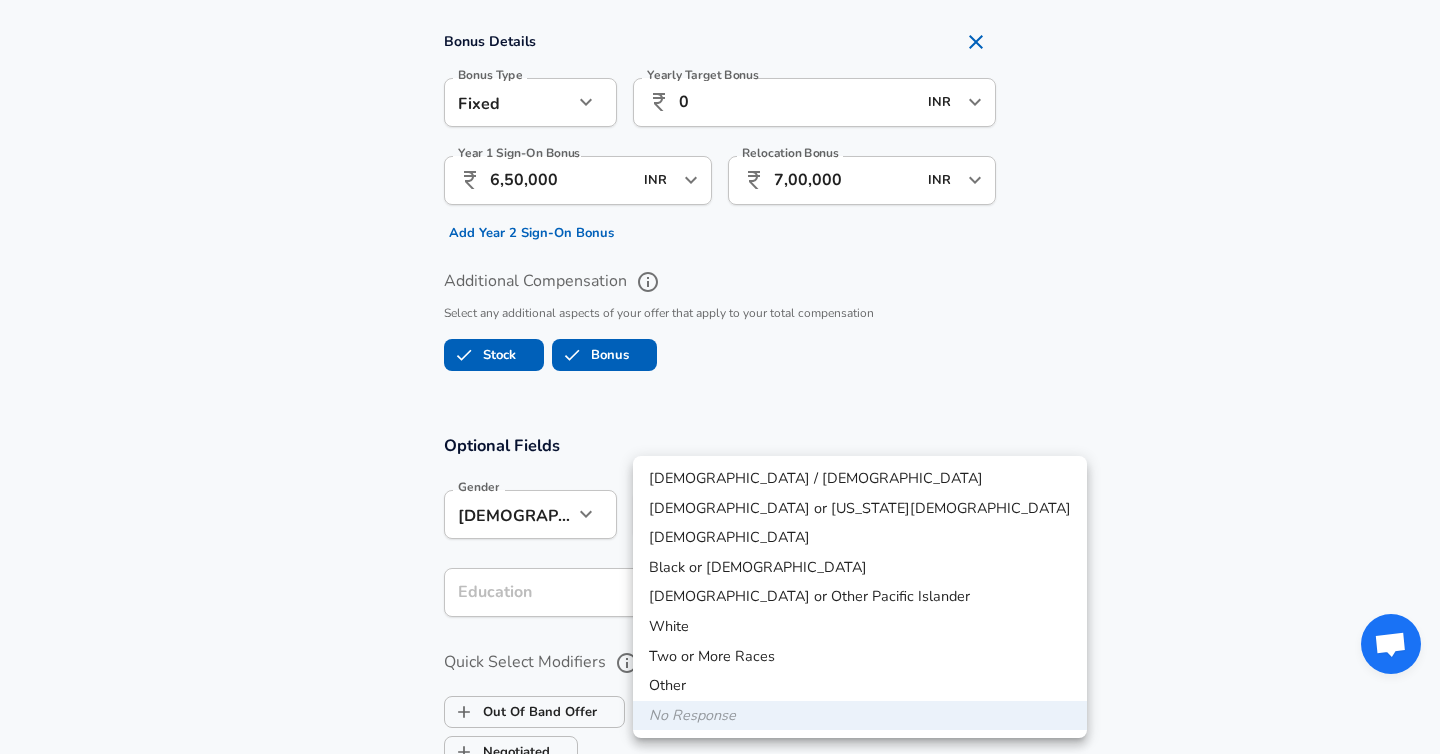 type on "[DEMOGRAPHIC_DATA]" 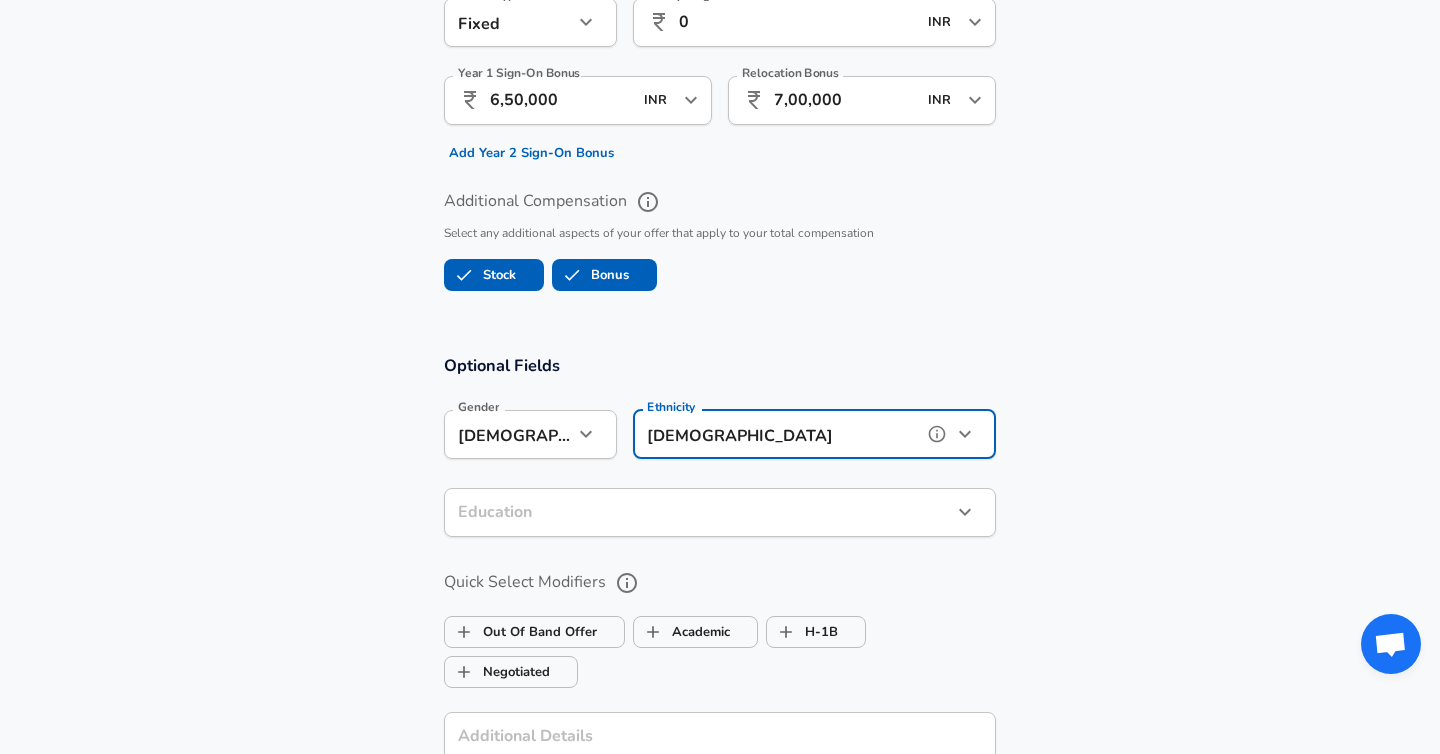 scroll, scrollTop: 1899, scrollLeft: 0, axis: vertical 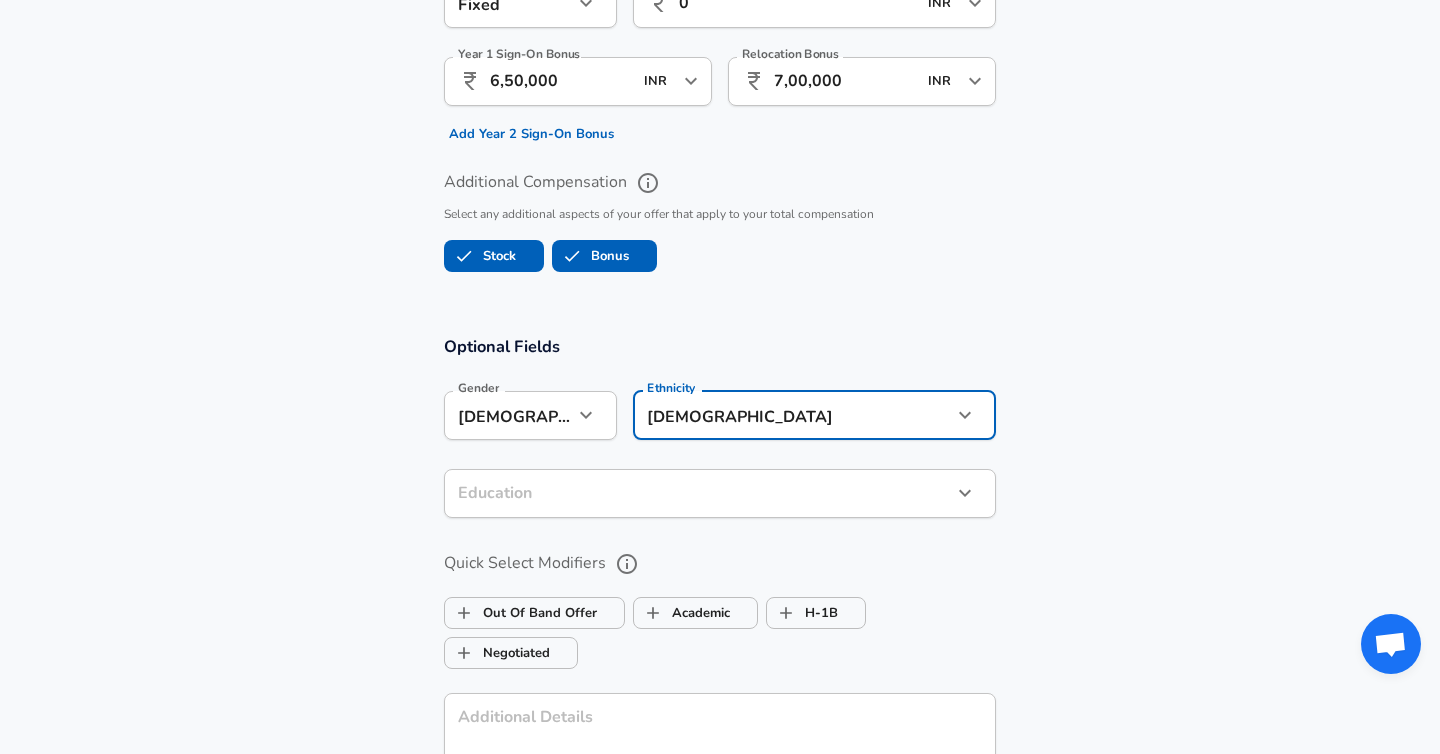 click on "Restart Add Your Salary Upload your offer letter   to verify your submission Enhance Privacy and Anonymity No Automatically hides specific fields until there are enough submissions to safely display the full details.   More Details Based on your submission and the data points that we have already collected, we will automatically hide and anonymize specific fields if there aren't enough data points to remain sufficiently anonymous. Company & Title Information   Enter the company you received your offer from Company [PERSON_NAME] [PERSON_NAME] Company   Select the title that closest resembles your official title. This should be similar to the title that was present on your offer letter. Title Software Engineer Title Job Family Software Engineer Job Family   Select a Specialization that best fits your role. If you can't find one, select 'Other' to enter a custom specialization Select Specialization Other Other Select Specialization   Specialization (Other) SRE Specialization (Other)   Level Analyst Level New Offer Employee 7" at bounding box center (720, -1522) 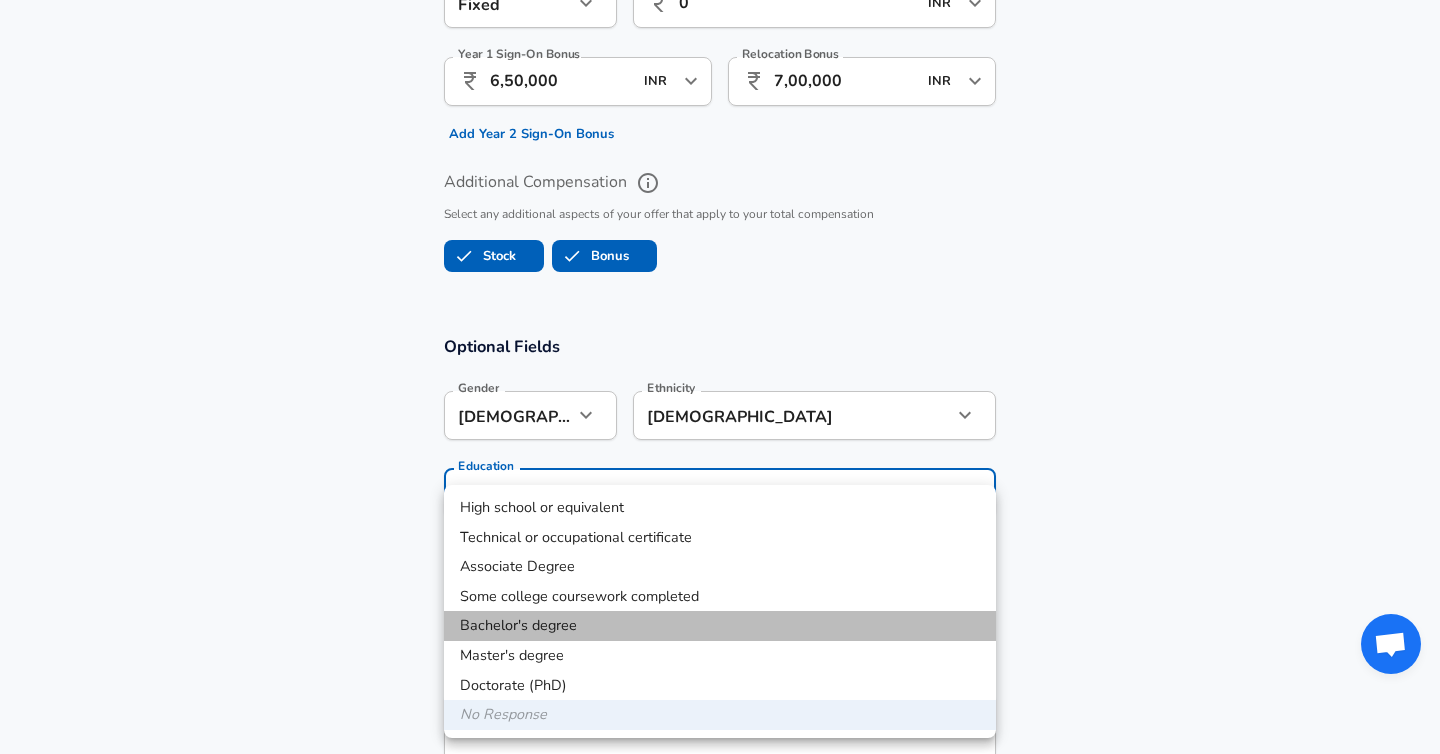 click on "Bachelor's degree" at bounding box center [720, 626] 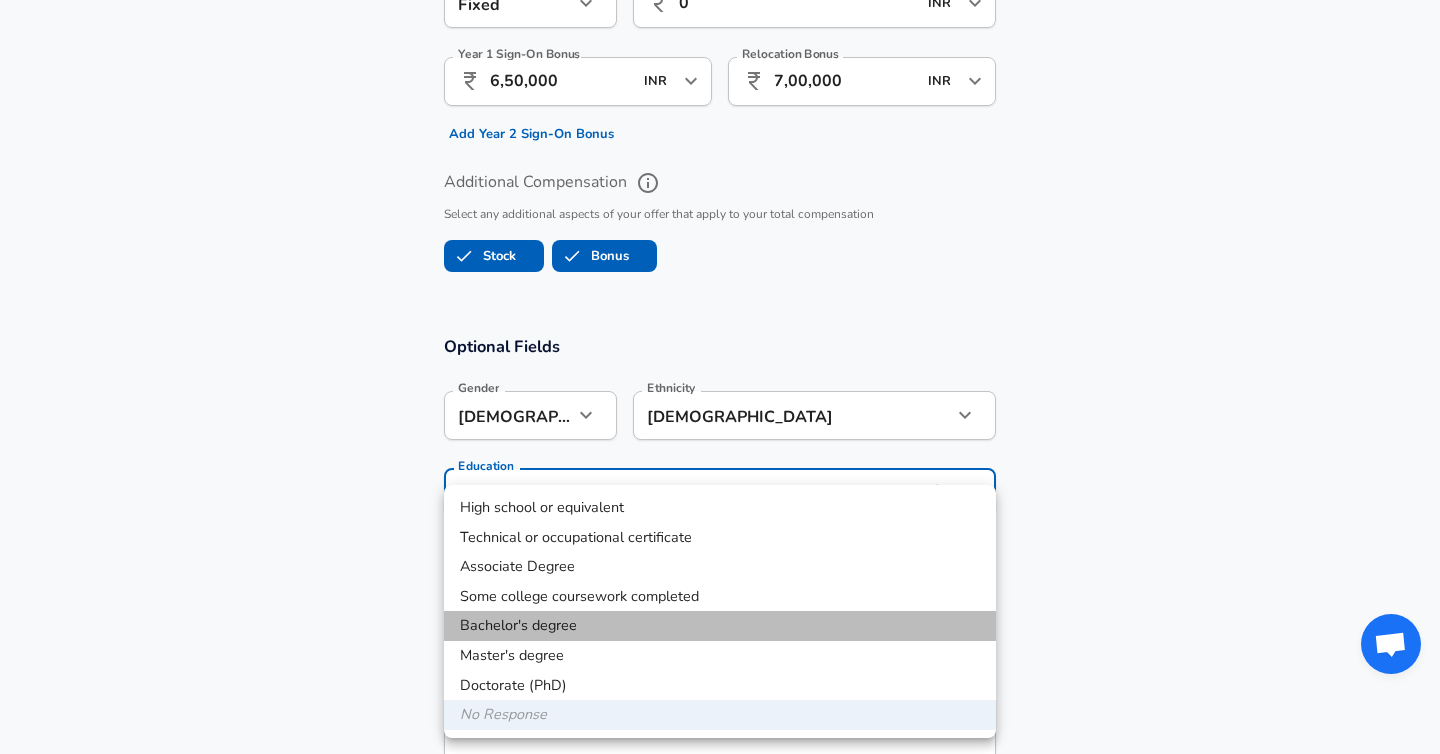 type on "Bachelors degree" 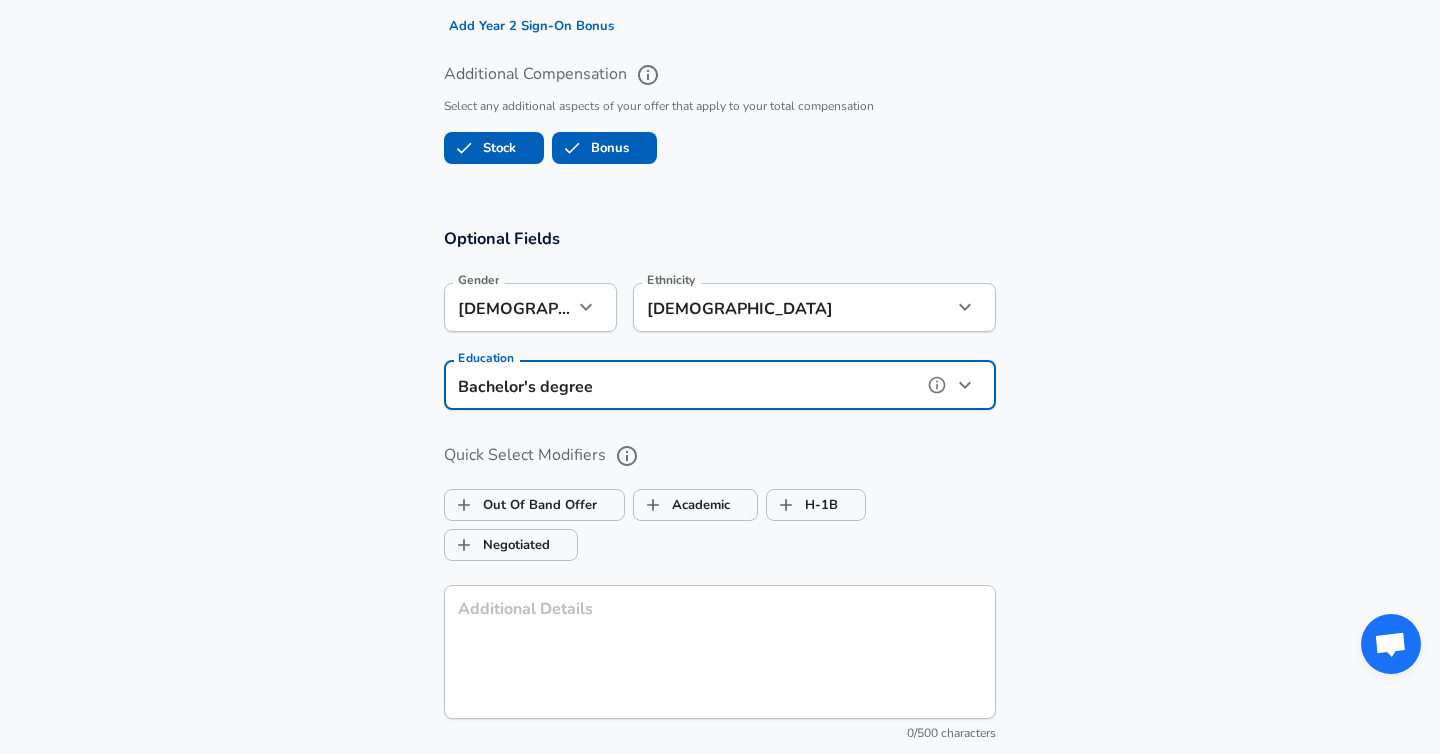 scroll, scrollTop: 2011, scrollLeft: 0, axis: vertical 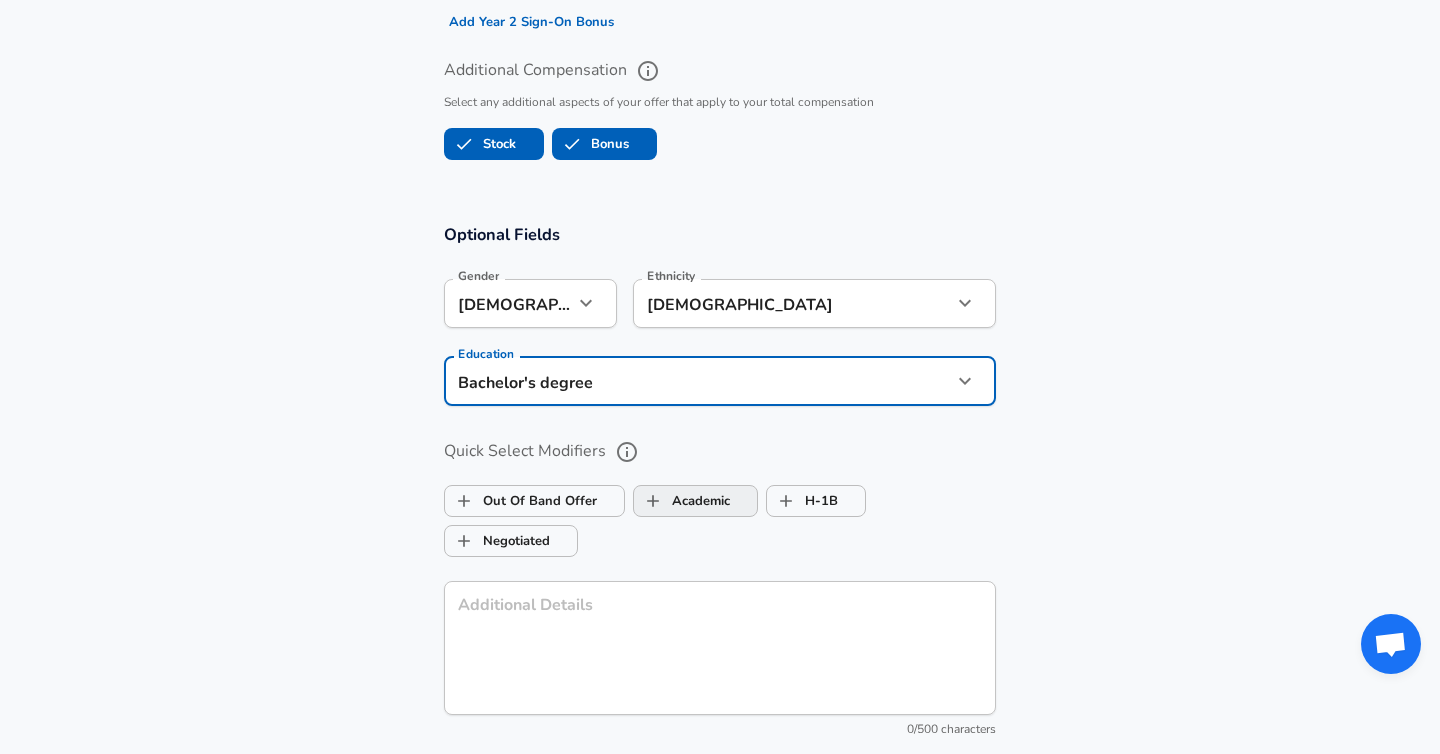 click on "Academic" at bounding box center [653, 501] 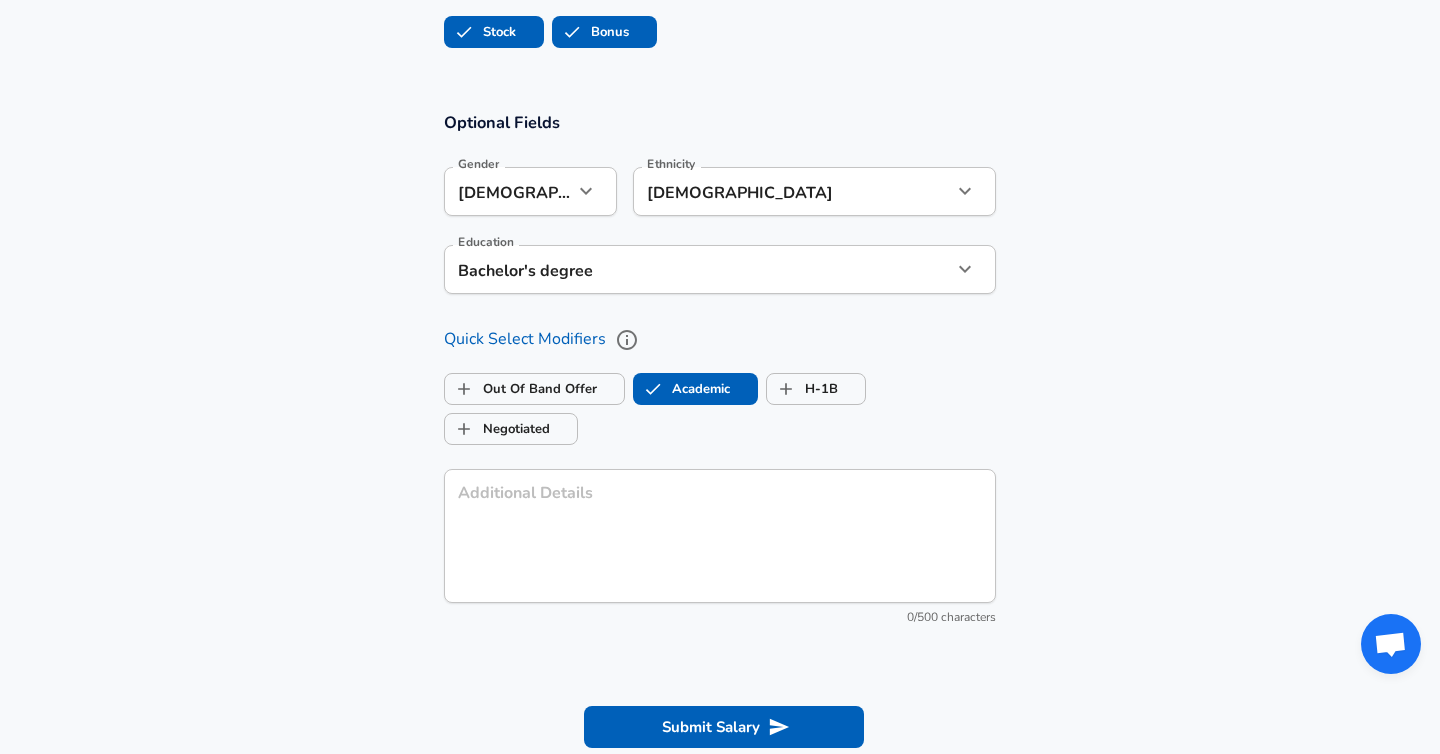 scroll, scrollTop: 2122, scrollLeft: 0, axis: vertical 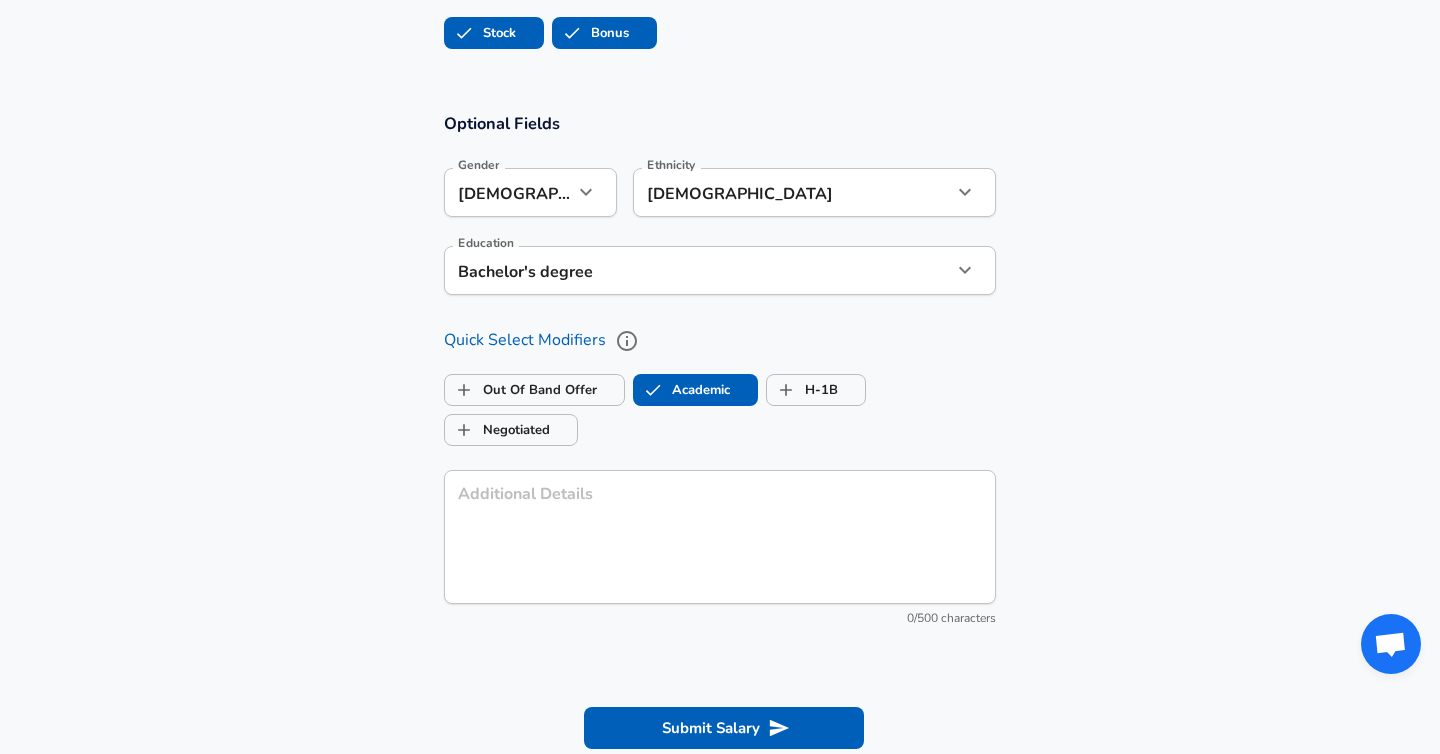 checkbox on "true" 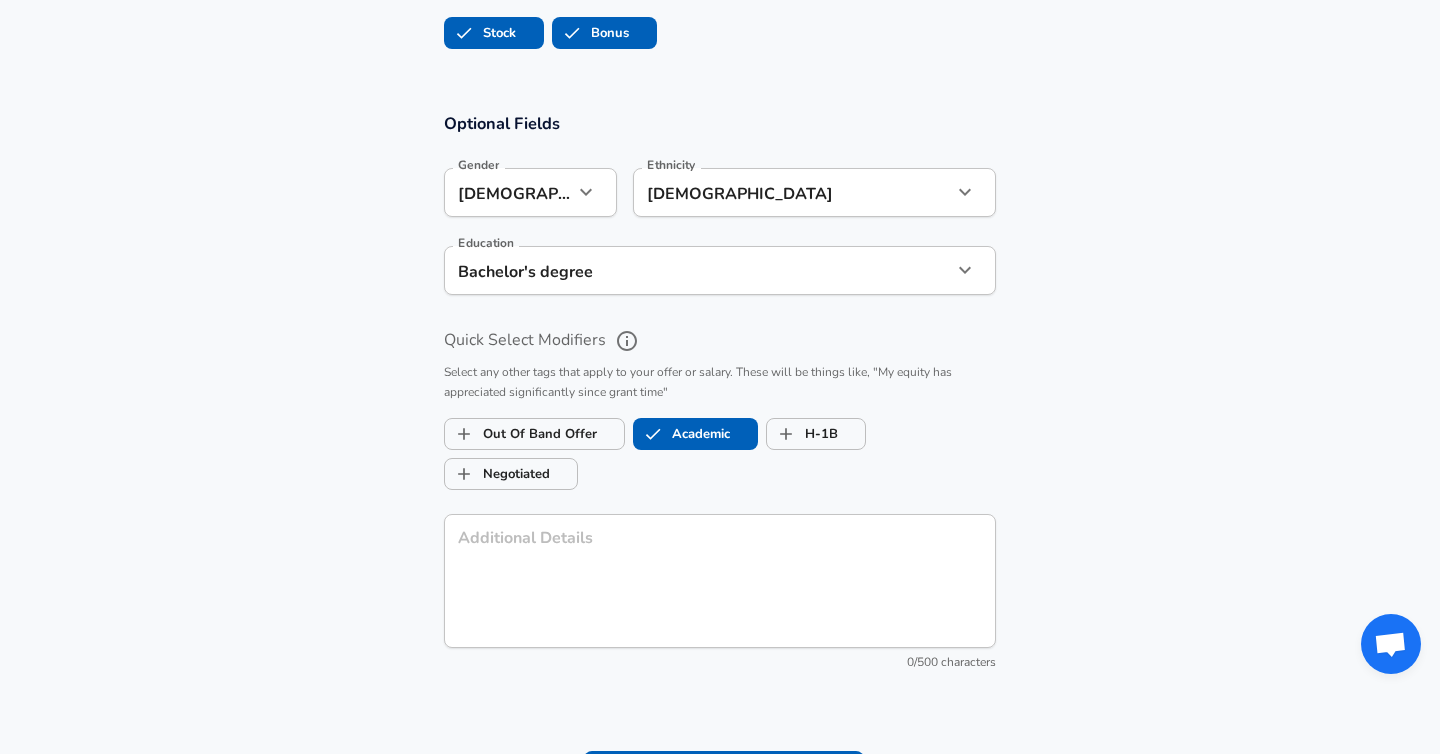click on "Select any other tags that apply to your offer or salary. These will be things like, "My equity has appreciated significantly since grant time"" at bounding box center (720, 383) 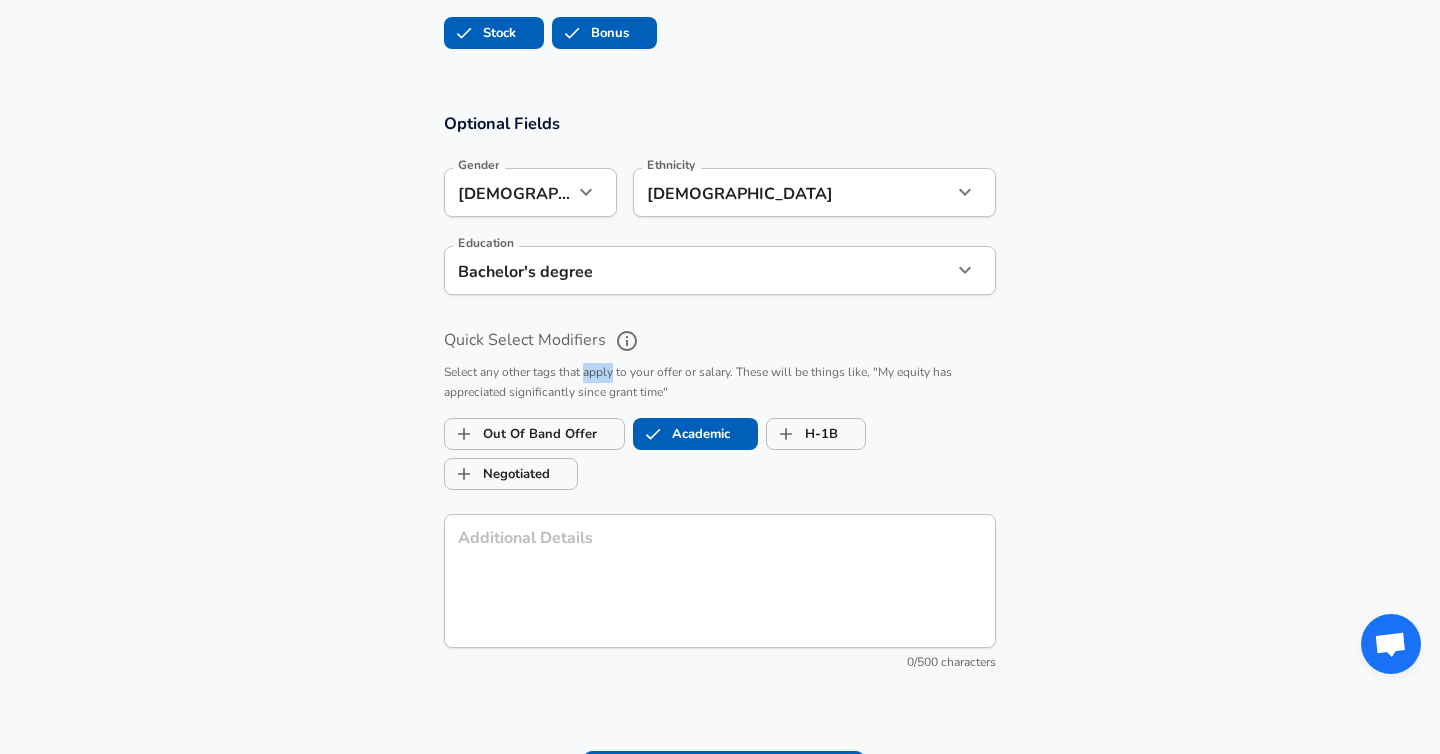 click on "Select any other tags that apply to your offer or salary. These will be things like, "My equity has appreciated significantly since grant time"" at bounding box center (720, 383) 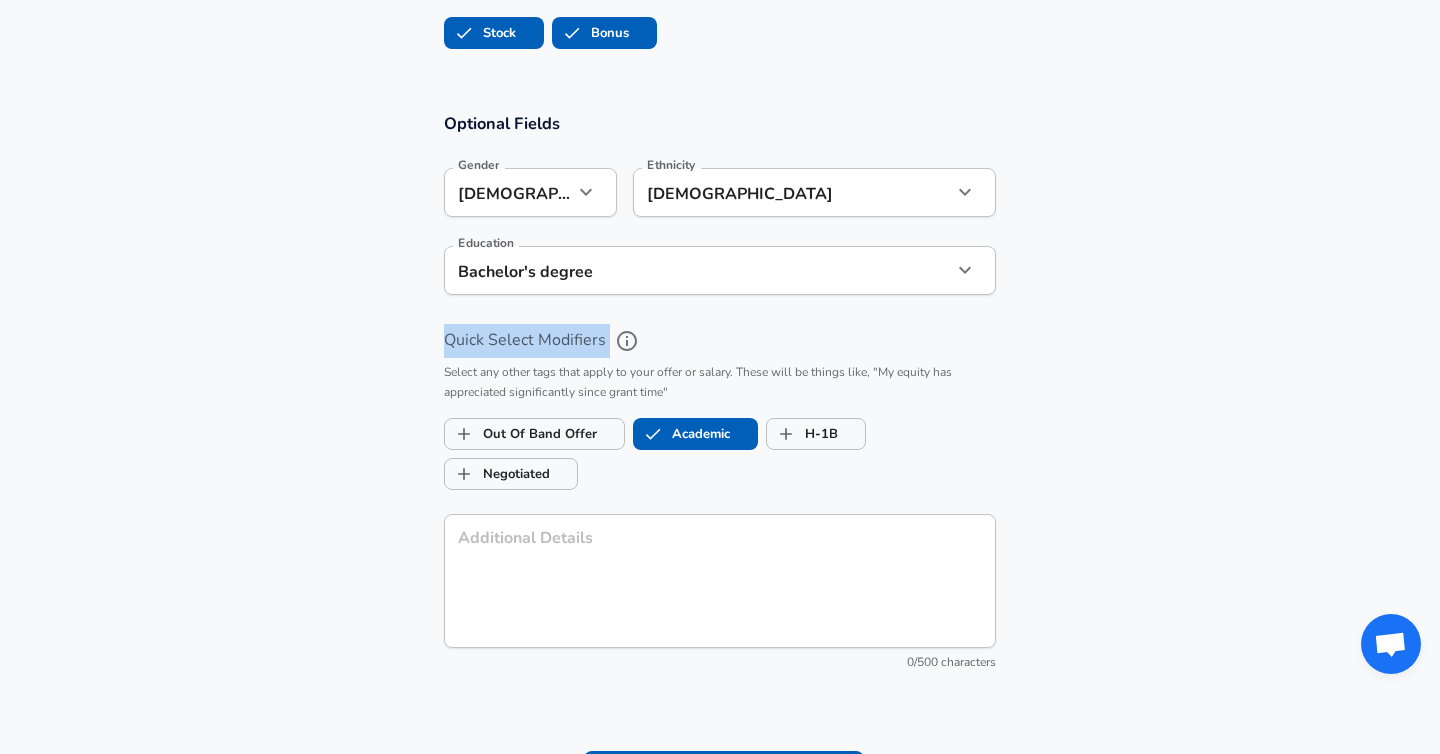 click on "Select any other tags that apply to your offer or salary. These will be things like, "My equity has appreciated significantly since grant time"" at bounding box center [720, 383] 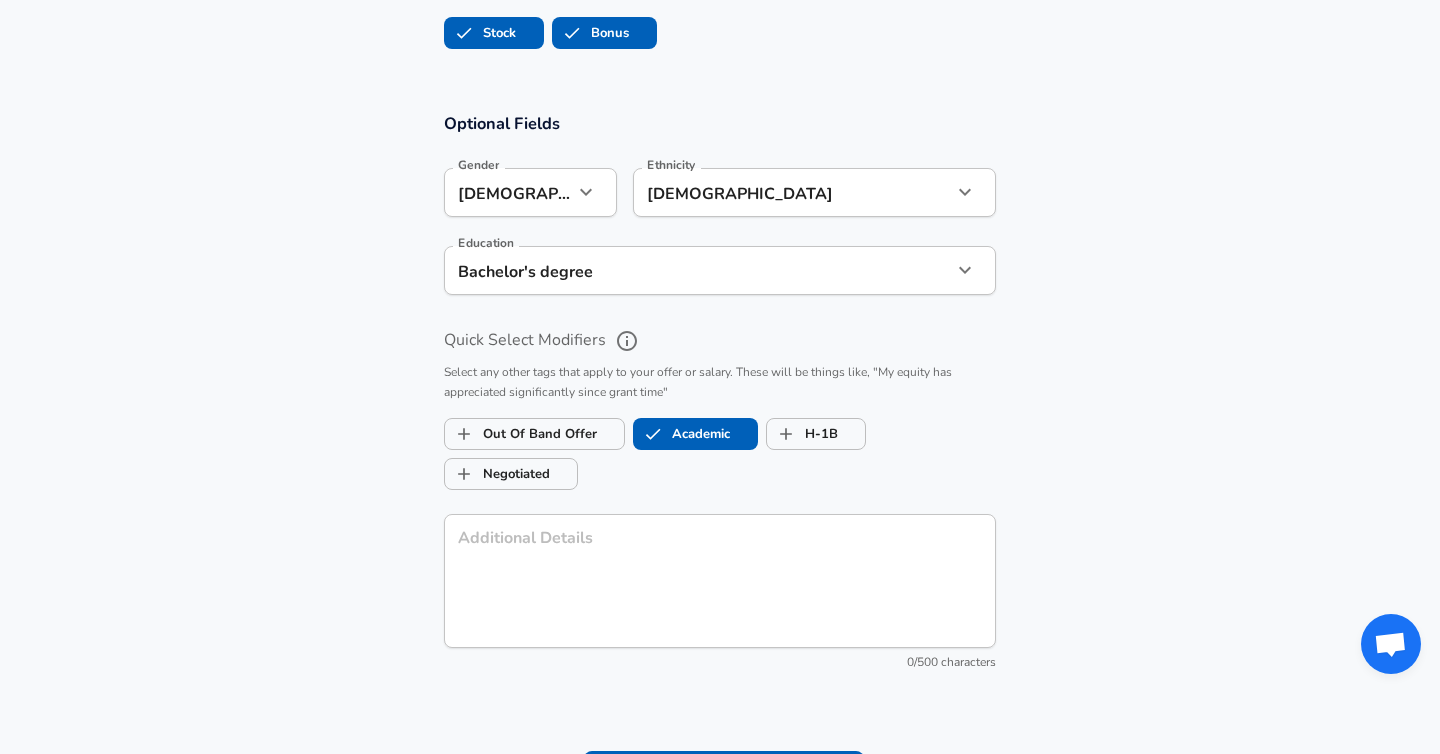 click on "Select any other tags that apply to your offer or salary. These will be things like, "My equity has appreciated significantly since grant time"" at bounding box center [720, 383] 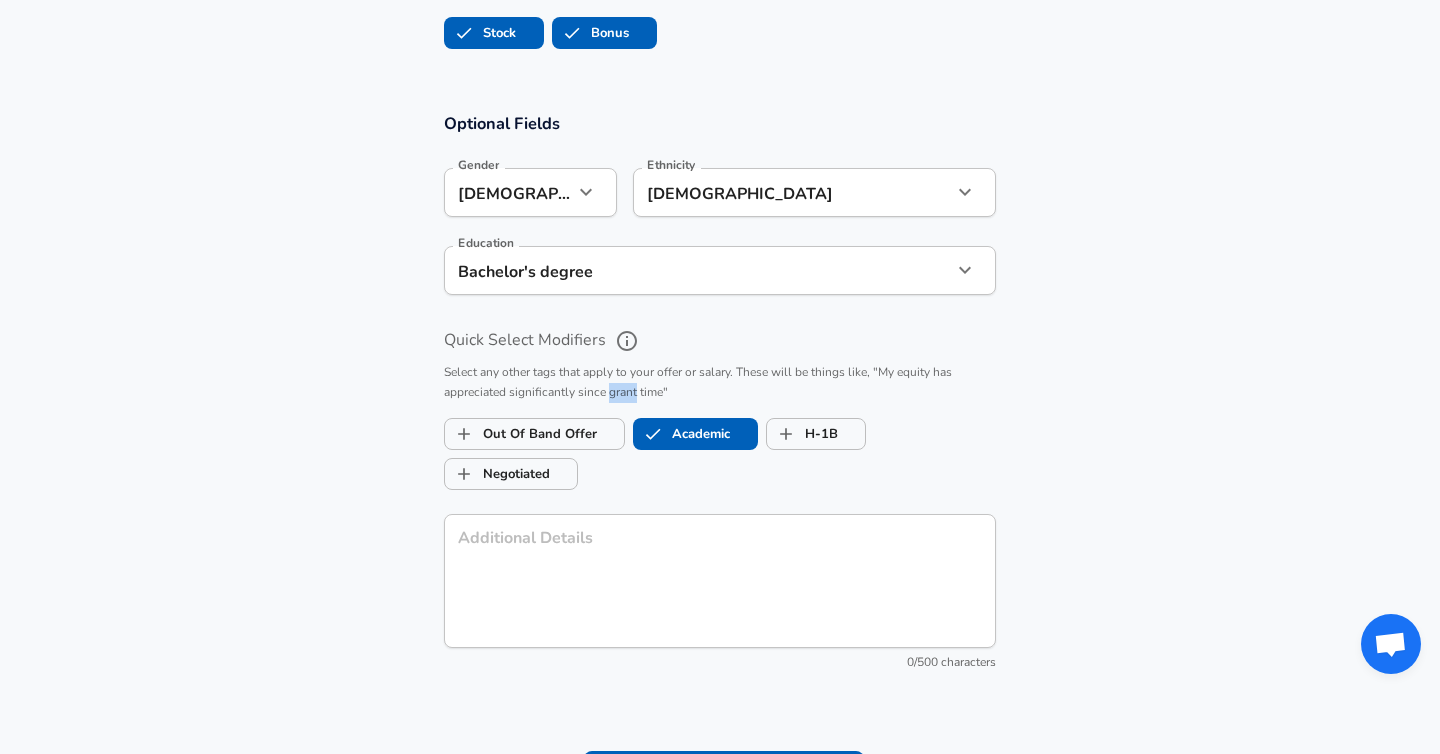 click on "Select any other tags that apply to your offer or salary. These will be things like, "My equity has appreciated significantly since grant time"" at bounding box center [720, 383] 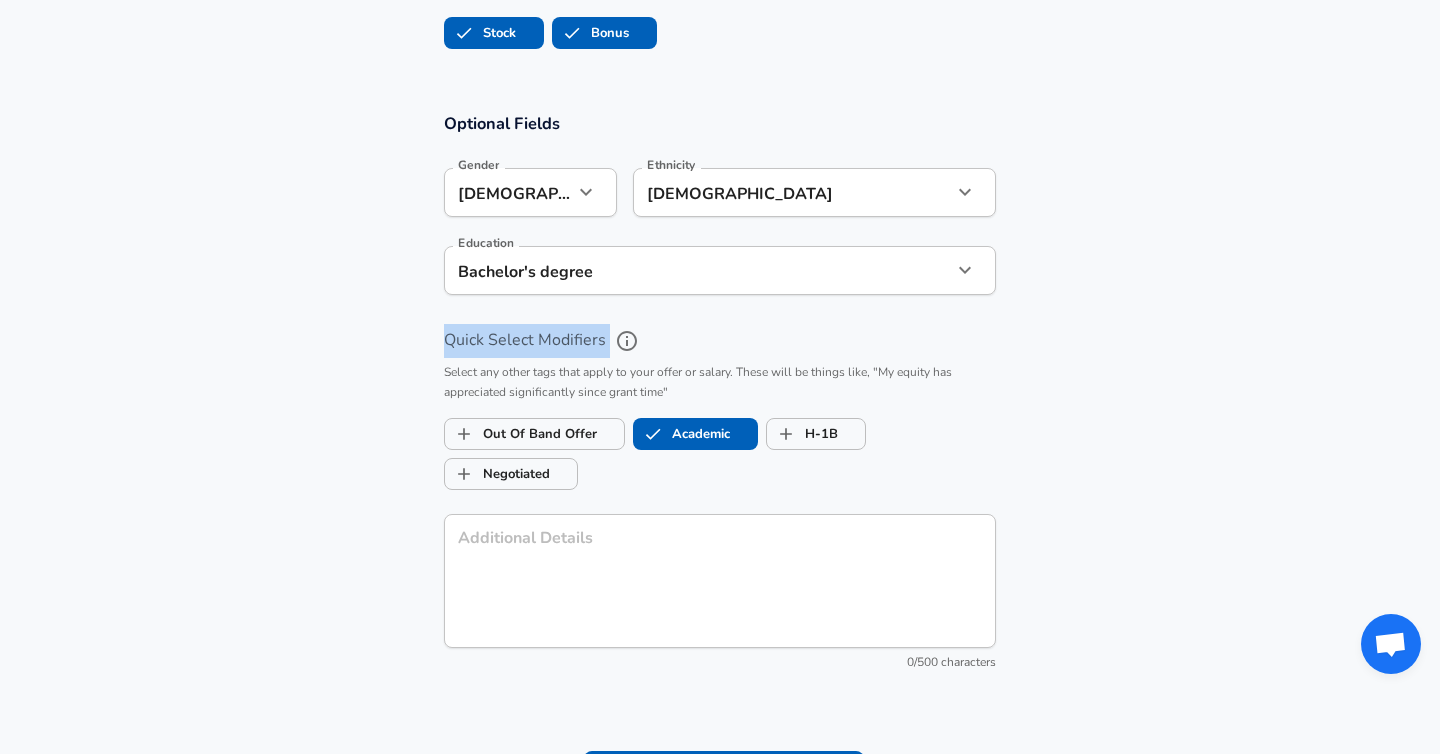 click on "Select any other tags that apply to your offer or salary. These will be things like, "My equity has appreciated significantly since grant time"" at bounding box center [720, 383] 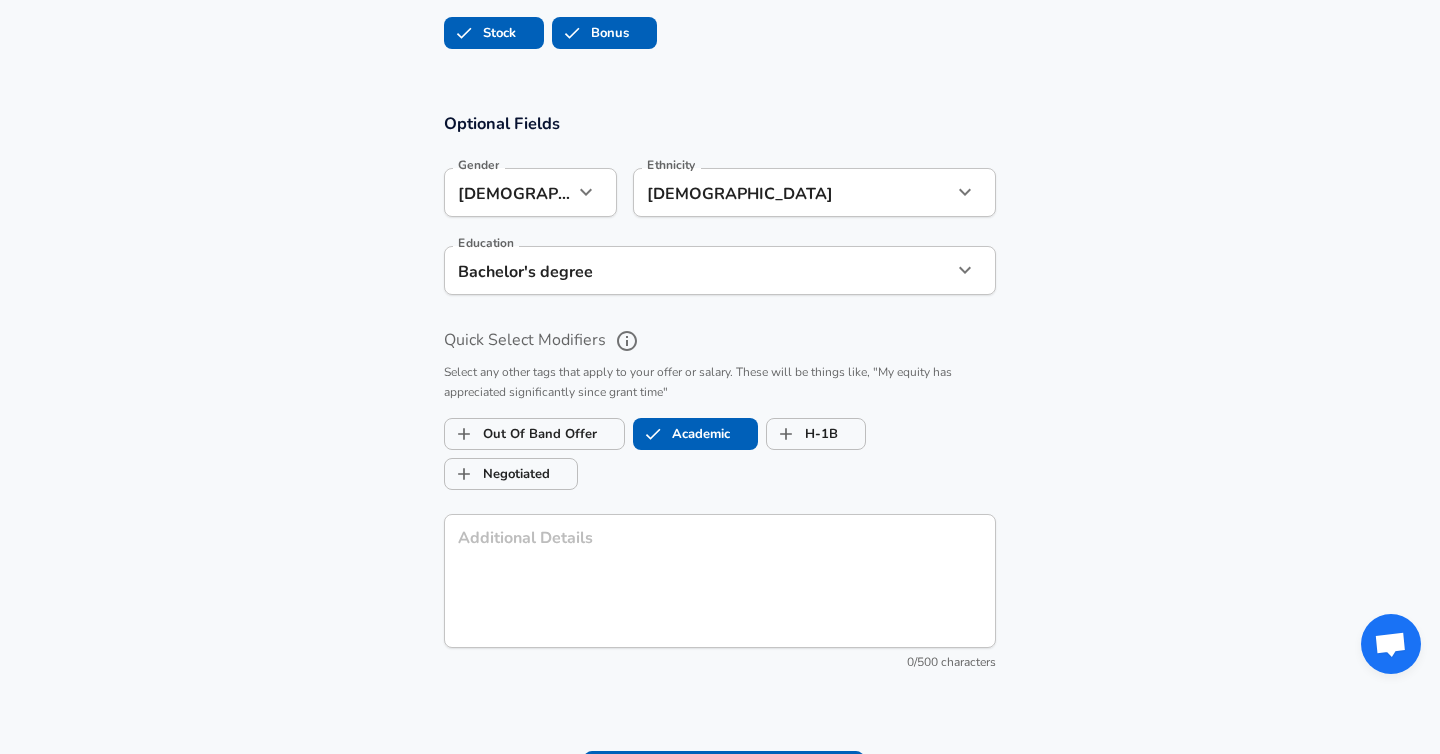 click on "Select any other tags that apply to your offer or salary. These will be things like, "My equity has appreciated significantly since grant time"" at bounding box center [720, 383] 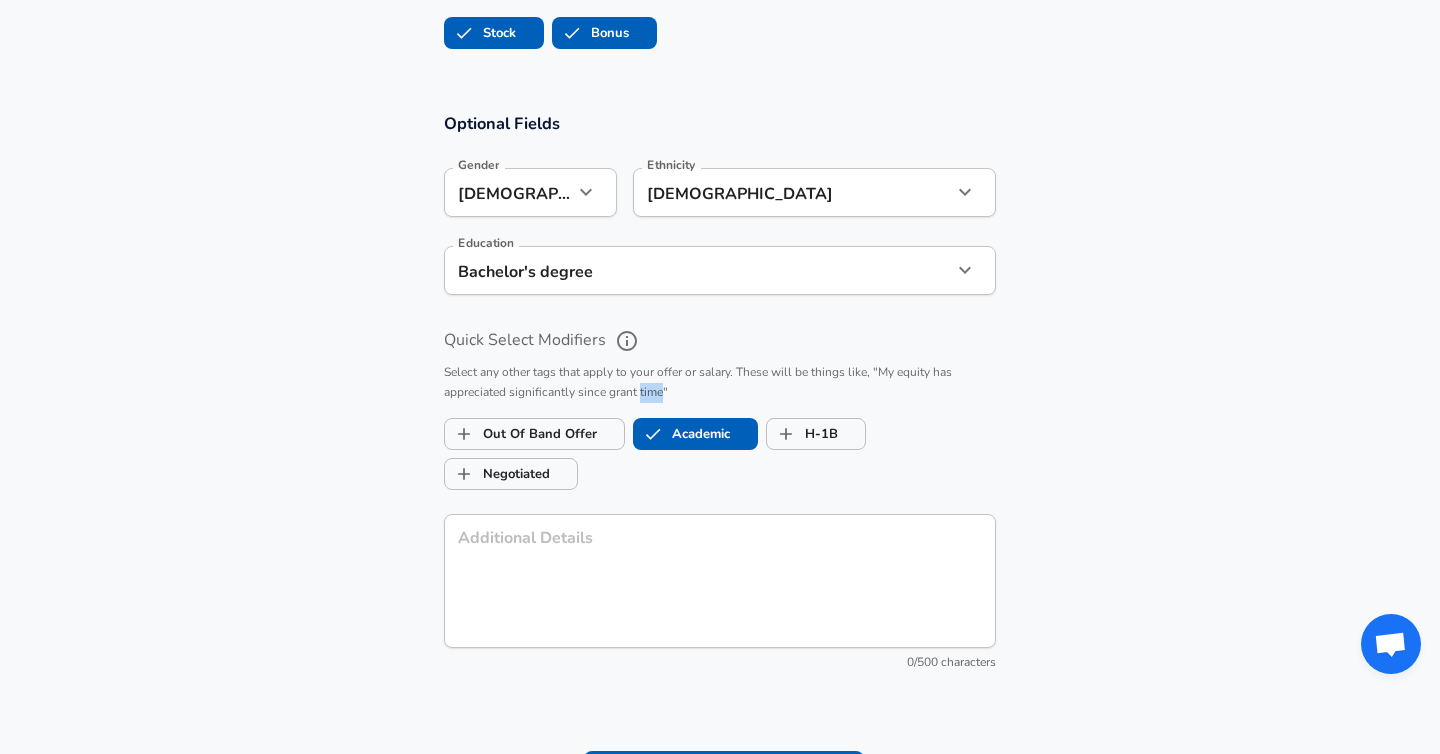 click on "Select any other tags that apply to your offer or salary. These will be things like, "My equity has appreciated significantly since grant time"" at bounding box center (720, 383) 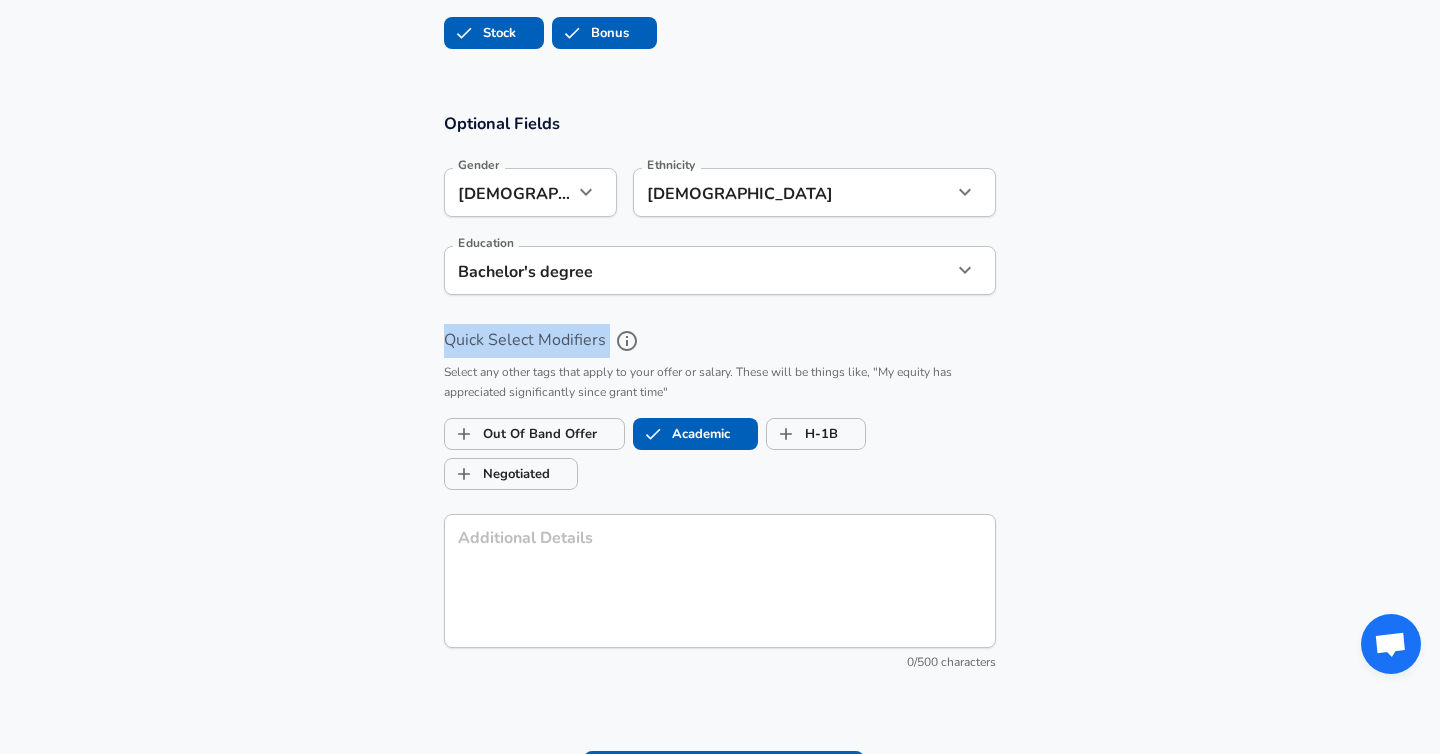 click on "Select any other tags that apply to your offer or salary. These will be things like, "My equity has appreciated significantly since grant time"" at bounding box center [720, 383] 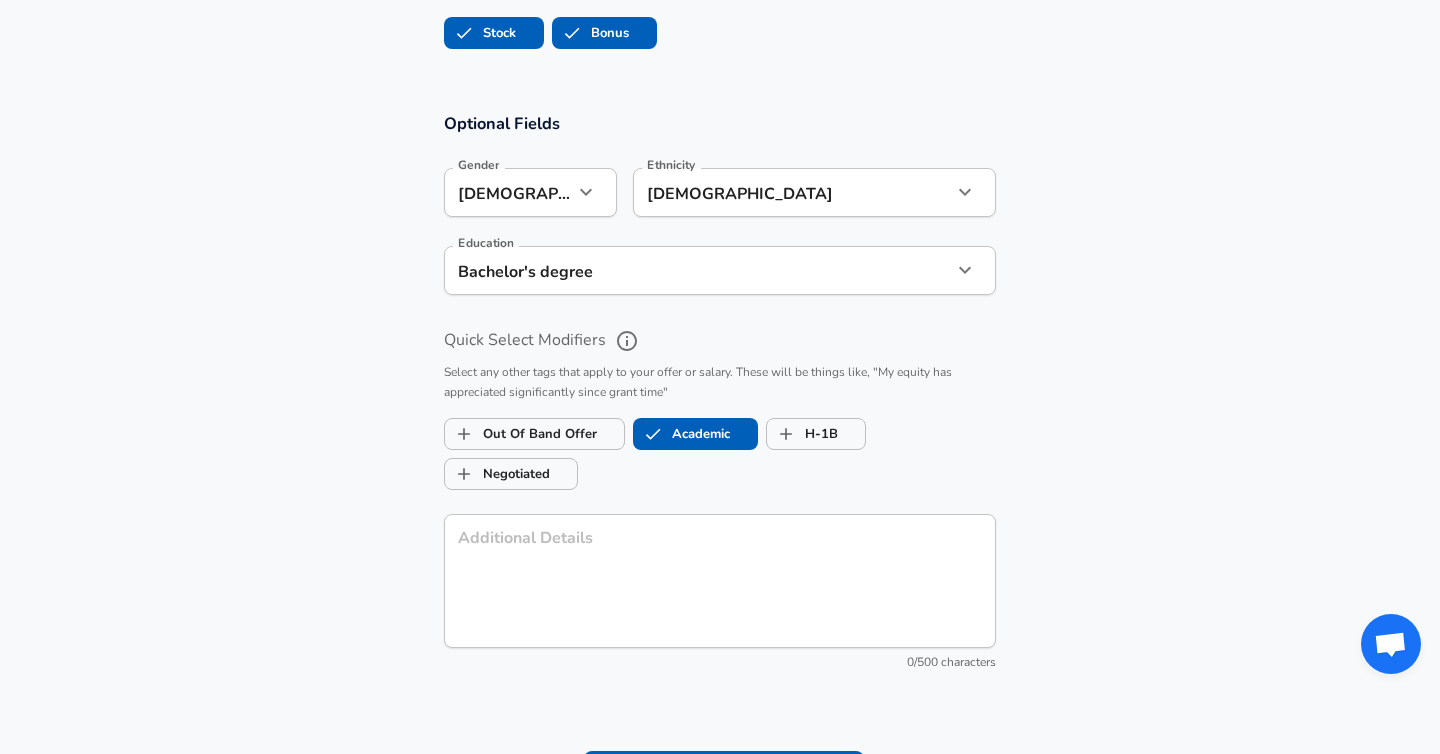 click on "Select any other tags that apply to your offer or salary. These will be things like, "My equity has appreciated significantly since grant time"" at bounding box center (720, 383) 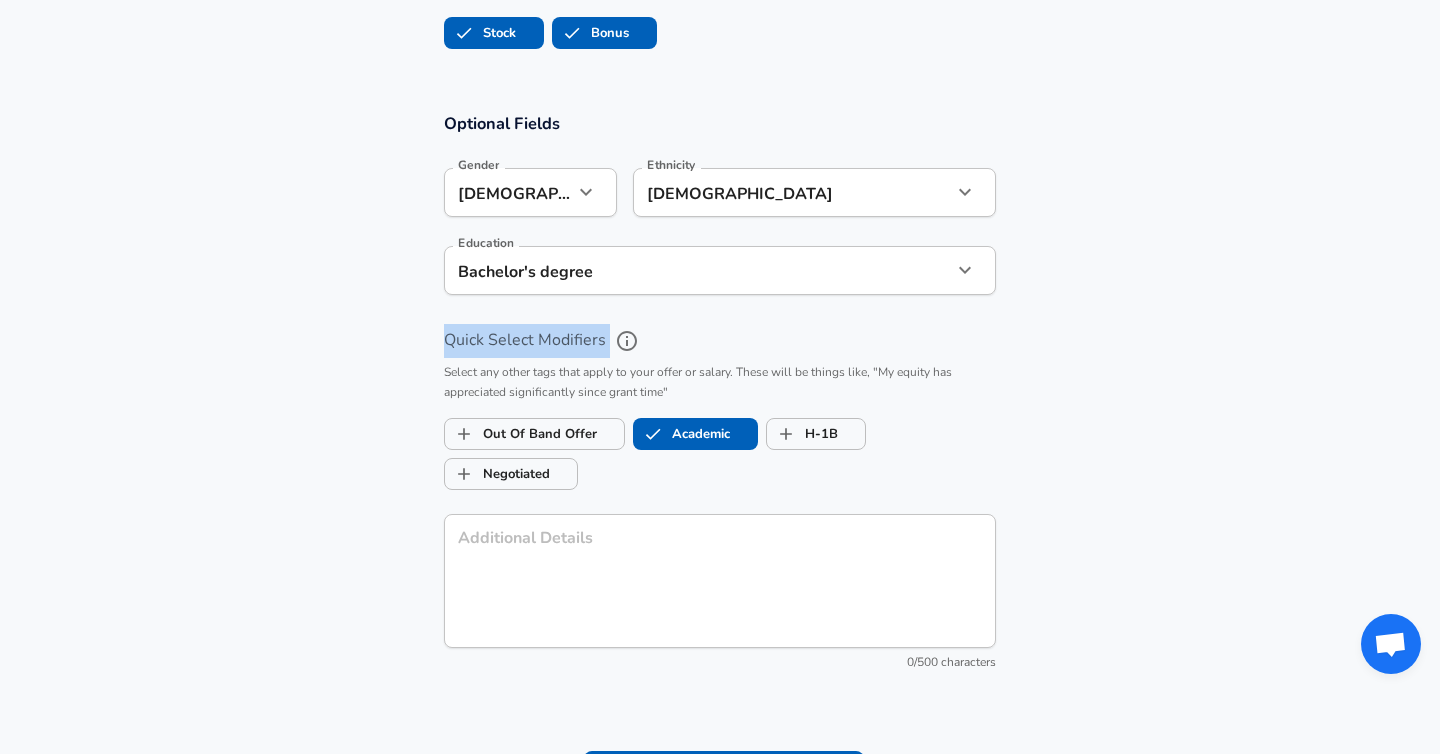 click on "Select any other tags that apply to your offer or salary. These will be things like, "My equity has appreciated significantly since grant time"" at bounding box center [720, 383] 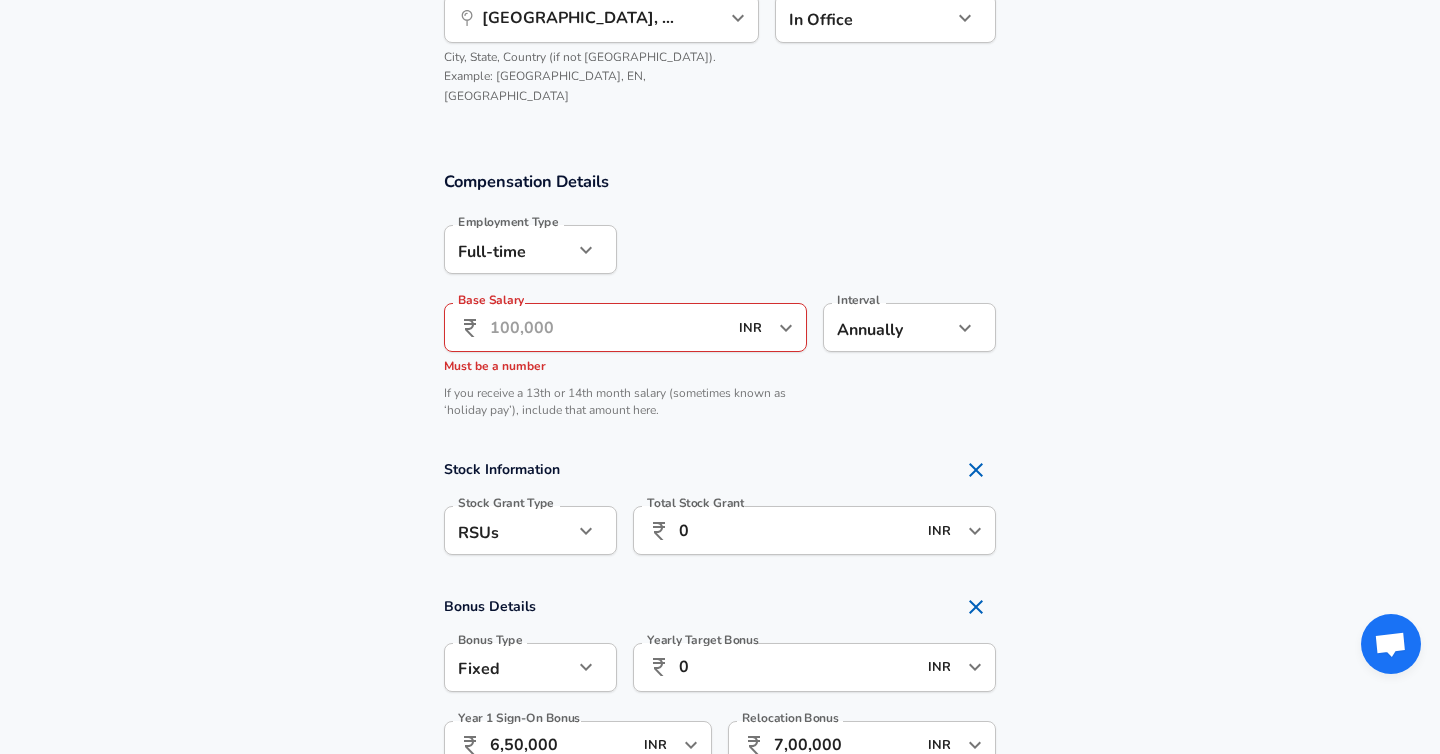 scroll, scrollTop: 1229, scrollLeft: 0, axis: vertical 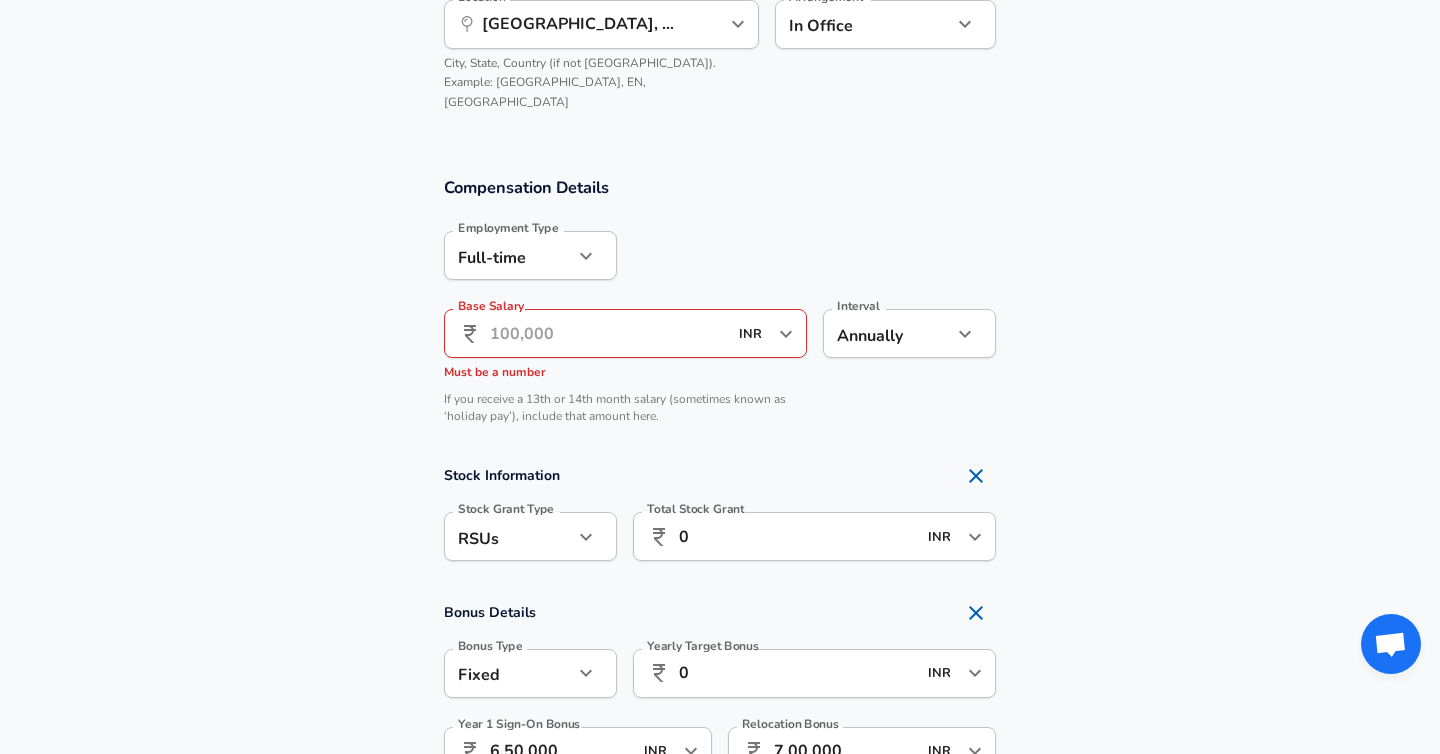click on "Base Salary" at bounding box center [608, 333] 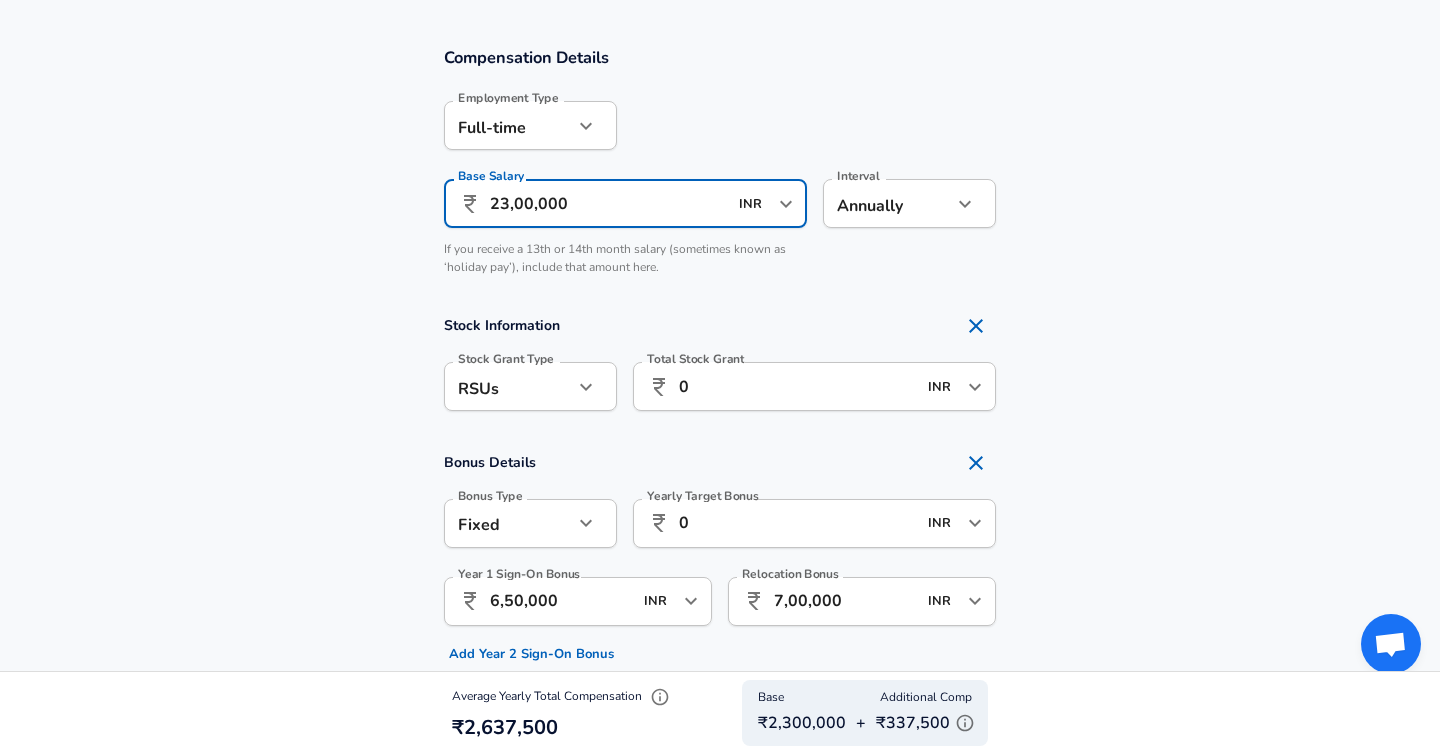 scroll, scrollTop: 1390, scrollLeft: 0, axis: vertical 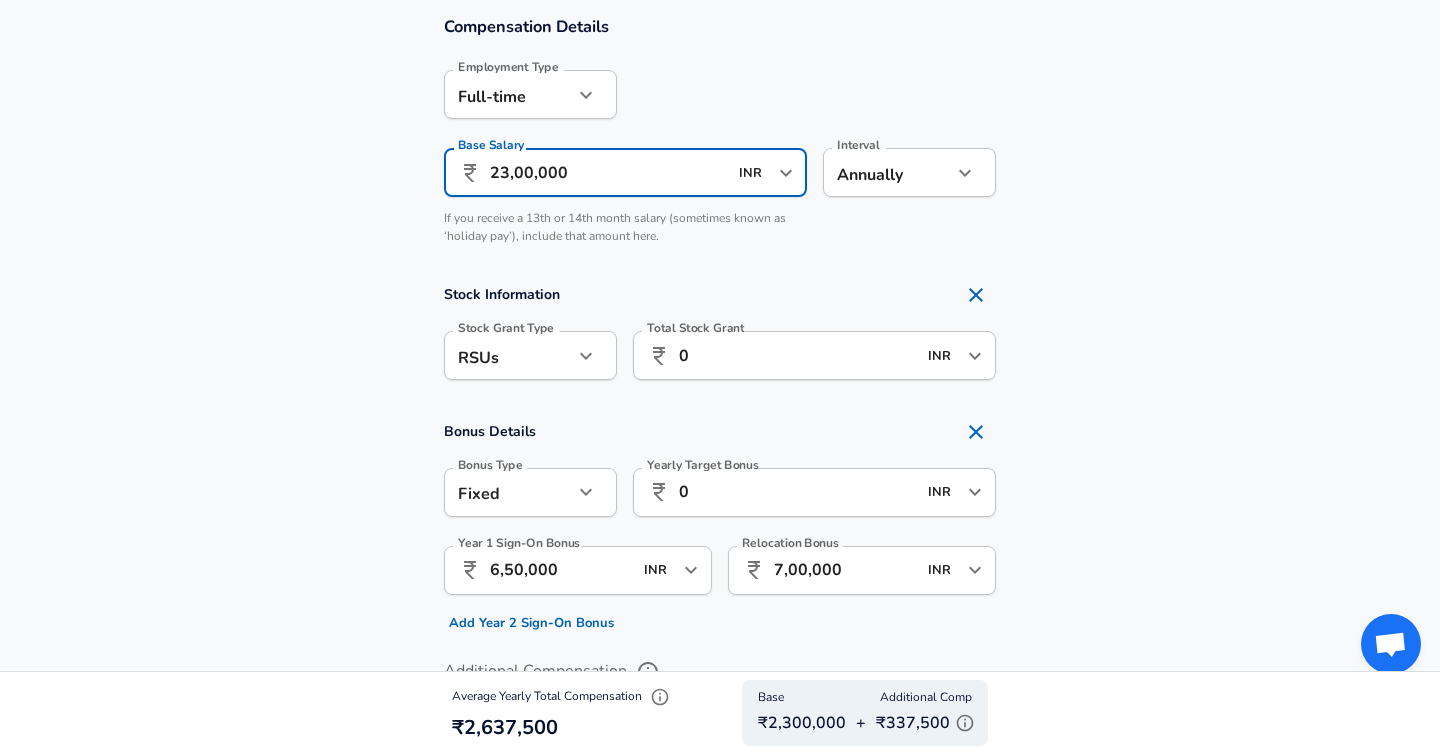 type on "23,00,000" 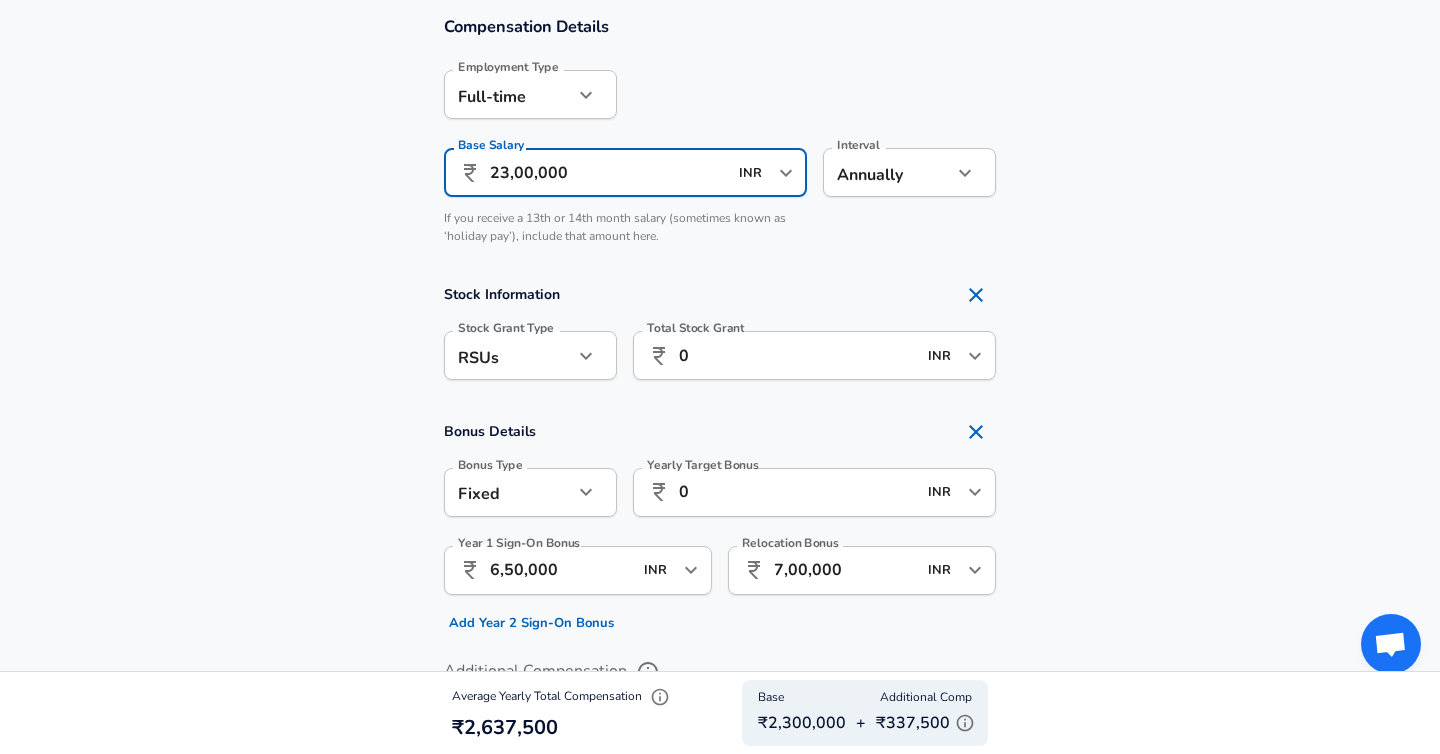 click 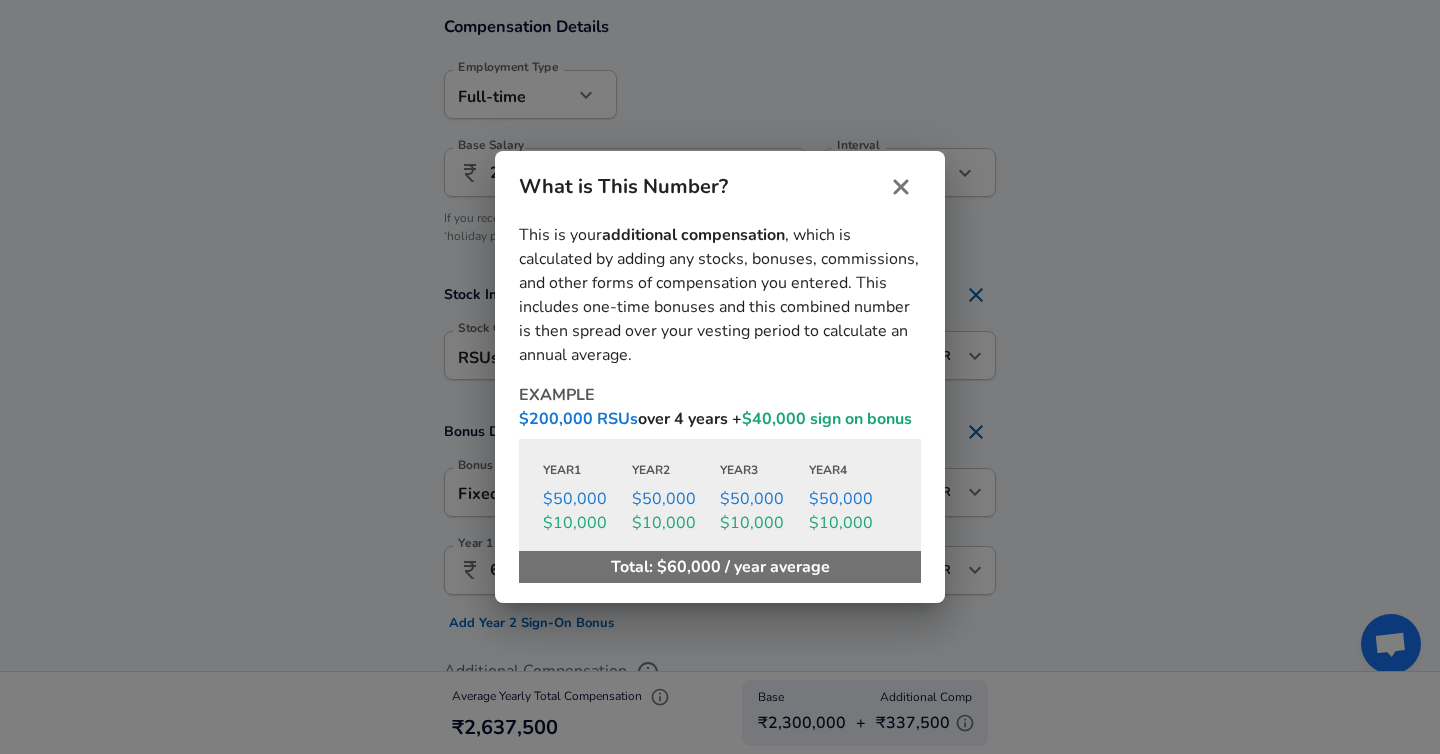 click 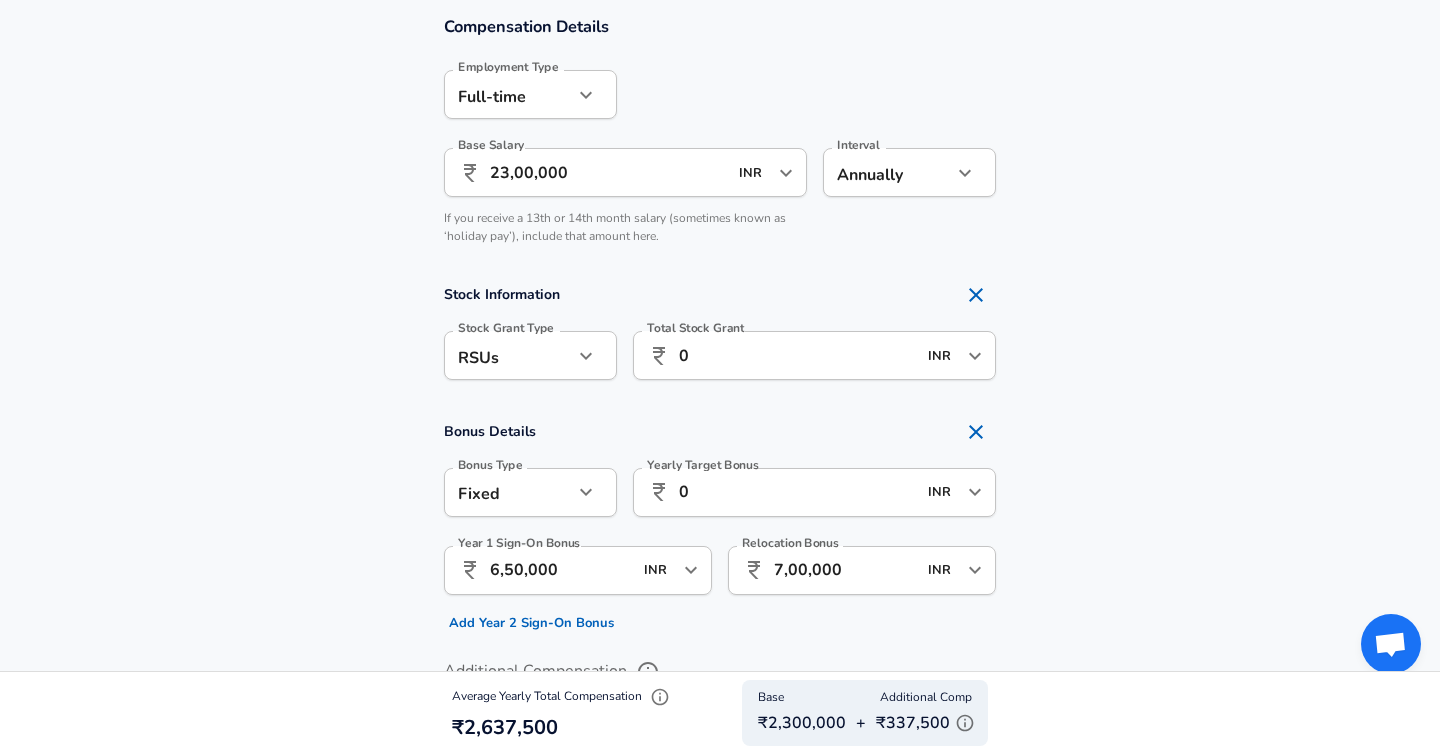 scroll, scrollTop: 1641, scrollLeft: 0, axis: vertical 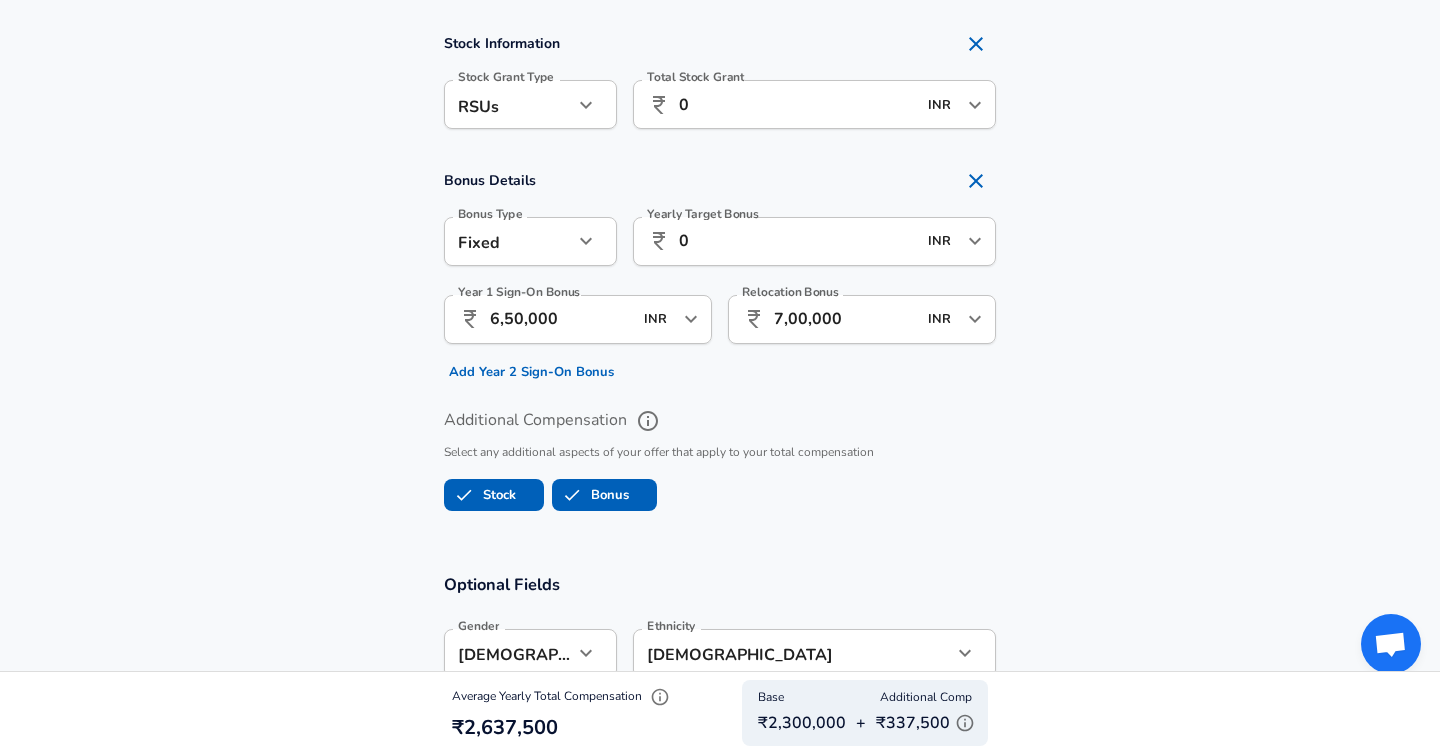 click on "Stock" at bounding box center [494, 495] 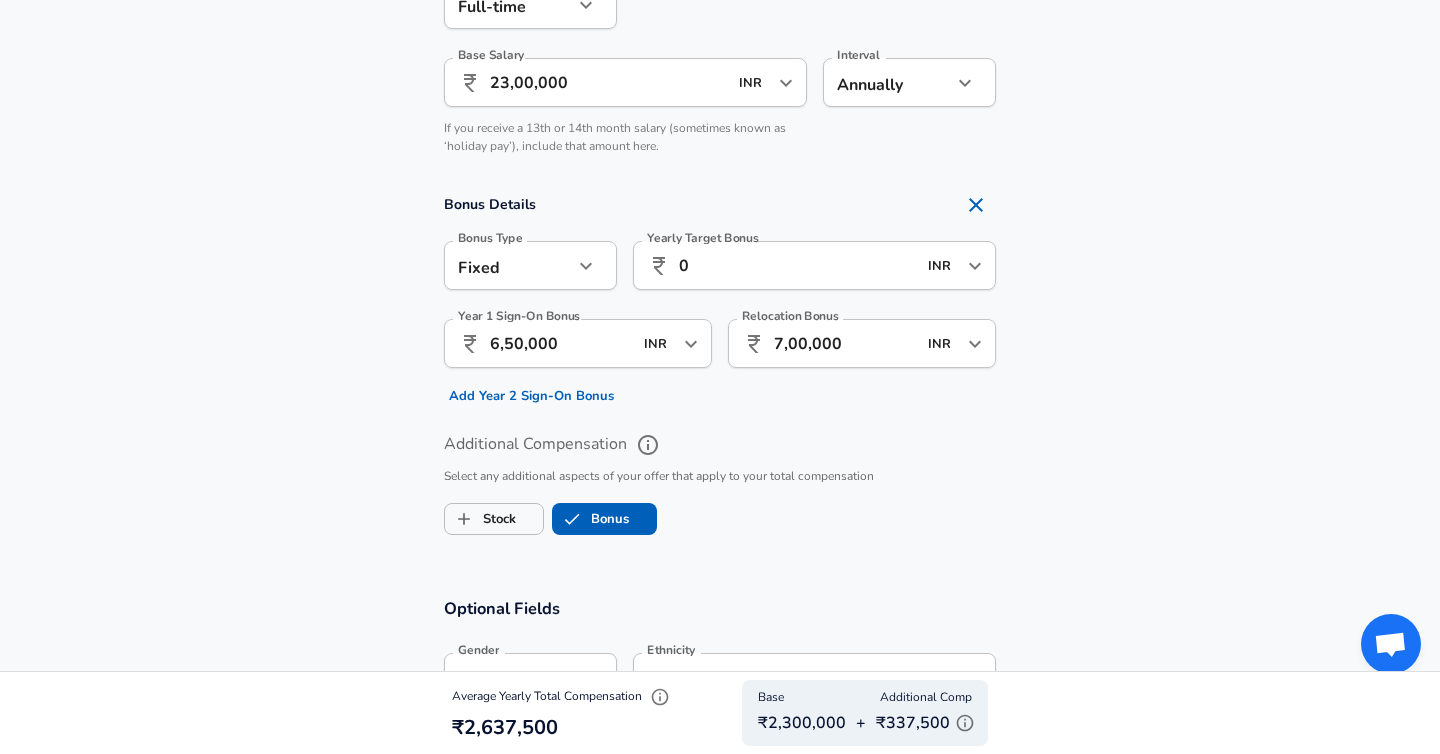 scroll, scrollTop: 1474, scrollLeft: 0, axis: vertical 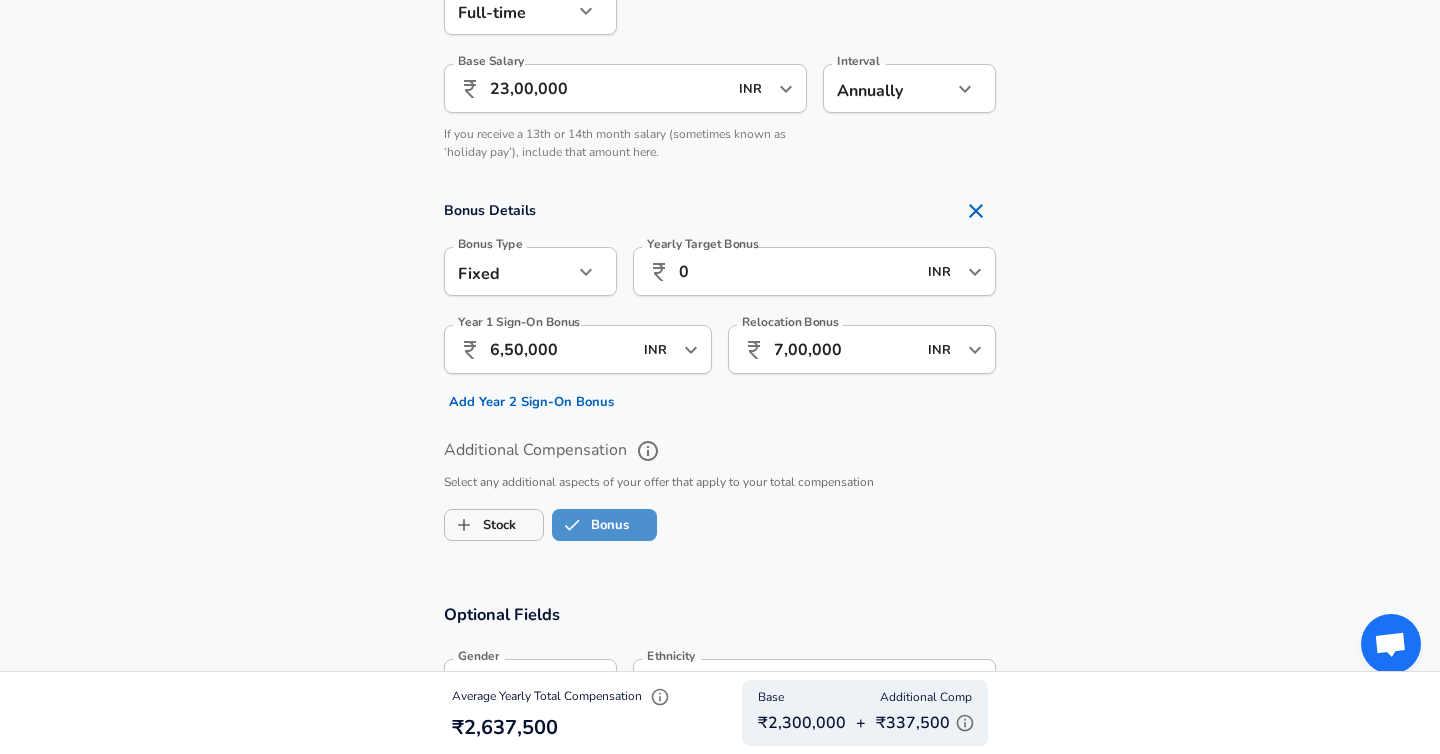 click on "Bonus" at bounding box center (591, 525) 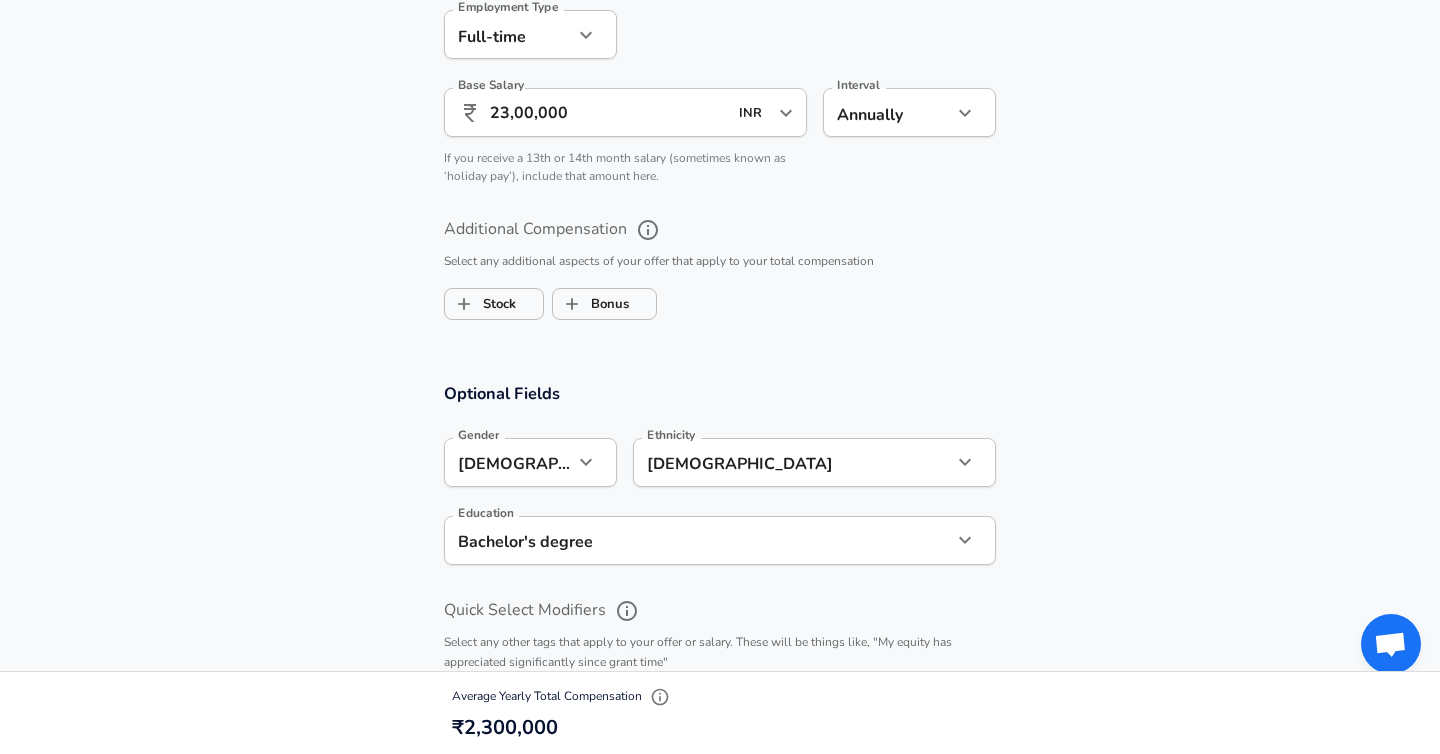 scroll, scrollTop: 1447, scrollLeft: 0, axis: vertical 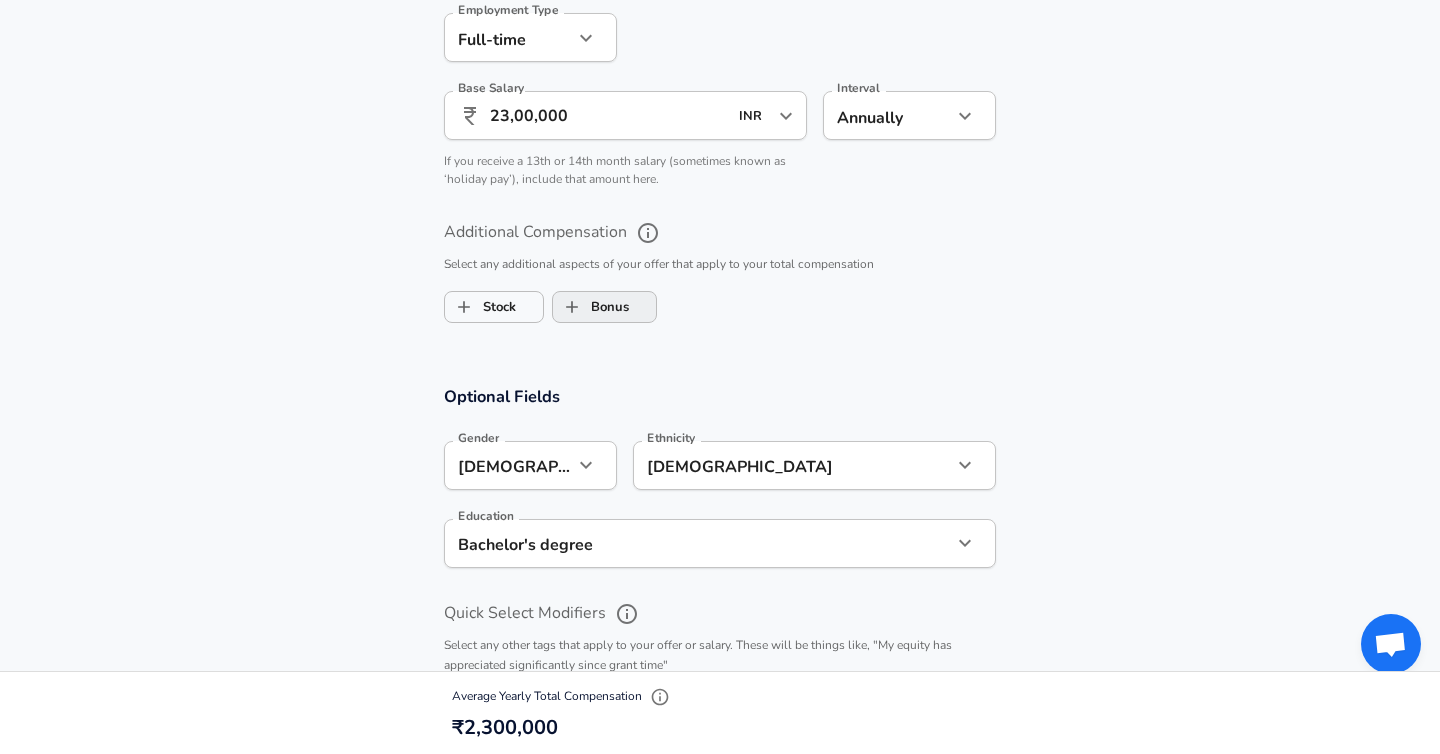 click on "Bonus" at bounding box center (591, 307) 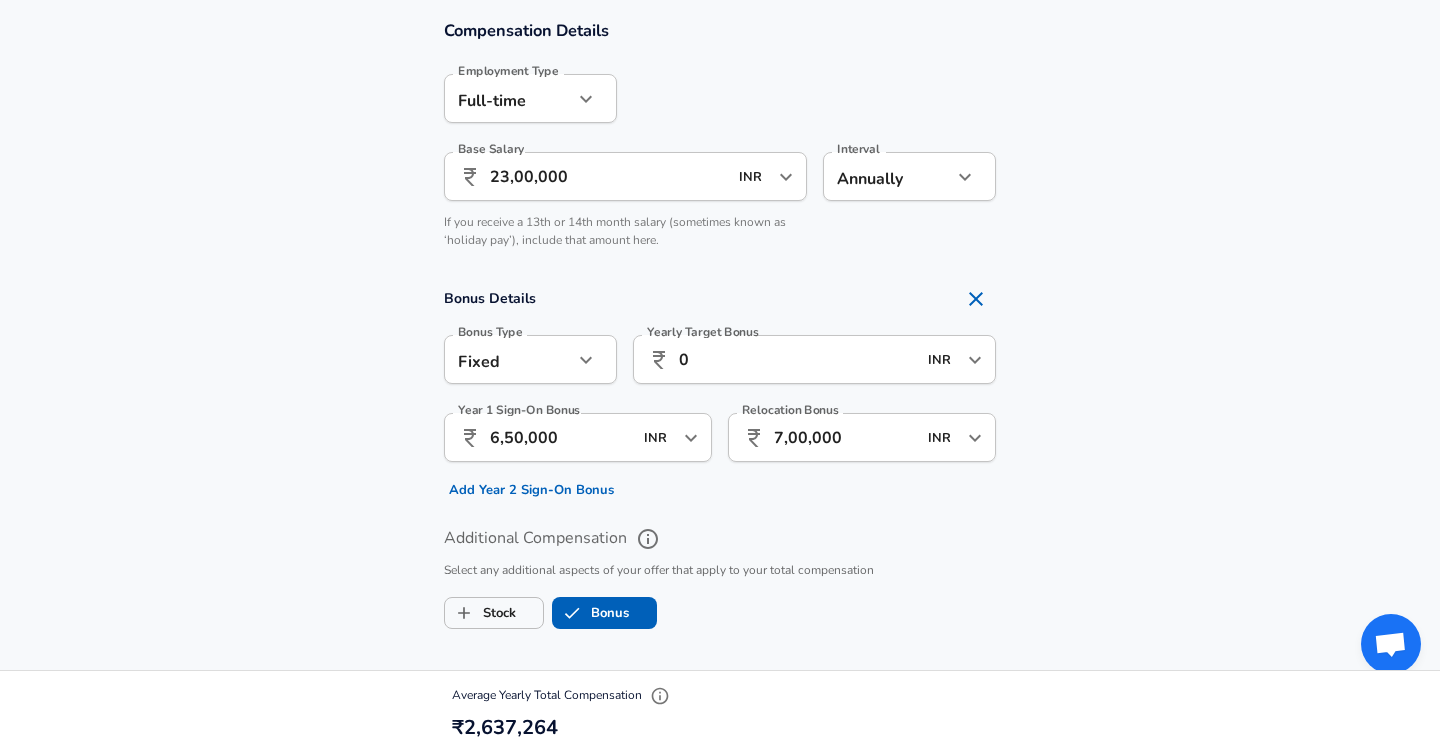 scroll, scrollTop: 1385, scrollLeft: 0, axis: vertical 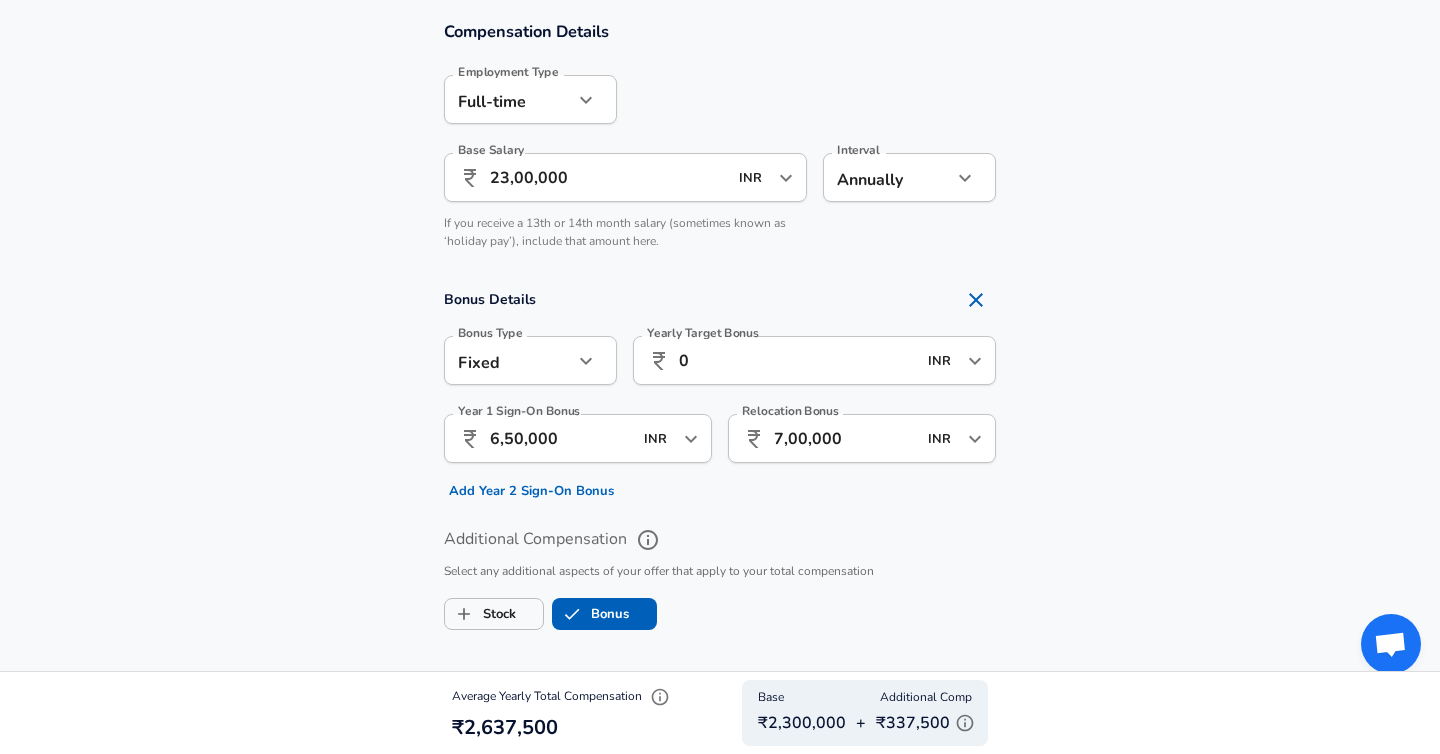 click on "0" at bounding box center (797, 360) 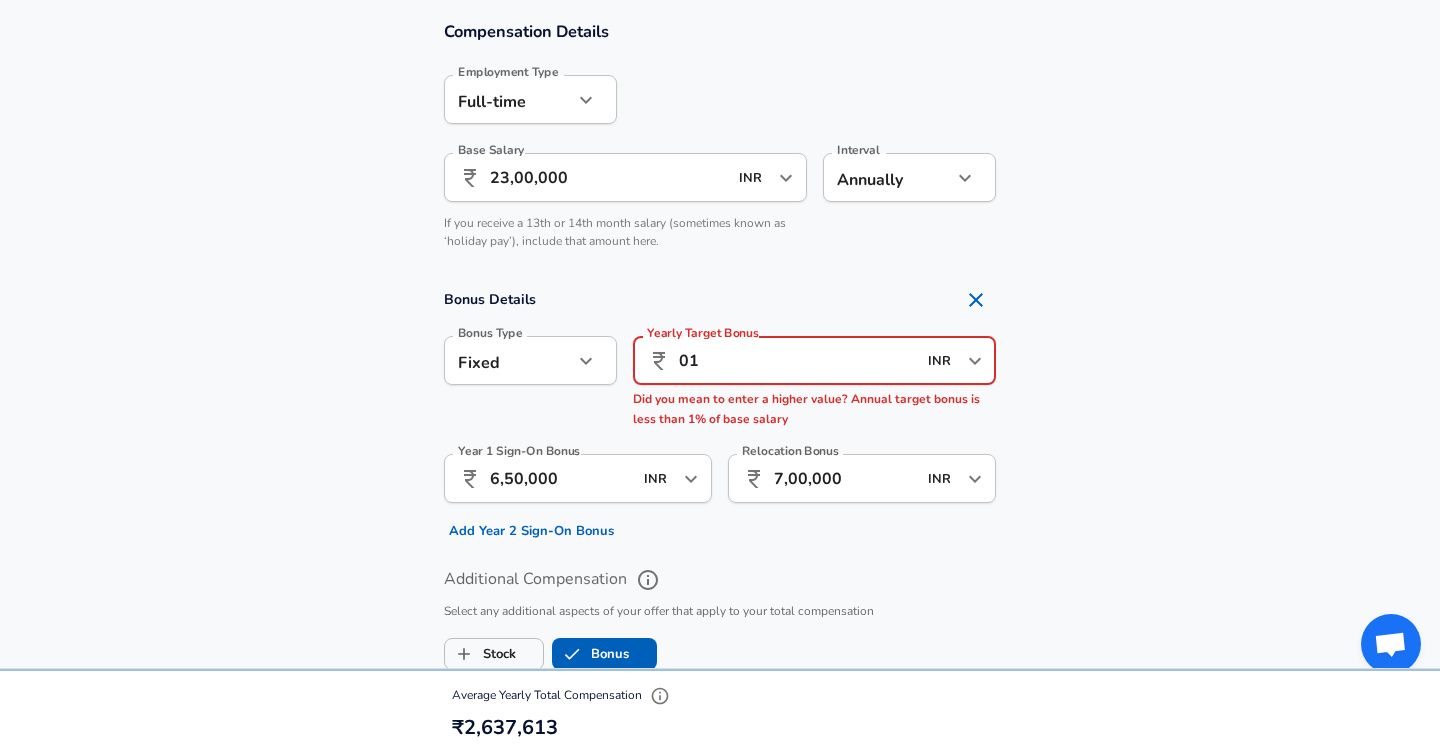 type on "0" 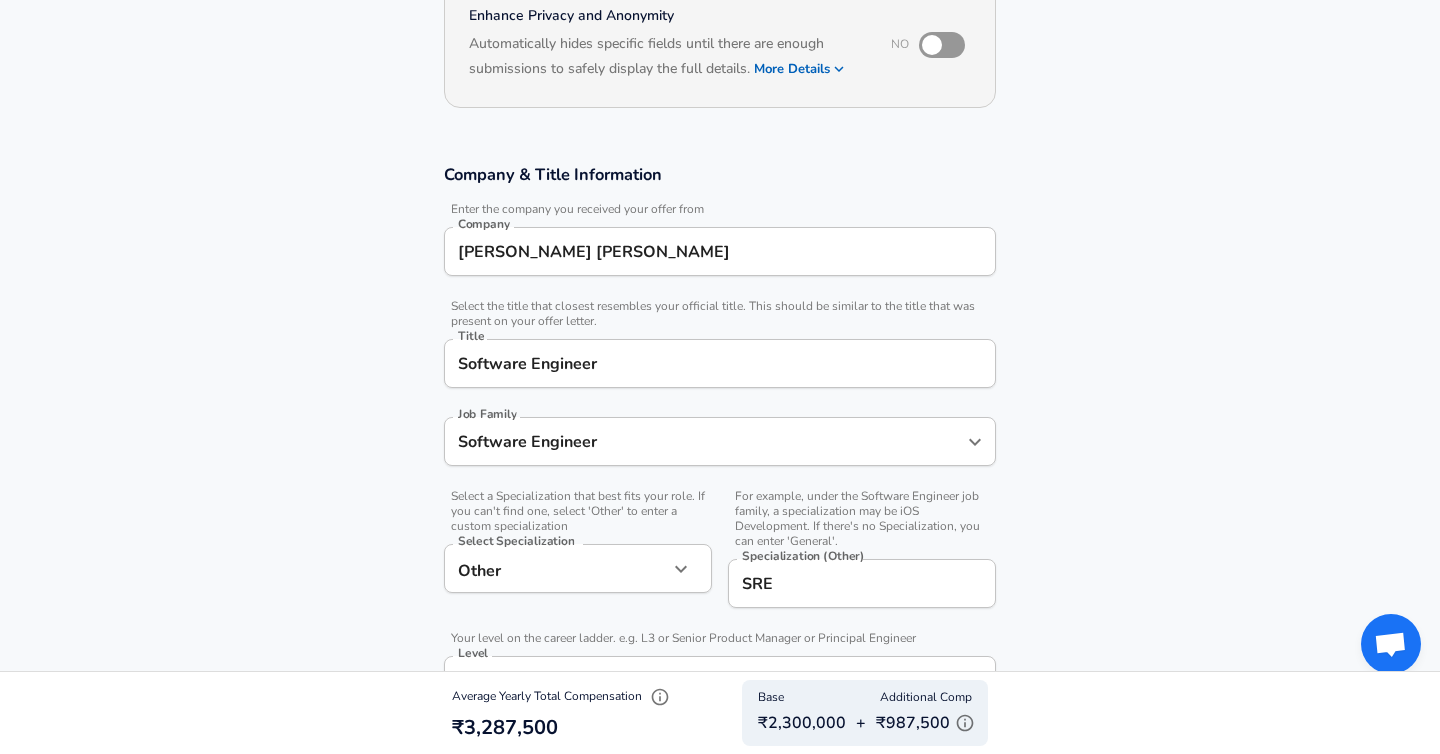 scroll, scrollTop: 0, scrollLeft: 0, axis: both 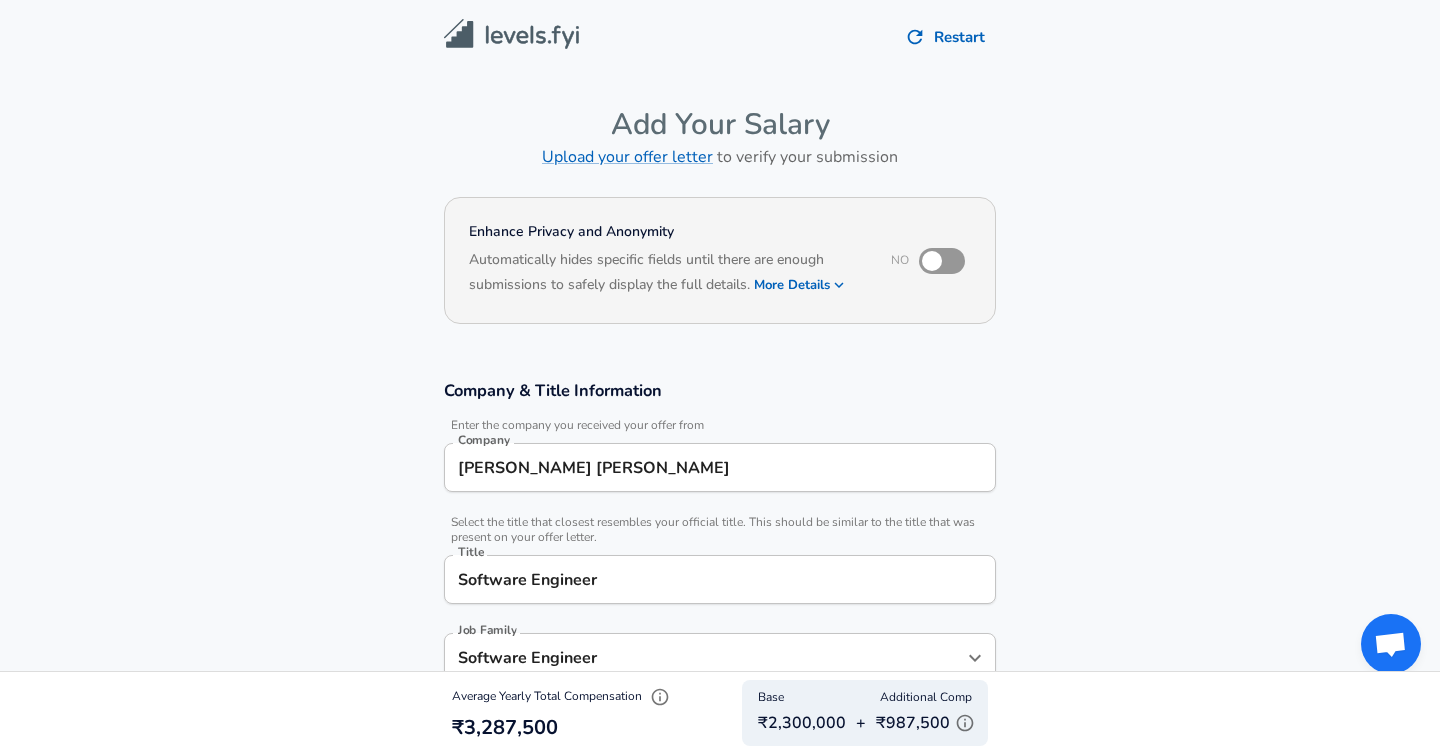 type on "6,50,000" 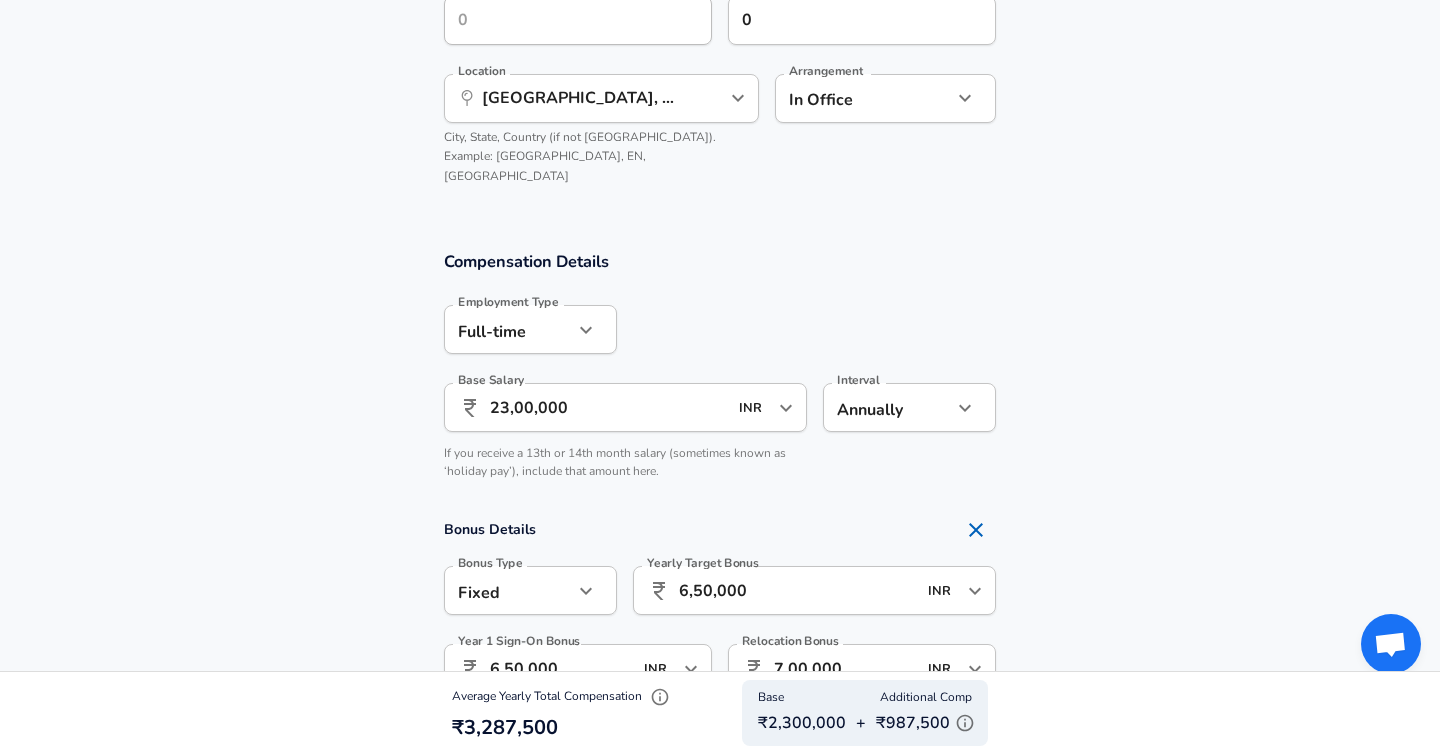 scroll, scrollTop: 2427, scrollLeft: 0, axis: vertical 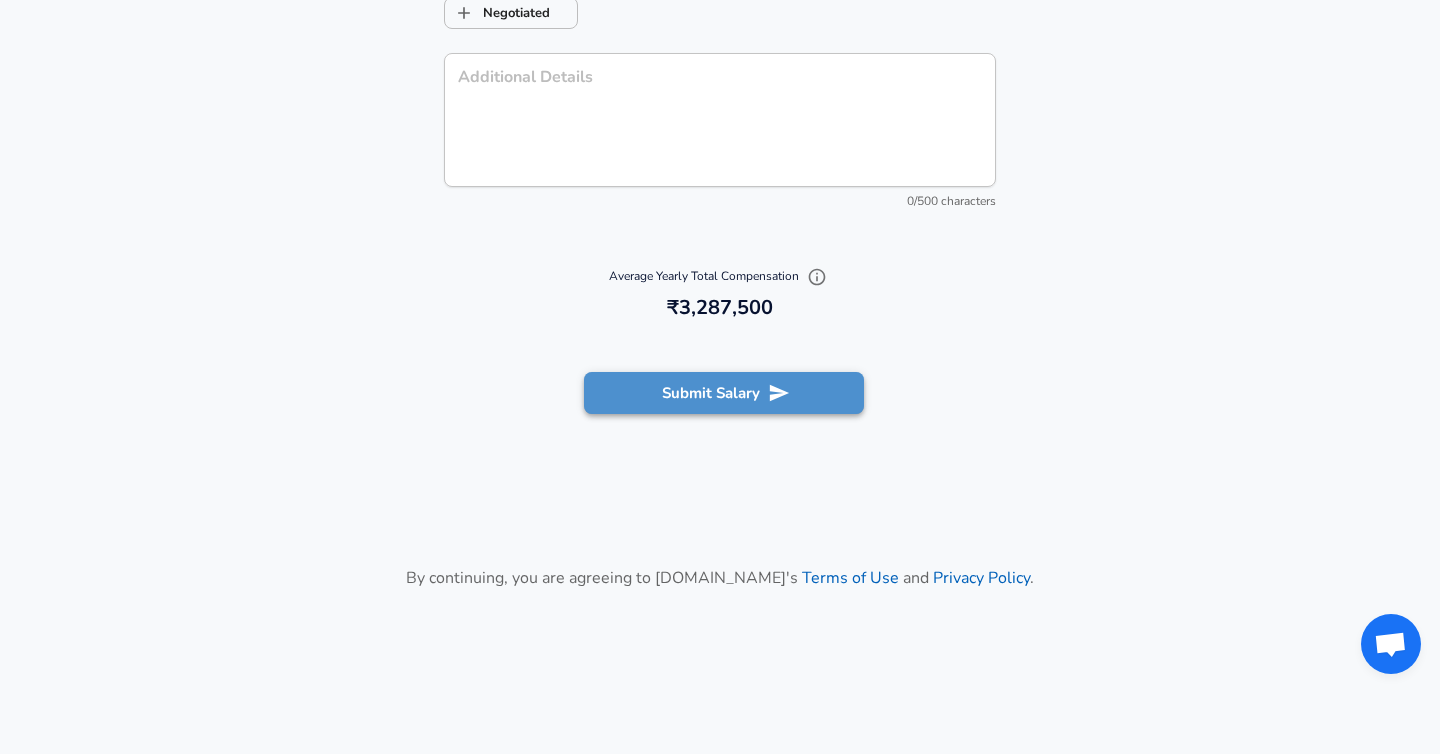 click on "Submit Salary" at bounding box center [724, 393] 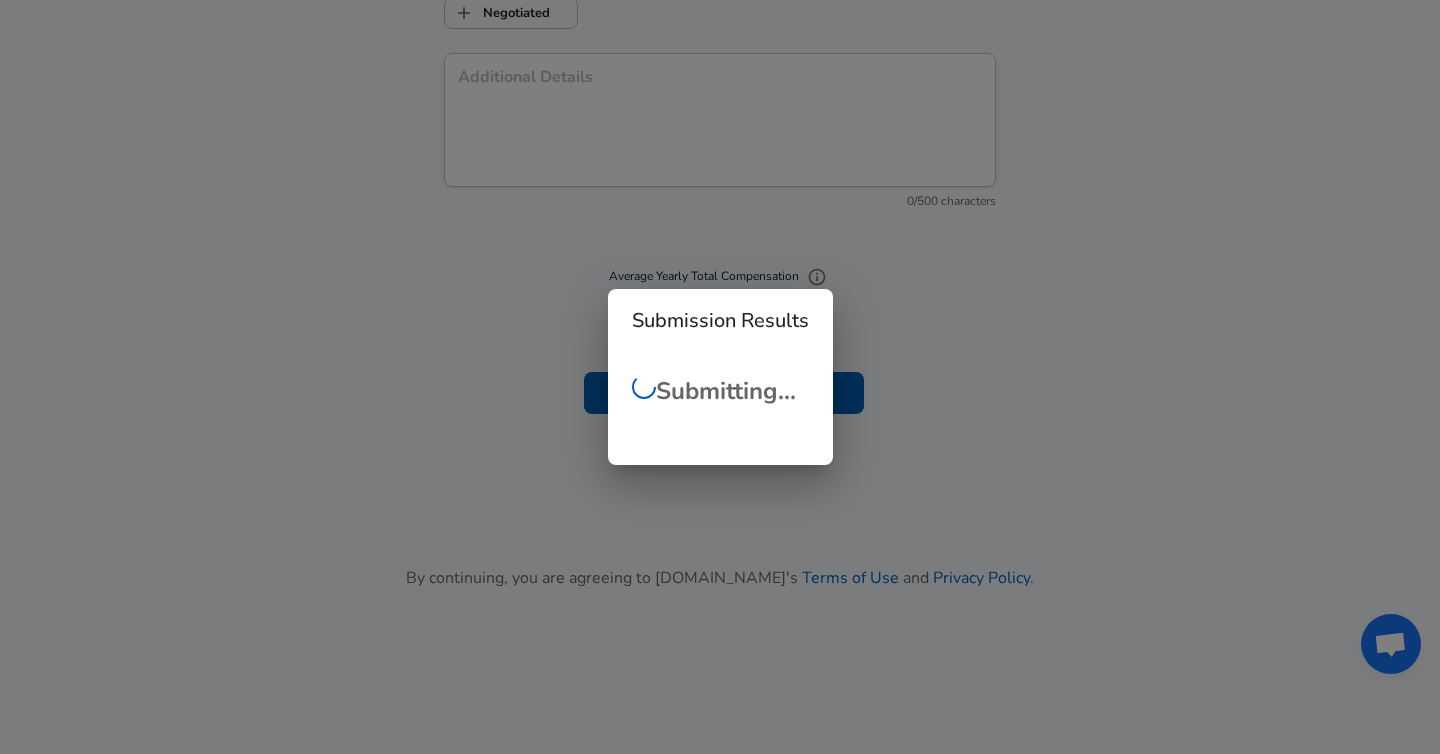checkbox on "false" 